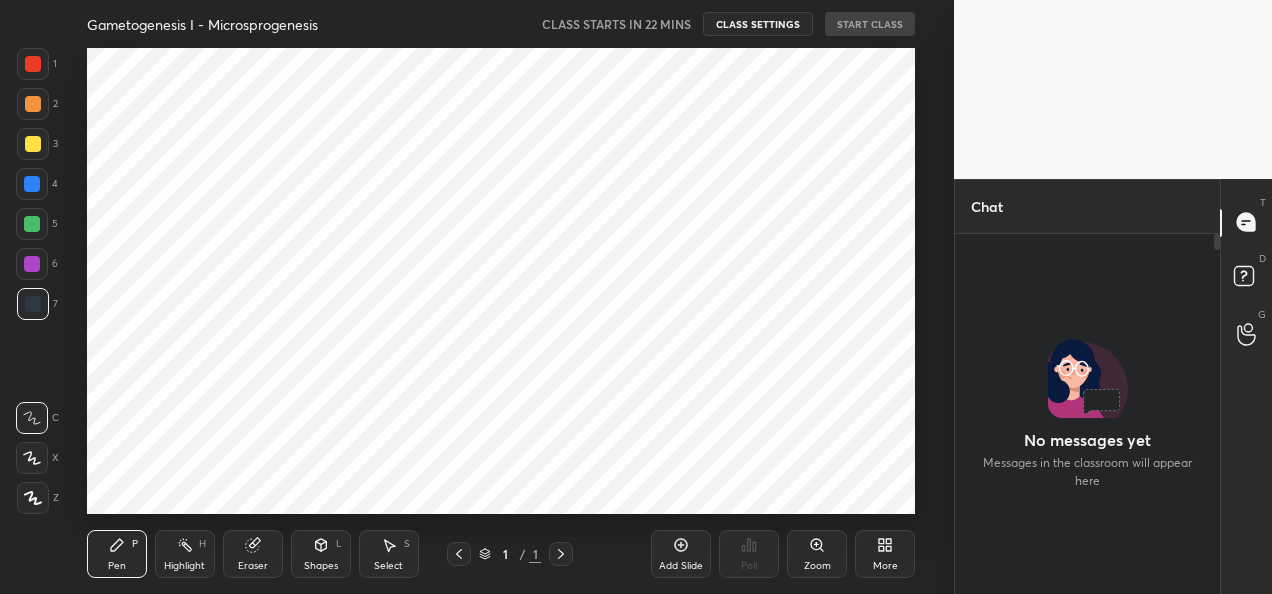 scroll, scrollTop: 0, scrollLeft: 0, axis: both 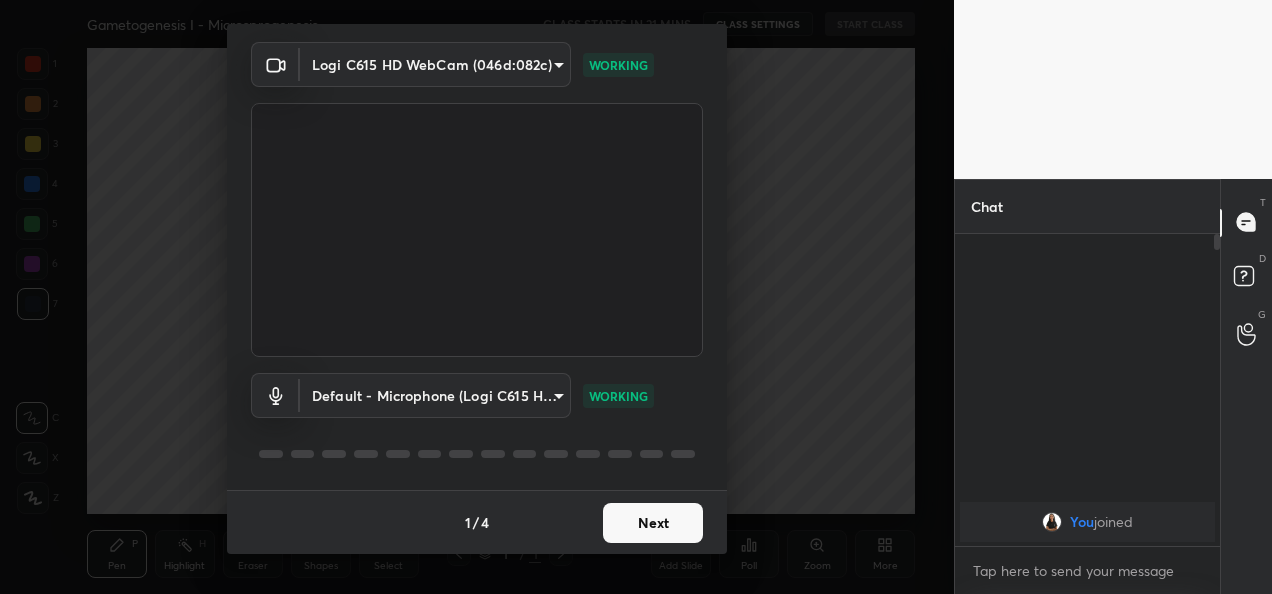 click on "Next" at bounding box center (653, 523) 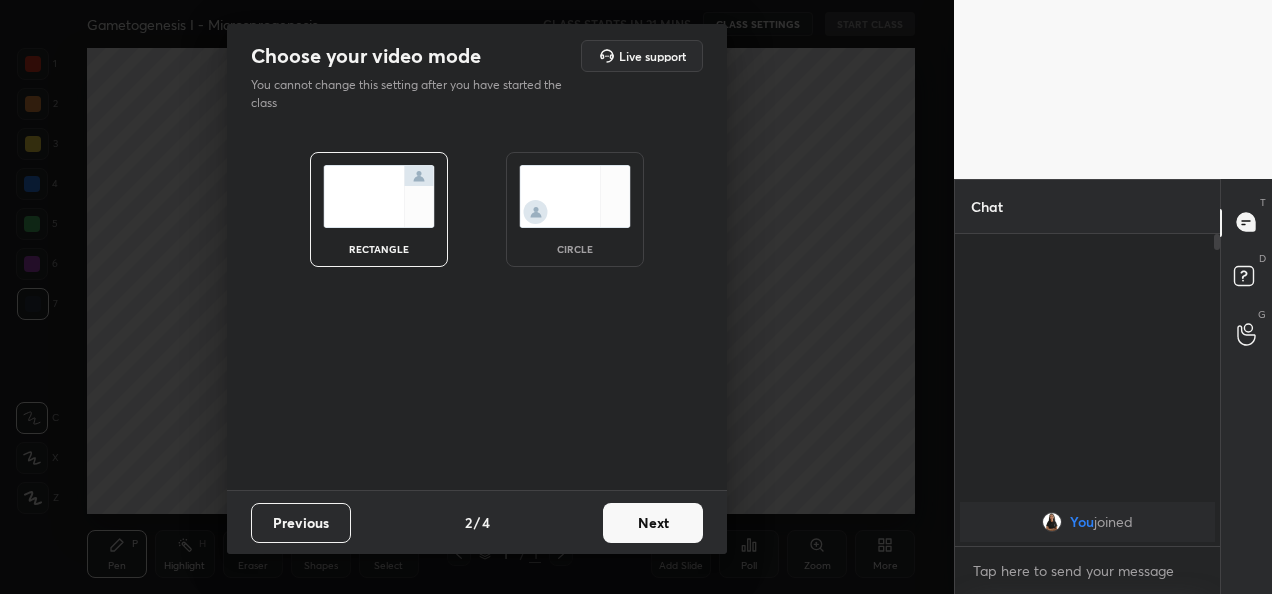 click on "Next" at bounding box center (653, 523) 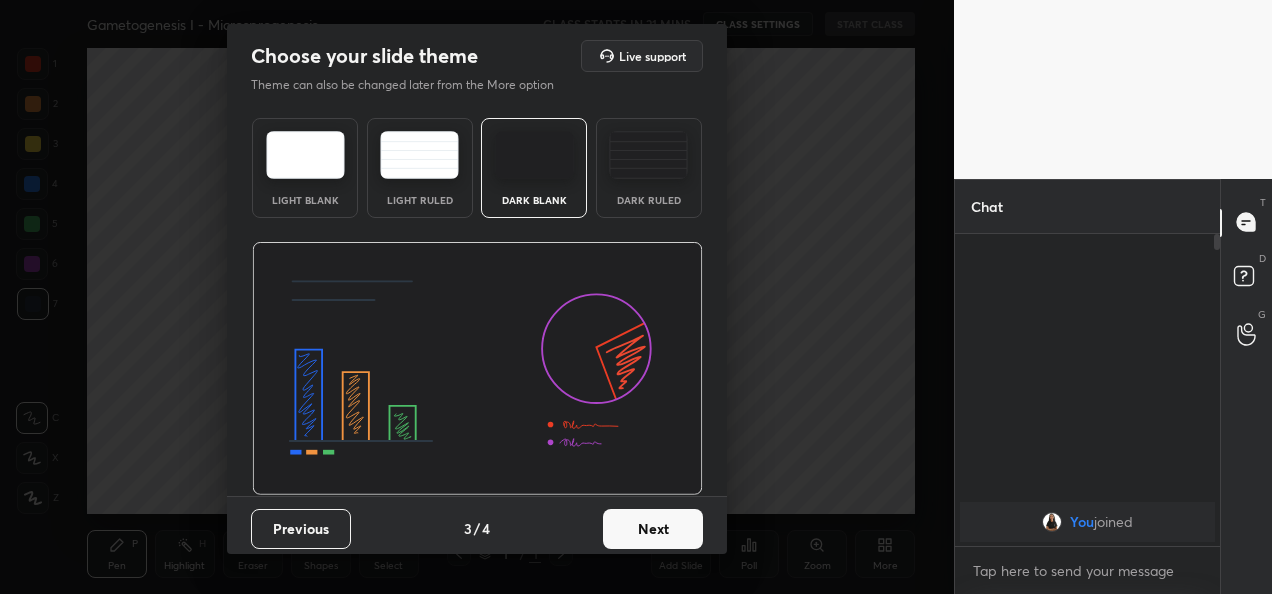 click on "Next" at bounding box center [653, 529] 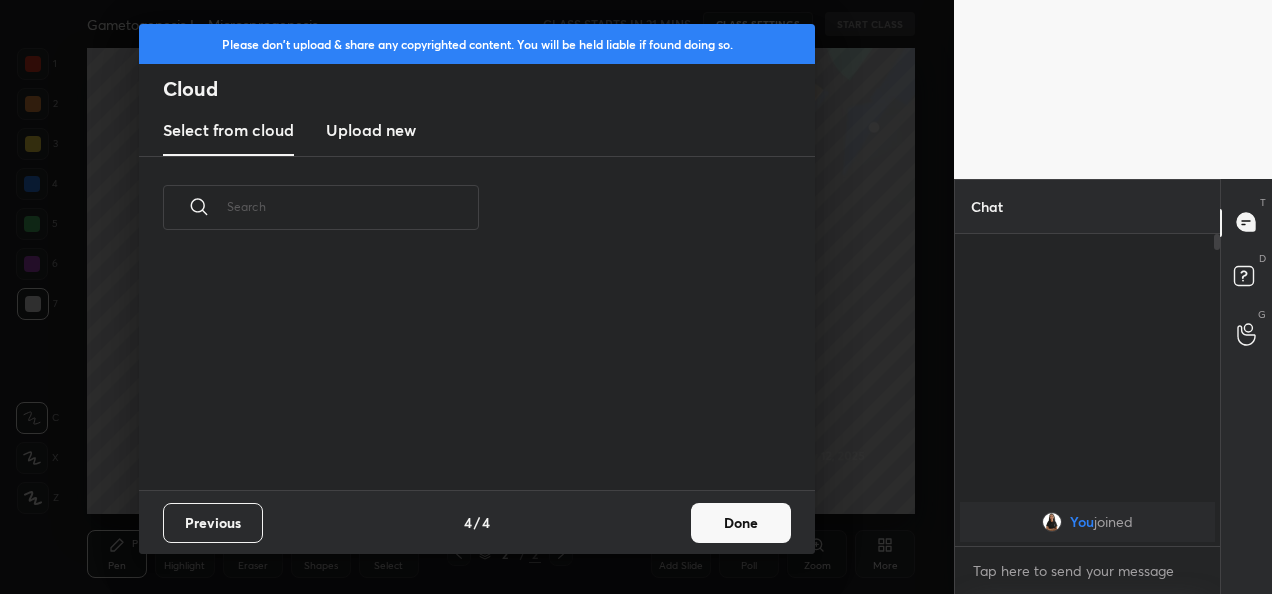 scroll, scrollTop: 6, scrollLeft: 11, axis: both 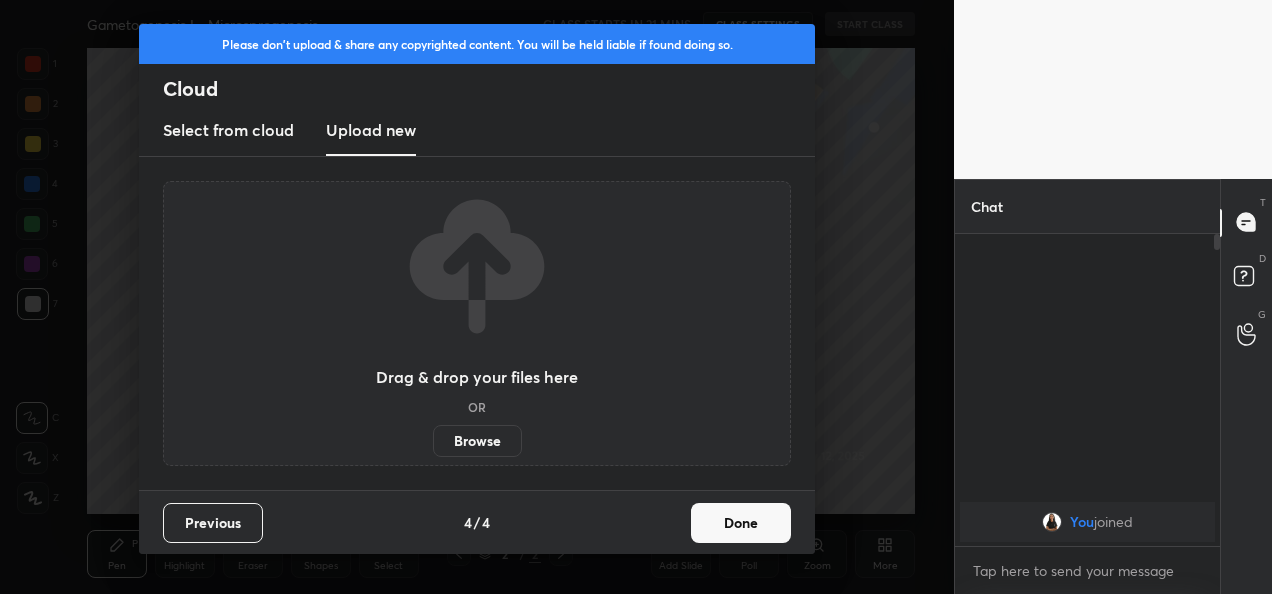 click on "Browse" at bounding box center [477, 441] 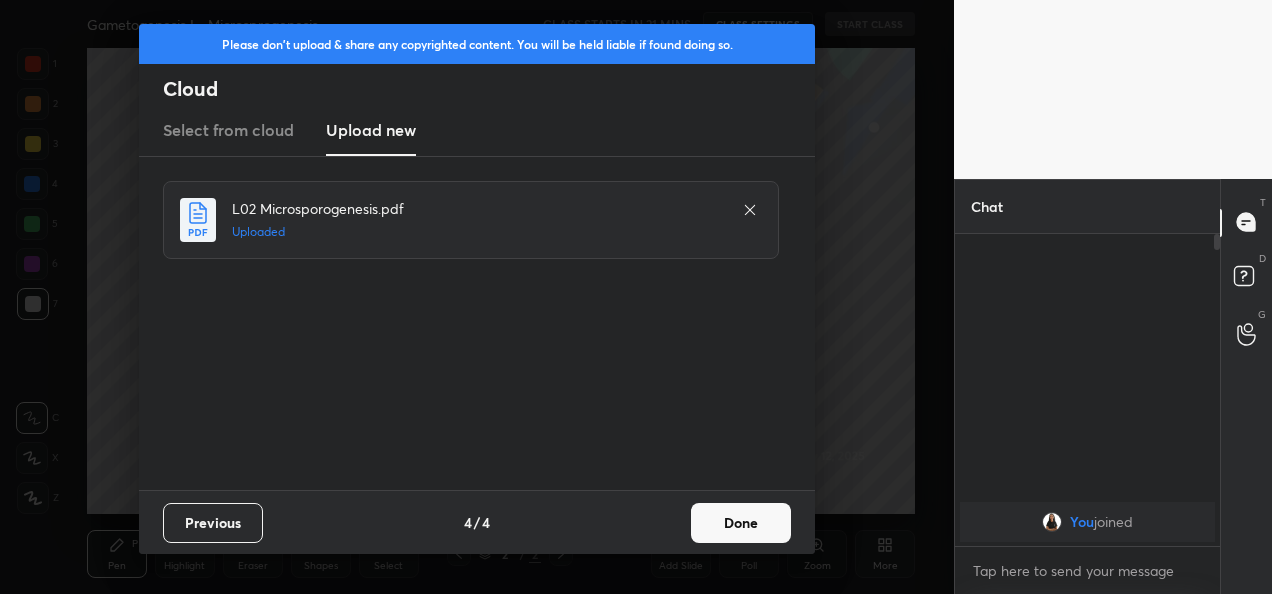 click on "Done" at bounding box center [741, 523] 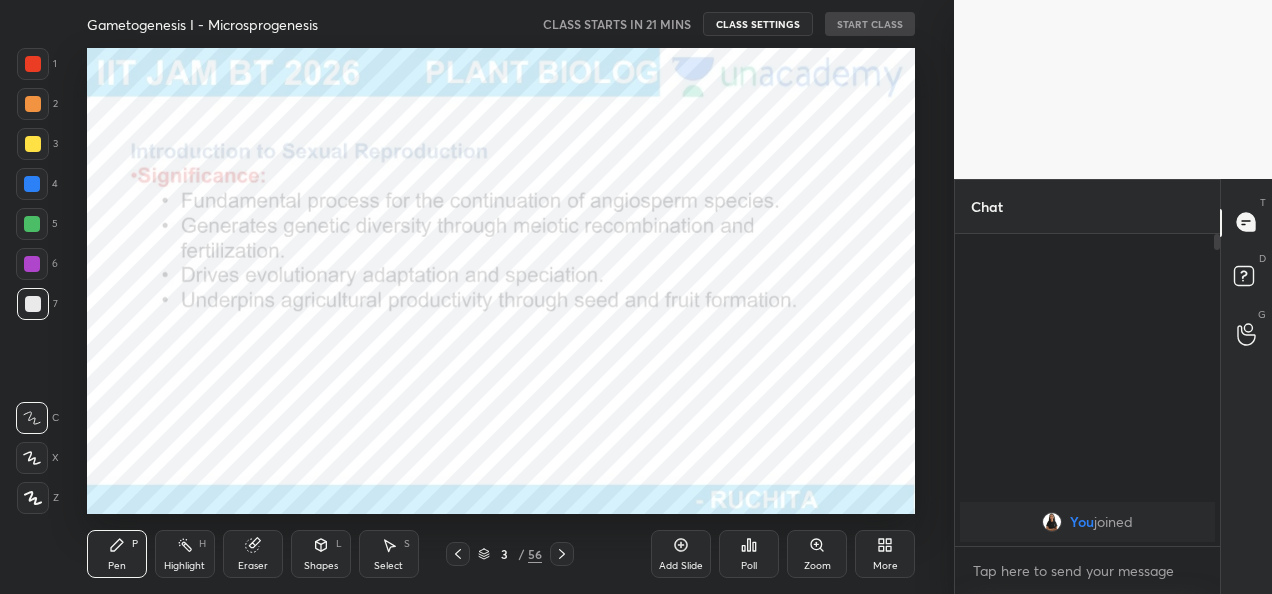 click on "CLASS SETTINGS" at bounding box center (758, 24) 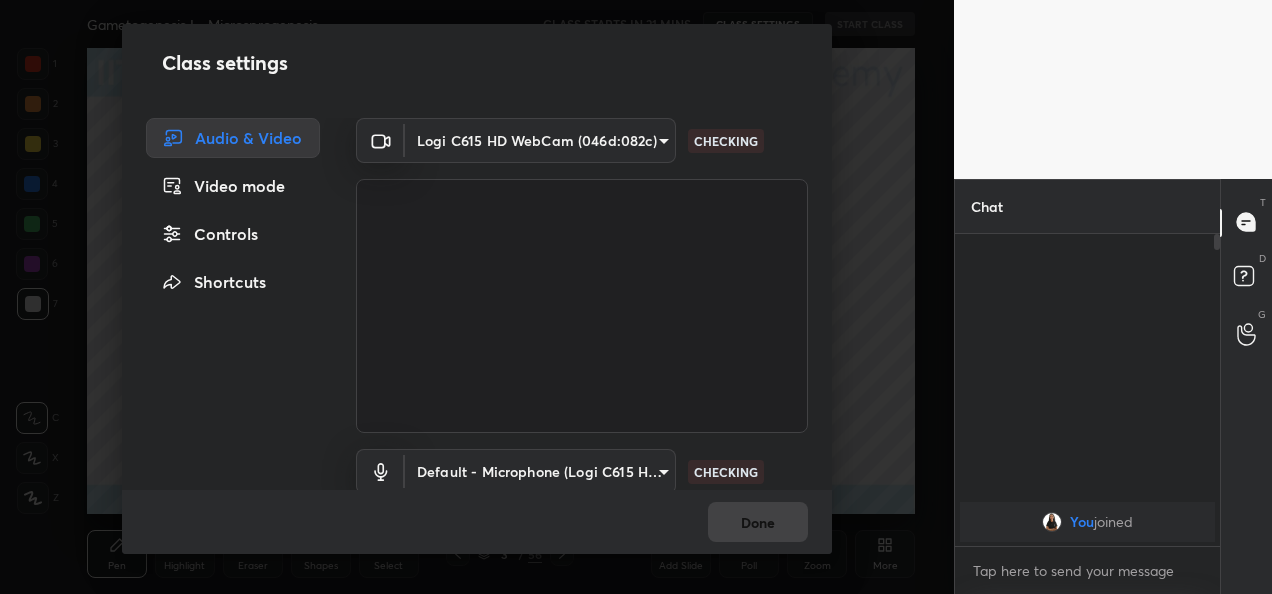 click on "1 2 3 4 5 6 7 C X Z C X Z E E Erase all   H H Gametogenesis I - Microsprogenesis CLASS STARTS IN 21 MINS CLASS SETTINGS START CLASS Setting up your live class Back Gametogenesis I - Microsprogenesis • L2 of Detailed Course on Plant Biology for IIT JAM | GAT-B | CUET PG 2026/27 [PERSON_NAME] Pen P Highlight H Eraser Shapes L Select S 3 / 56 Add Slide Poll Zoom More Chat You  joined 1 NEW MESSAGE Enable hand raising Enable raise hand to speak to learners. Once enabled, chat will be turned off temporarily. Enable x   introducing Raise a hand with a doubt Now learners can raise their hand along with a doubt  How it works? Doubts asked by learners will show up here Raise hand disabled You have disabled Raise hand currently. Enable it to invite learners to speak Enable Can't raise hand Looks like educator just invited you to speak. Please wait before you can raise your hand again. Got it T Messages (T) D Doubts (D) G Raise Hand (G) Report an issue Reason for reporting Buffering Chat not working ​ Report Done" at bounding box center [636, 297] 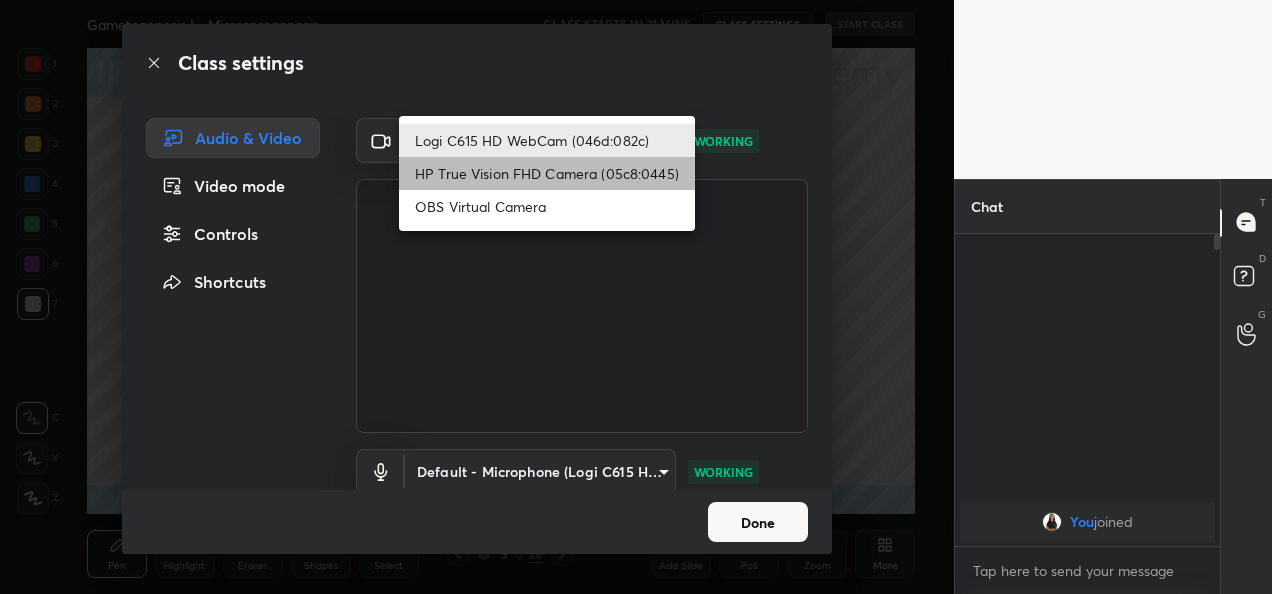 click on "HP True Vision FHD Camera (05c8:0445)" at bounding box center (547, 173) 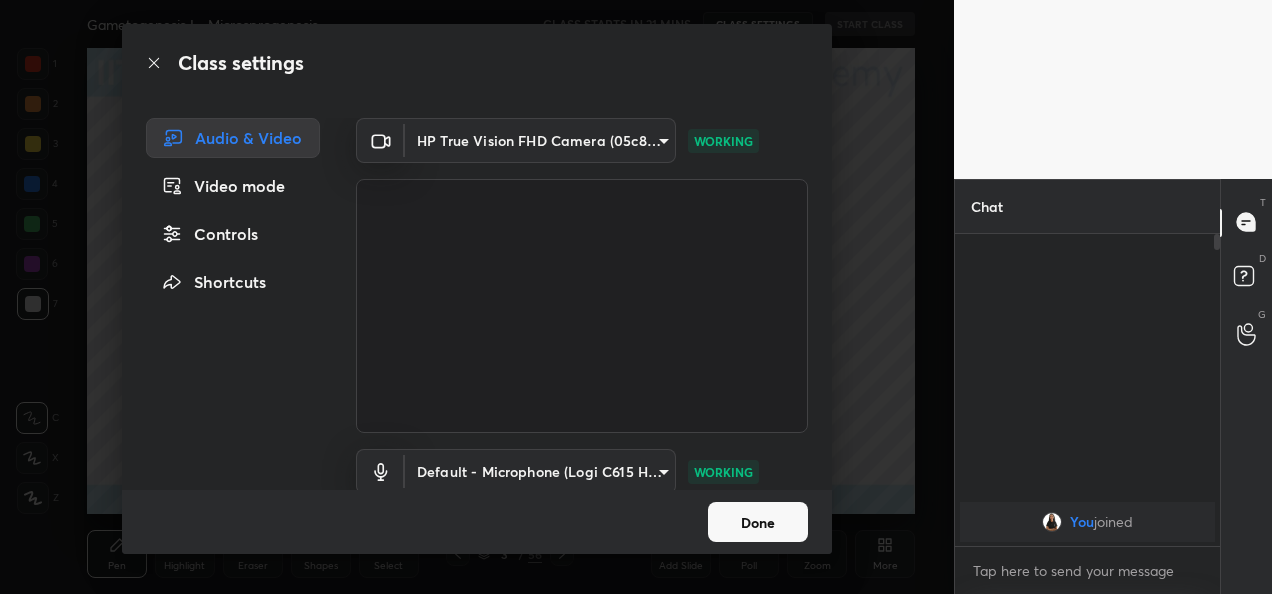 click on "Done" at bounding box center [477, 522] 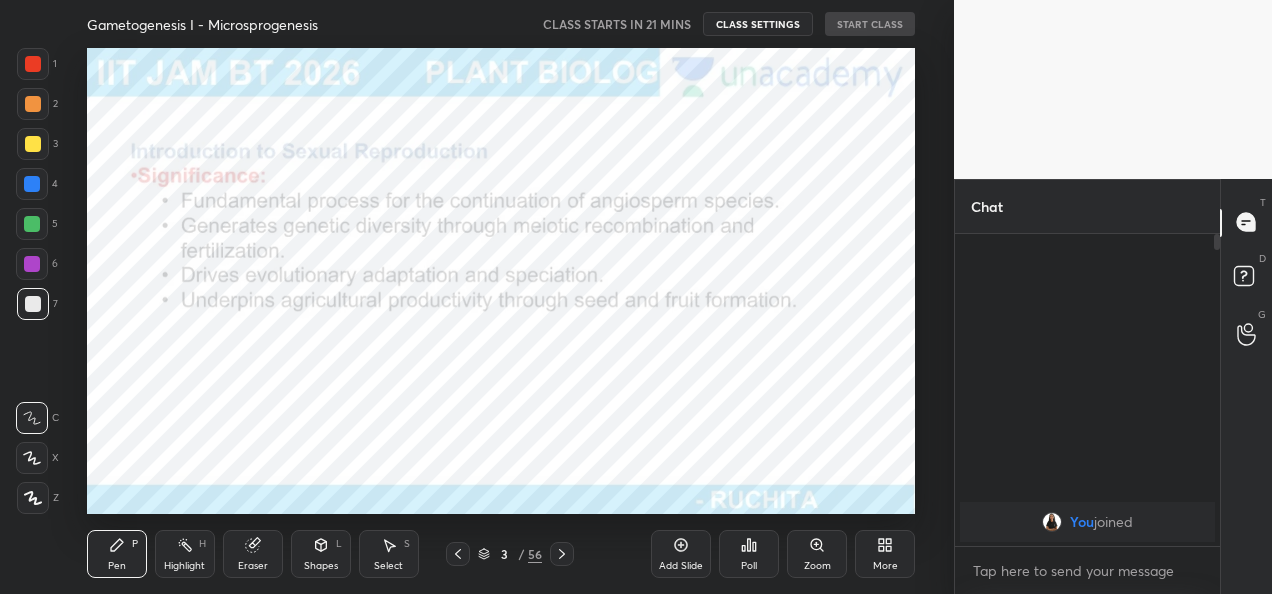 type 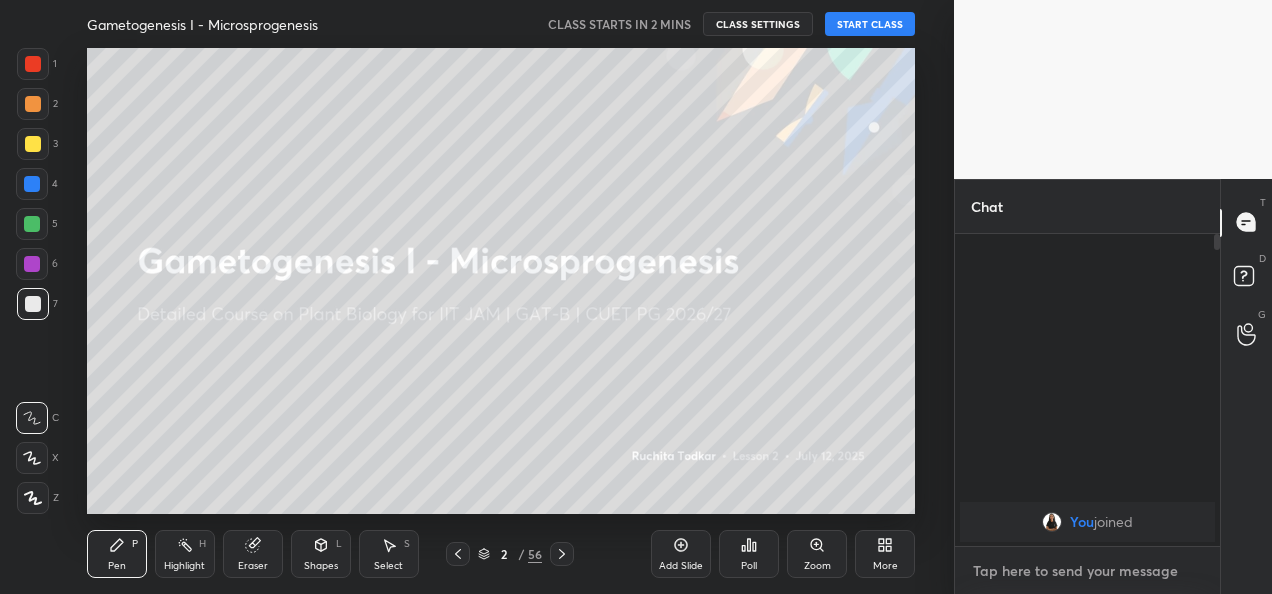 type on "x" 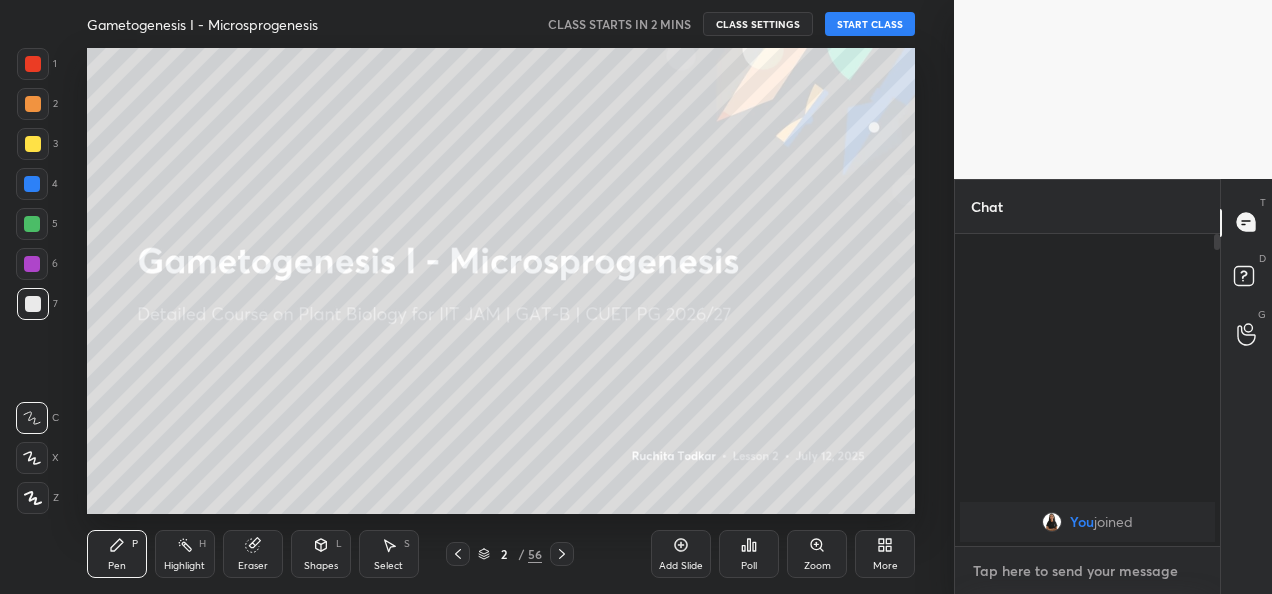 click at bounding box center (1087, 571) 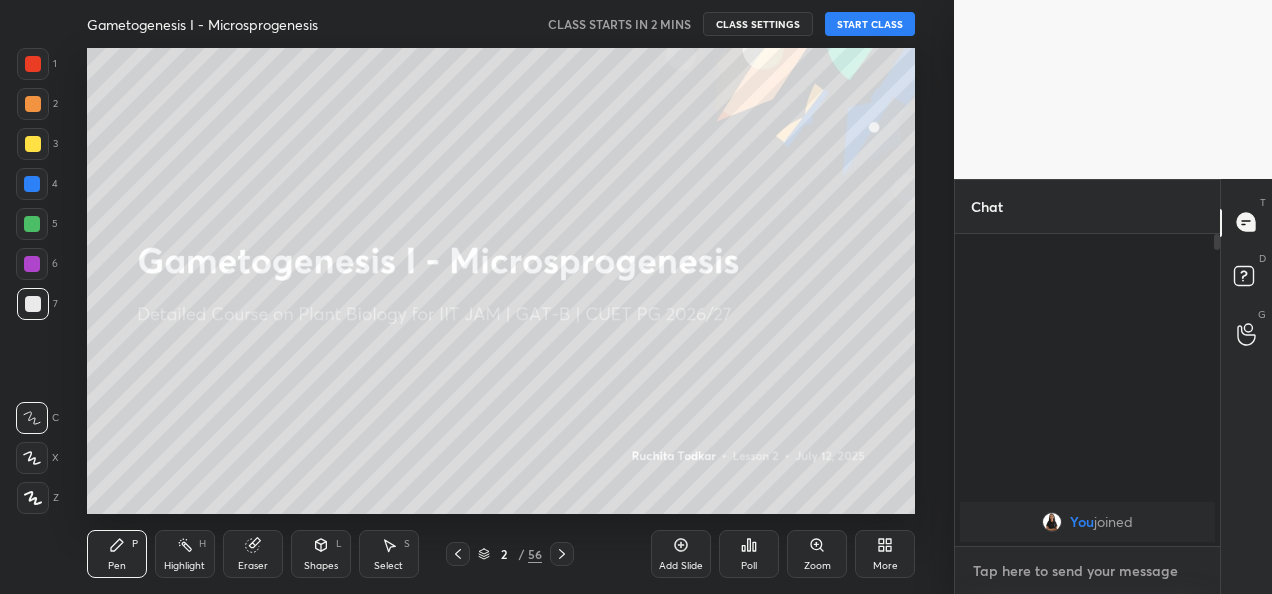type on "w" 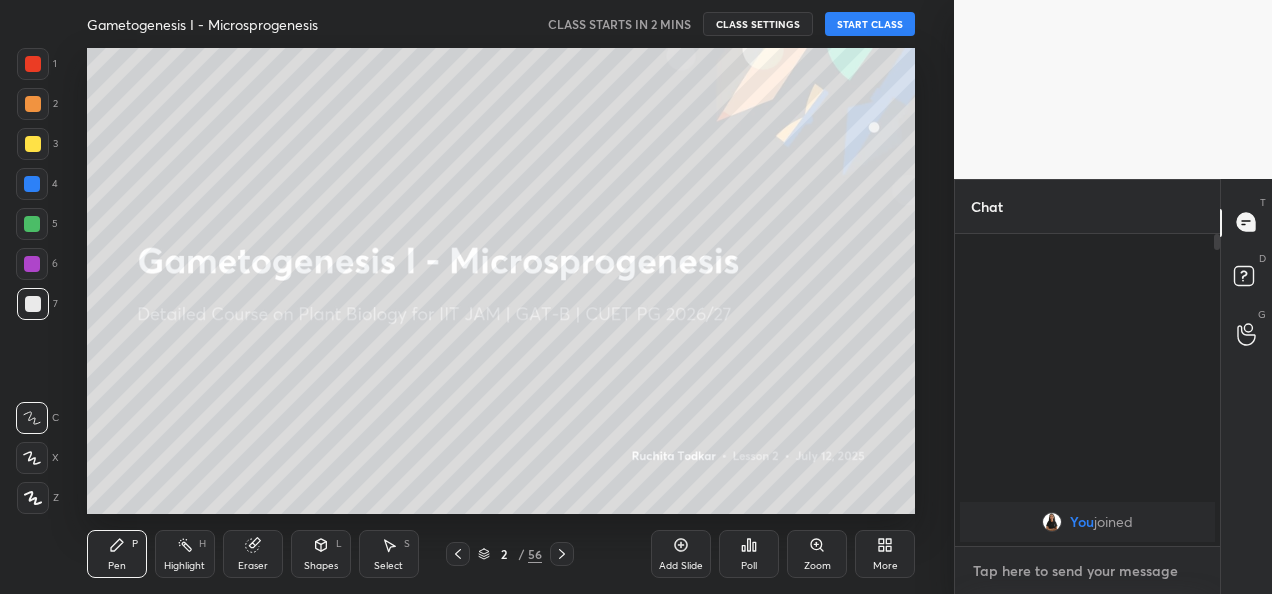 type on "x" 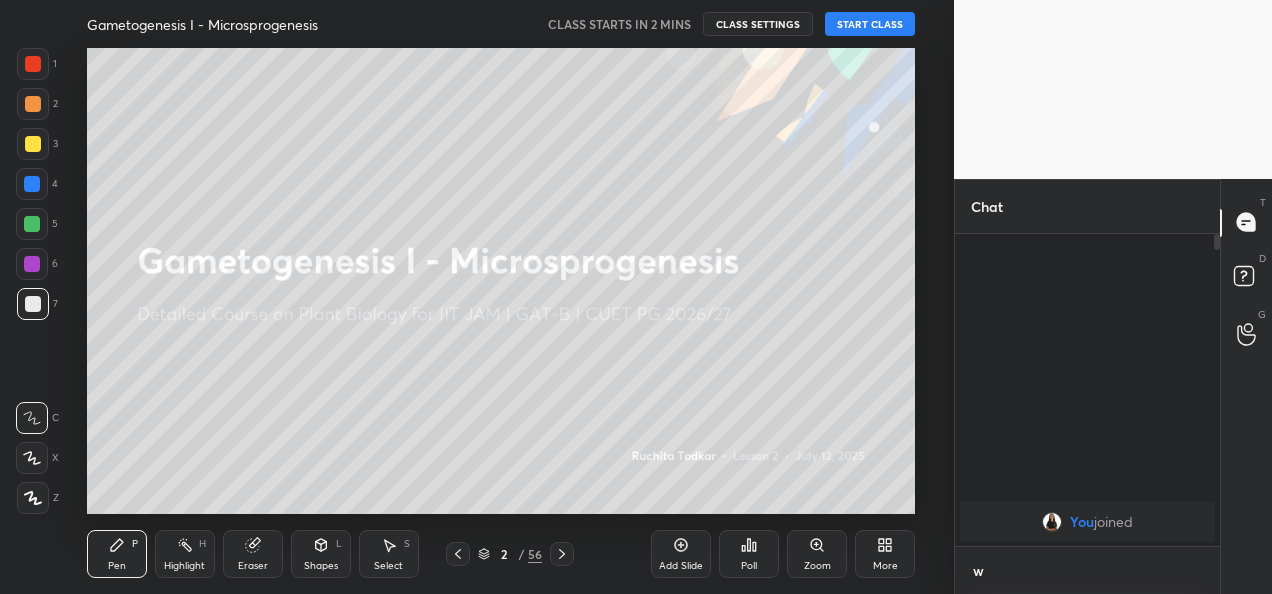 scroll, scrollTop: 300, scrollLeft: 259, axis: both 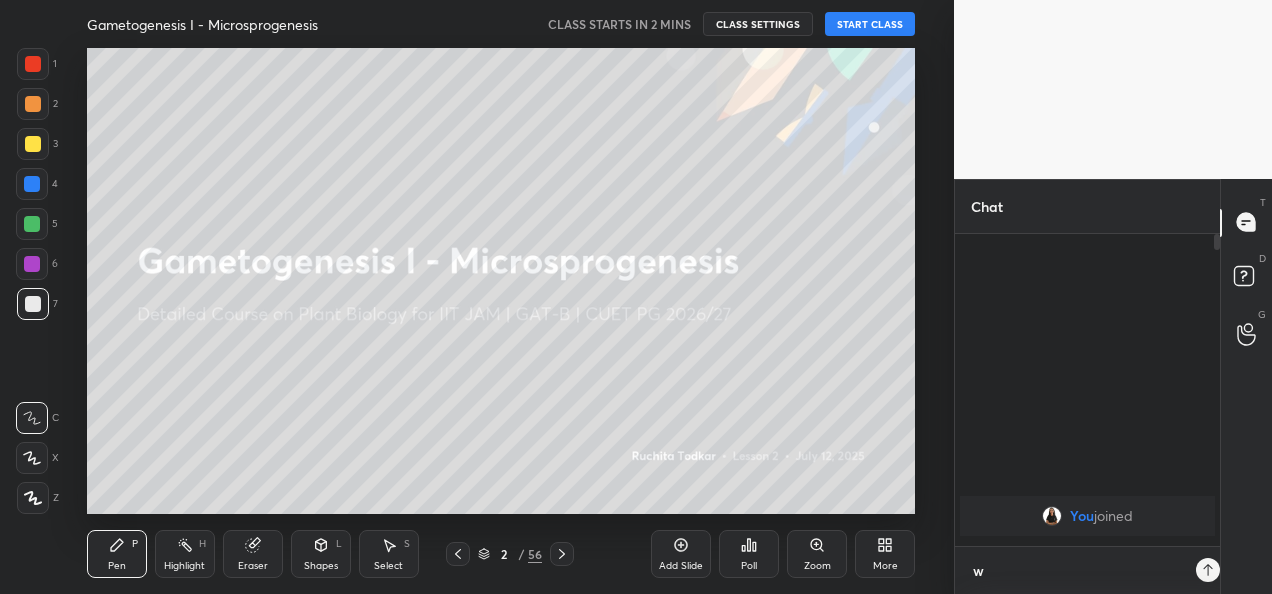 type on "we" 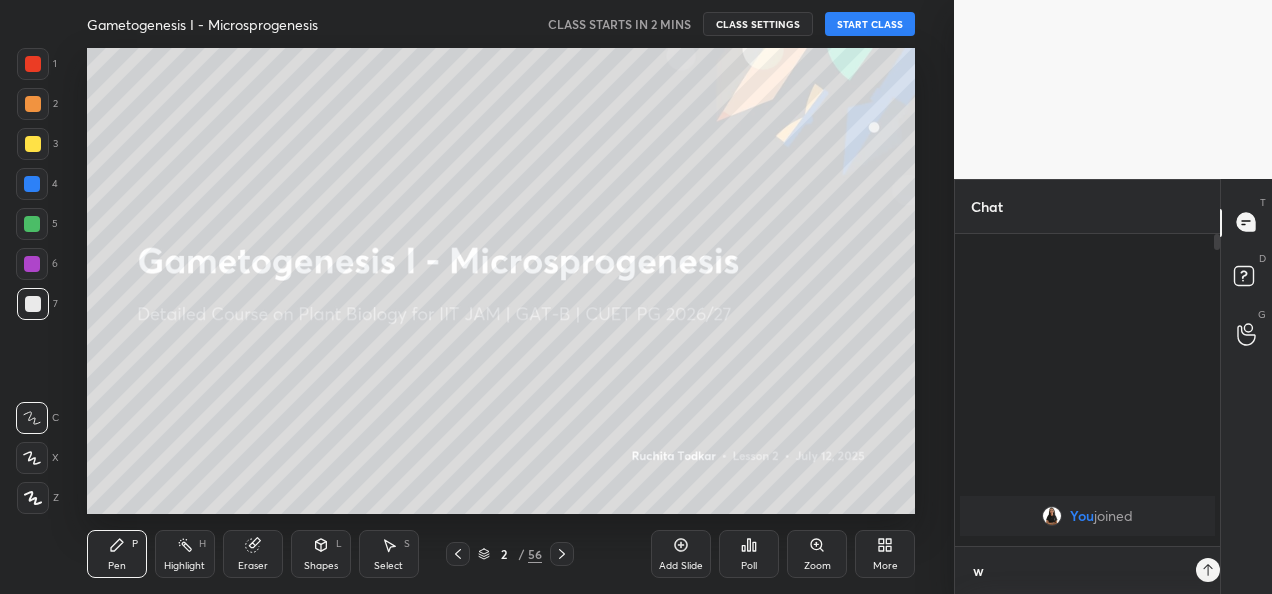 type on "x" 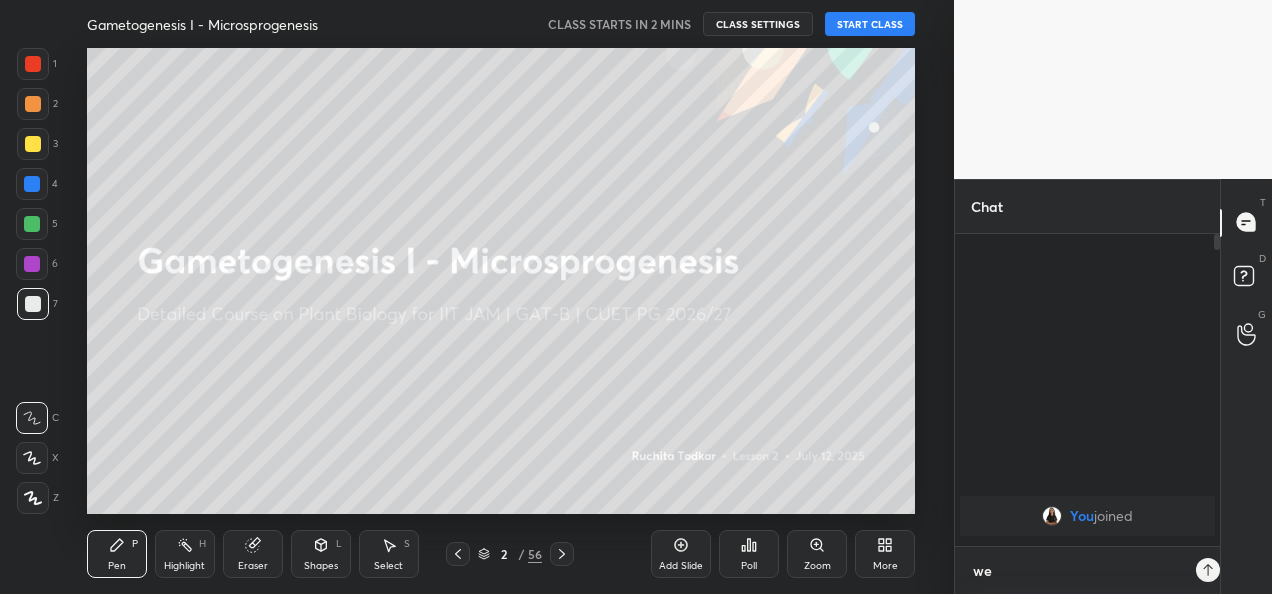 scroll, scrollTop: 6, scrollLeft: 6, axis: both 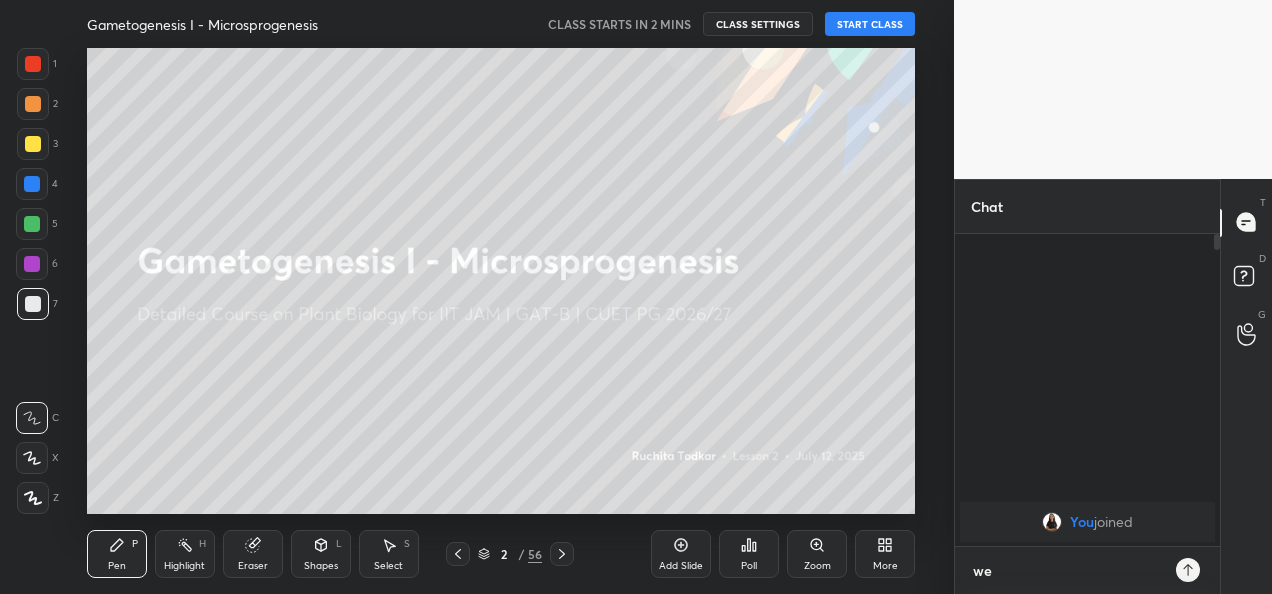 type on "we" 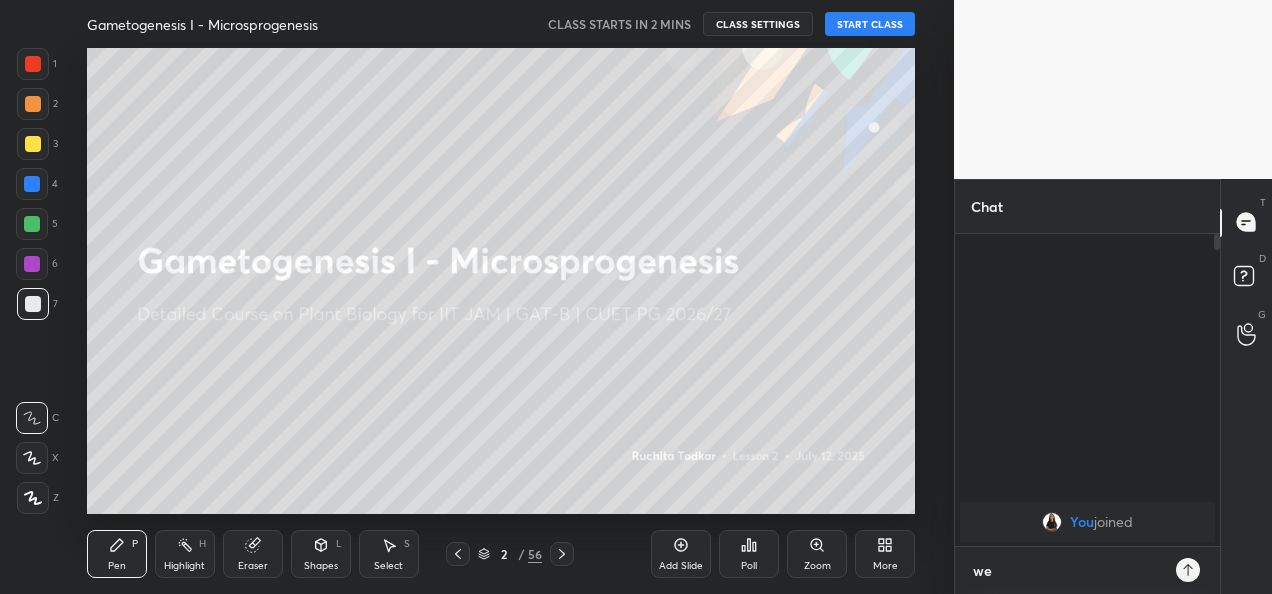 type on "x" 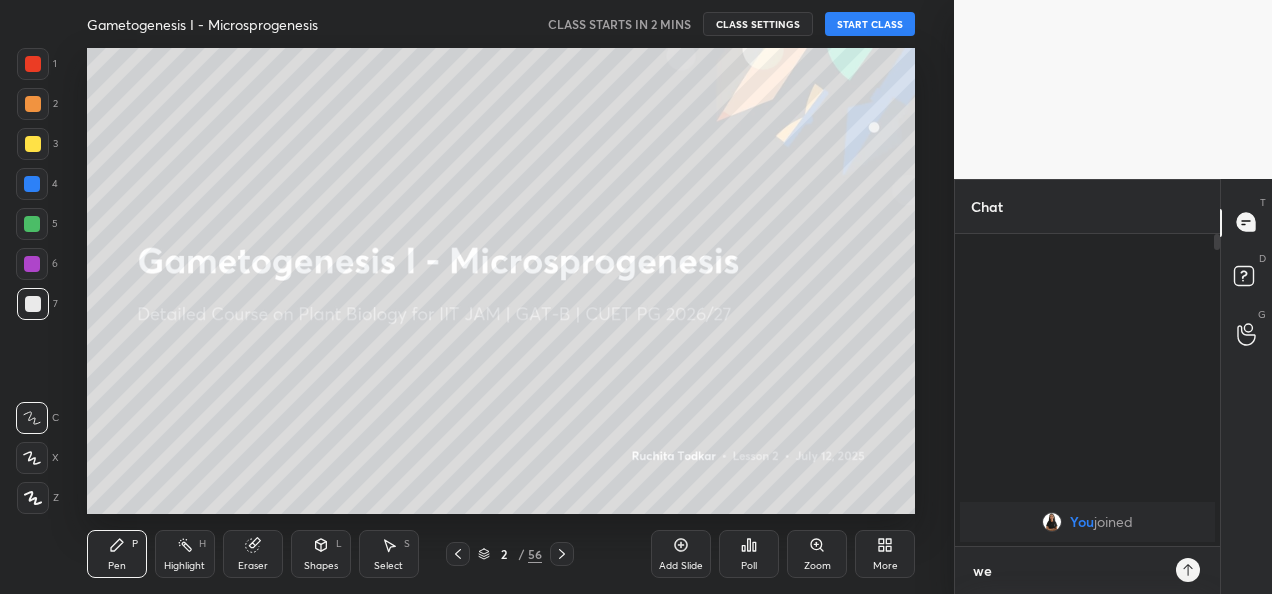 type on "x" 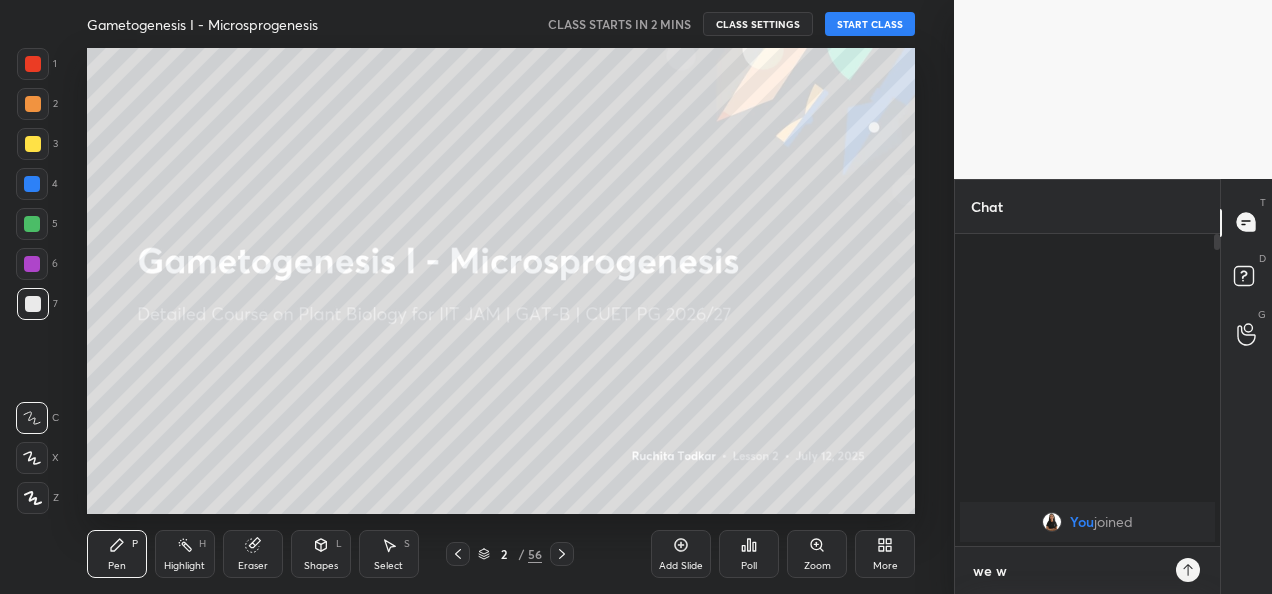 type on "we wi" 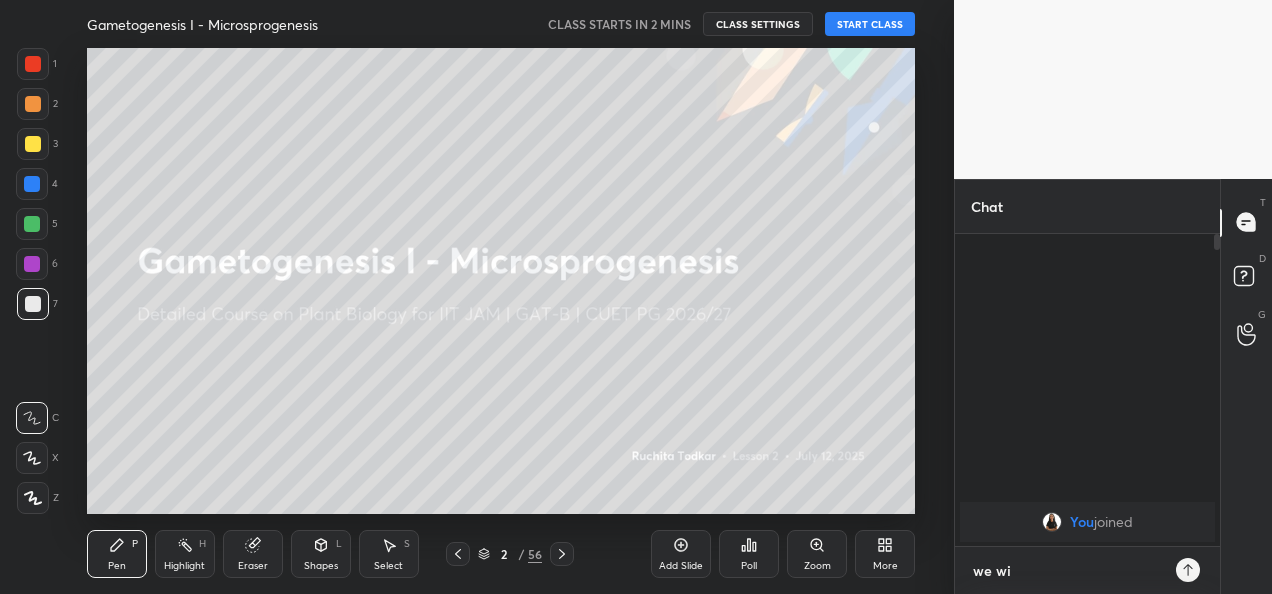 type on "we wil" 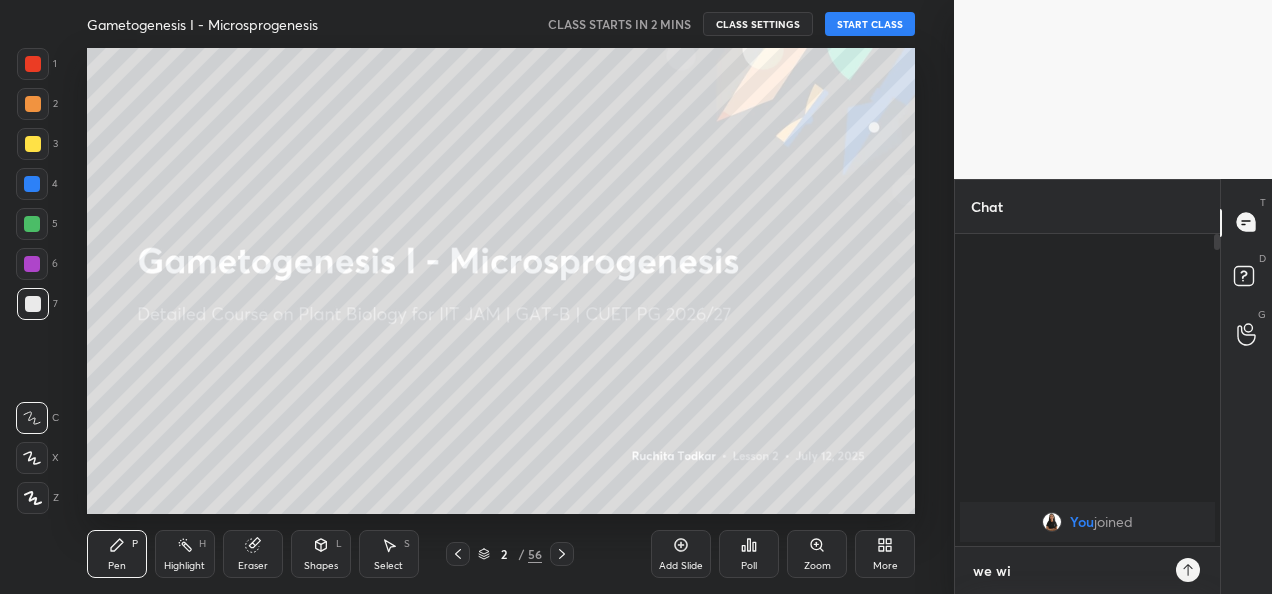 type on "x" 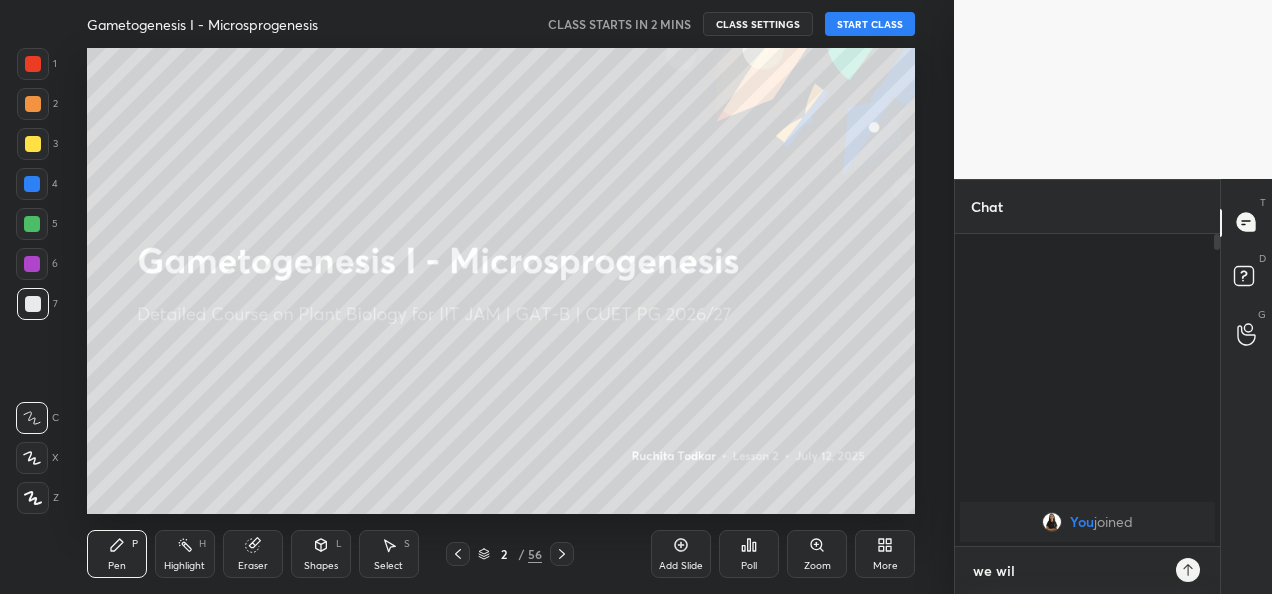 type on "we will" 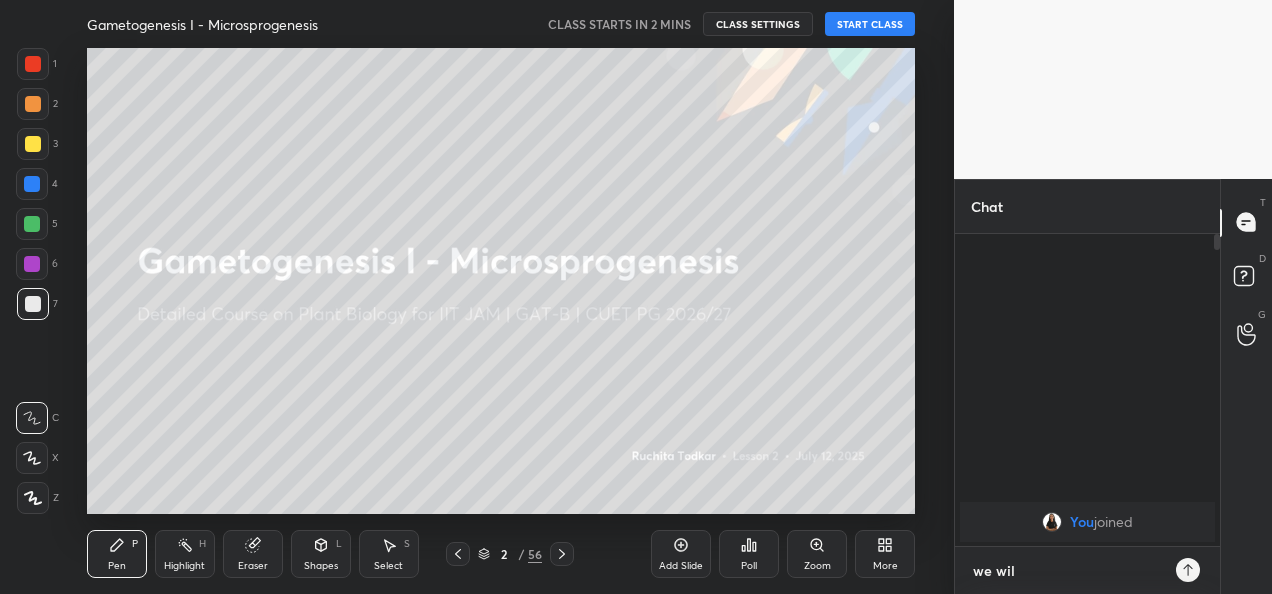 type on "x" 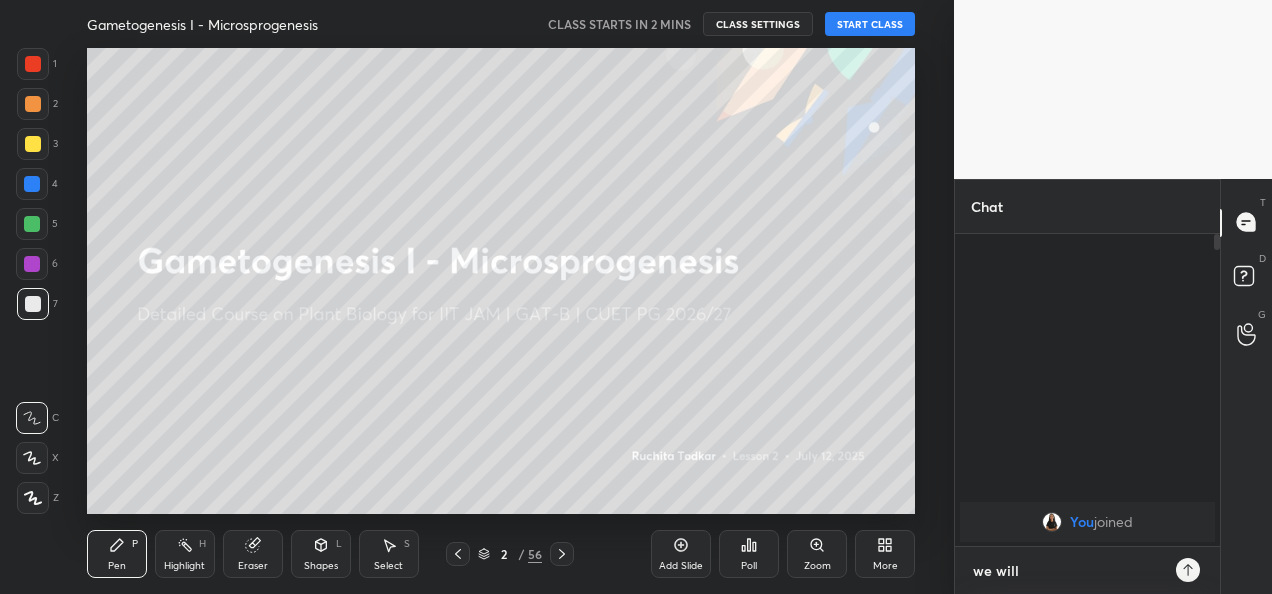 type on "we will" 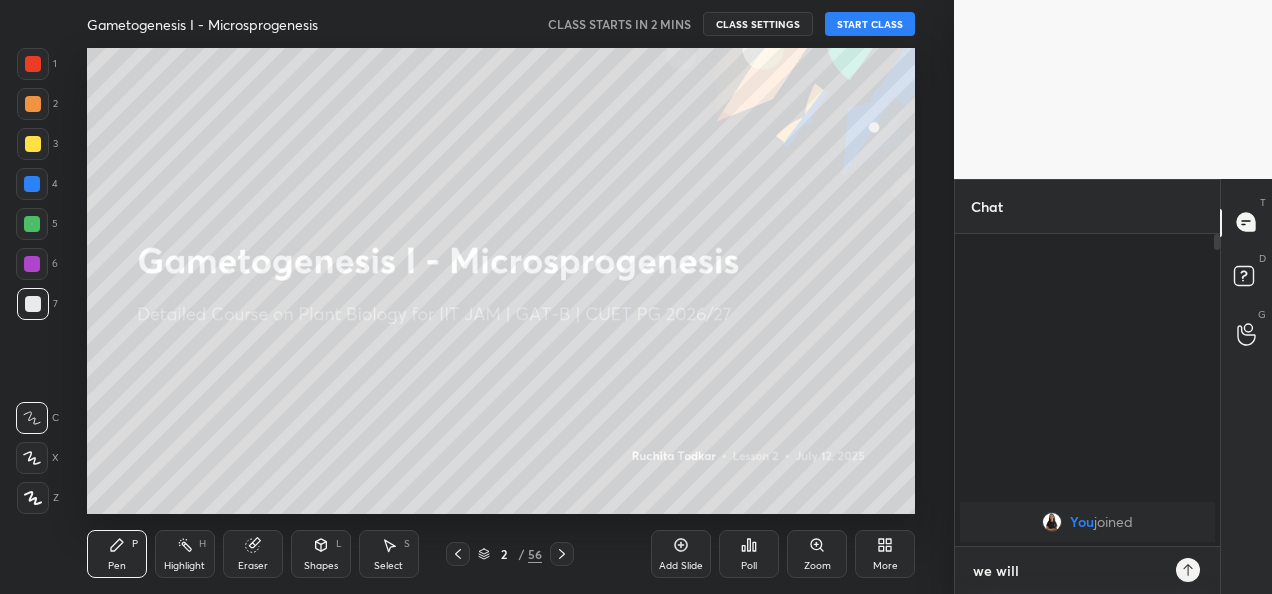 type on "we will s" 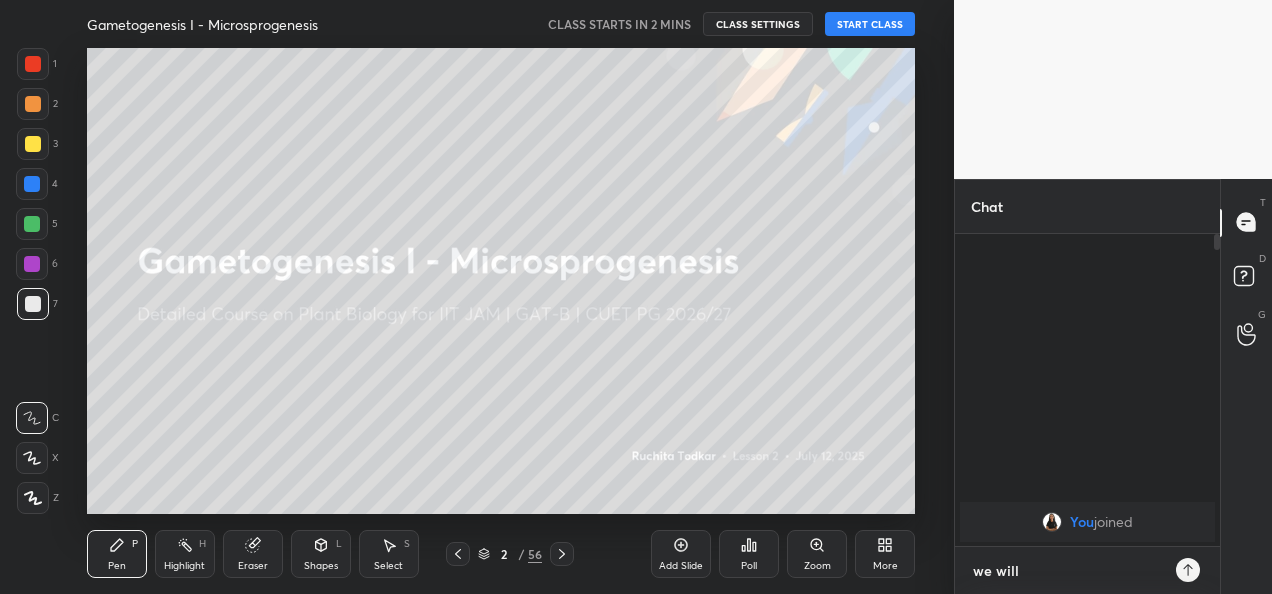 type on "x" 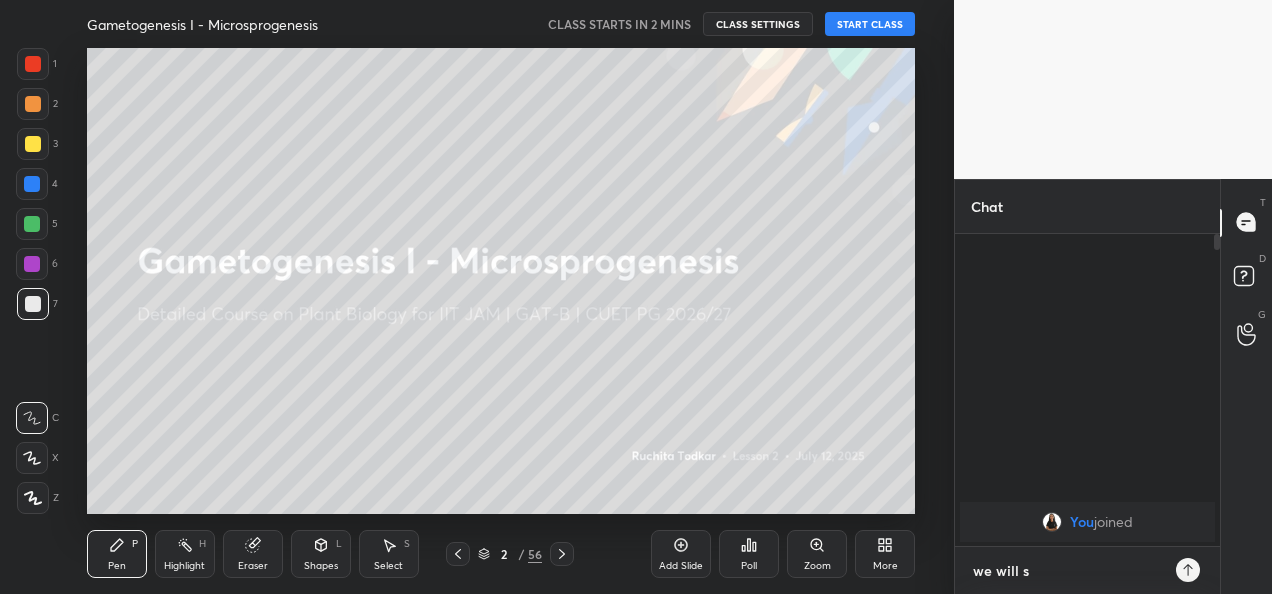 type on "we will st" 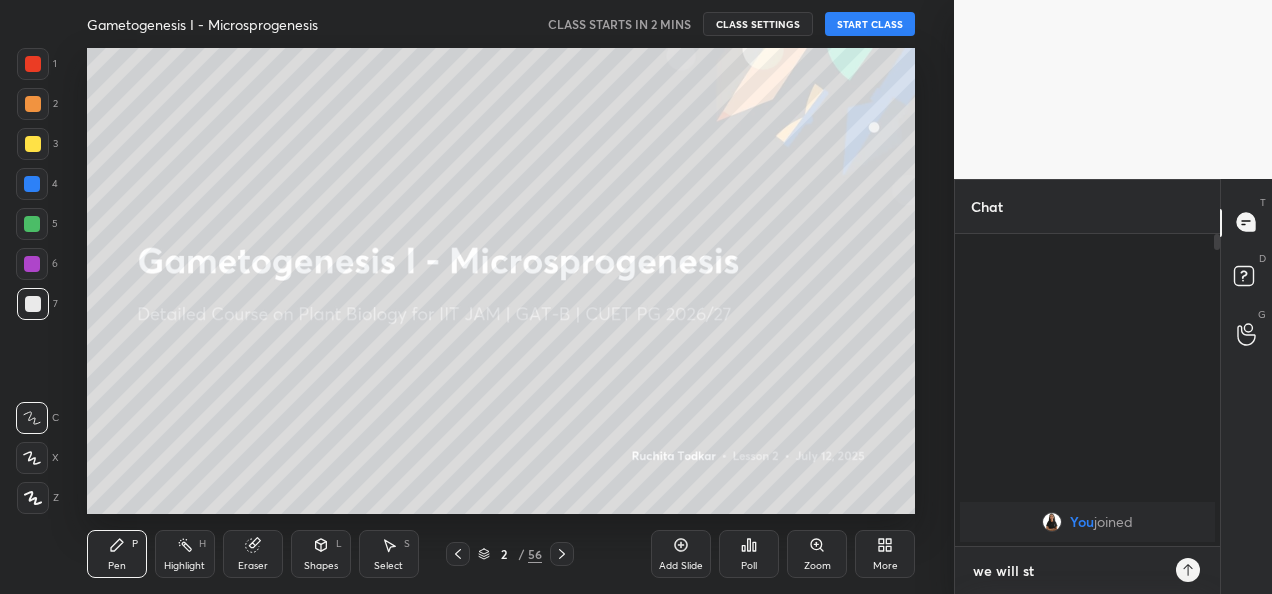 type on "we will sta" 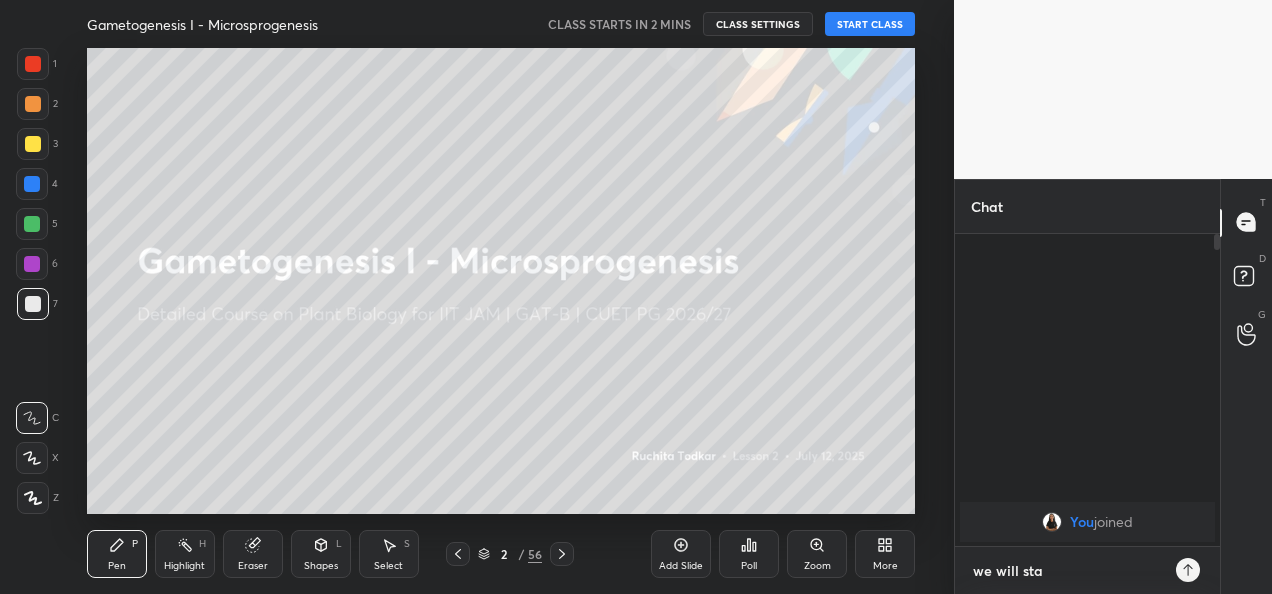 type on "we will star" 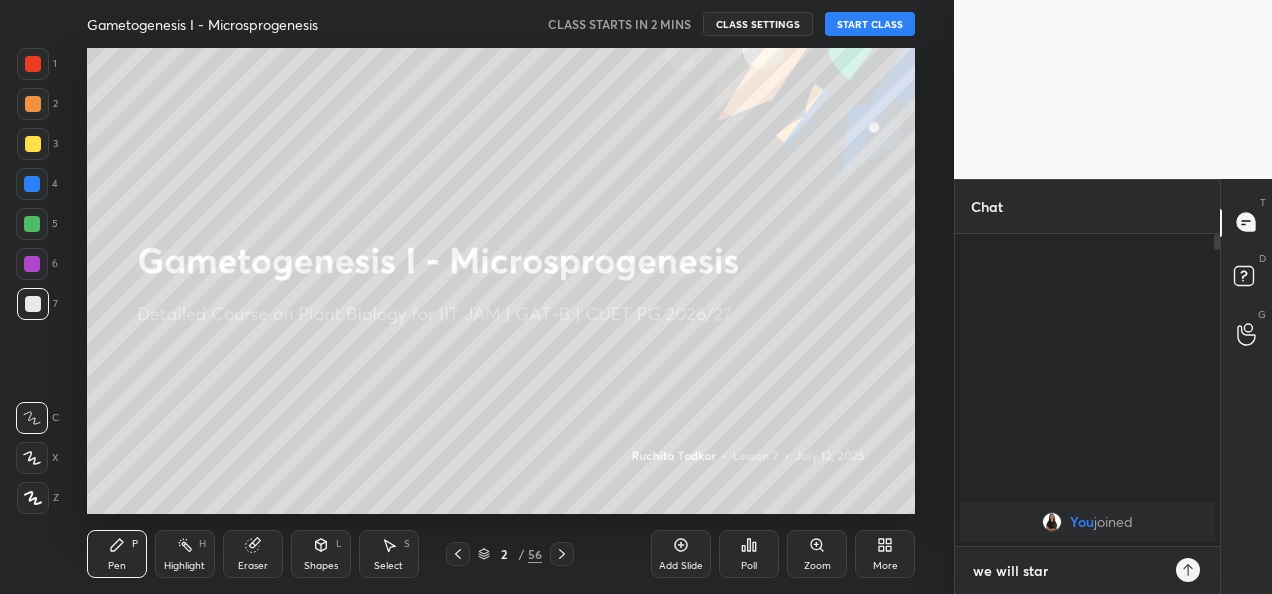 type on "we will start" 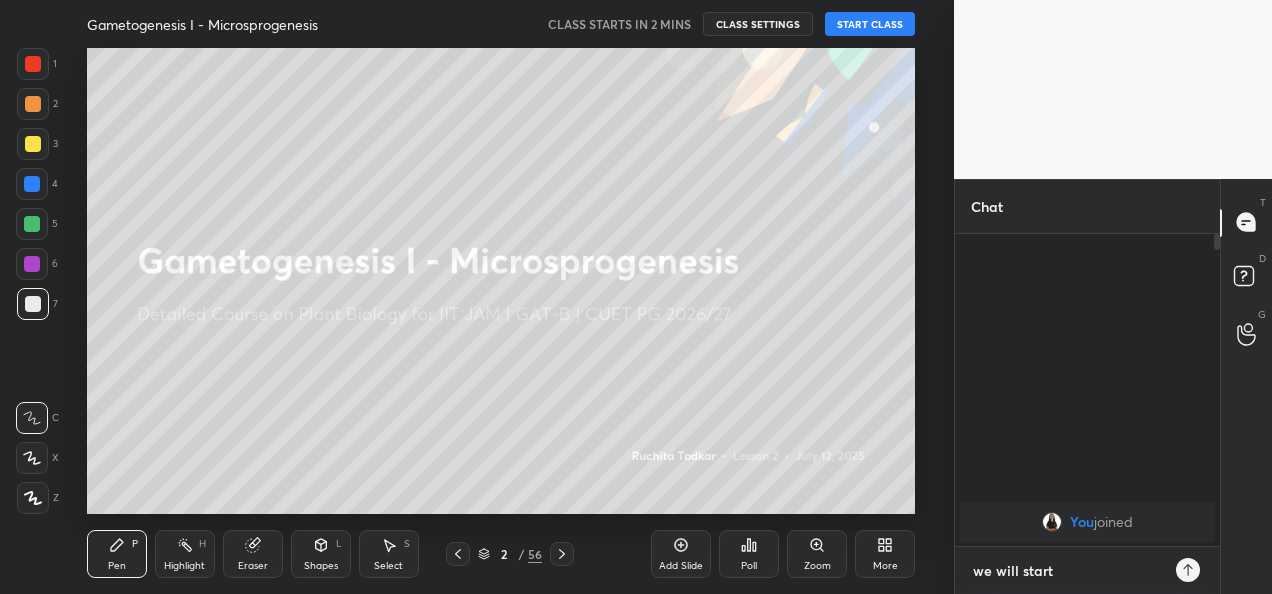type on "we will start" 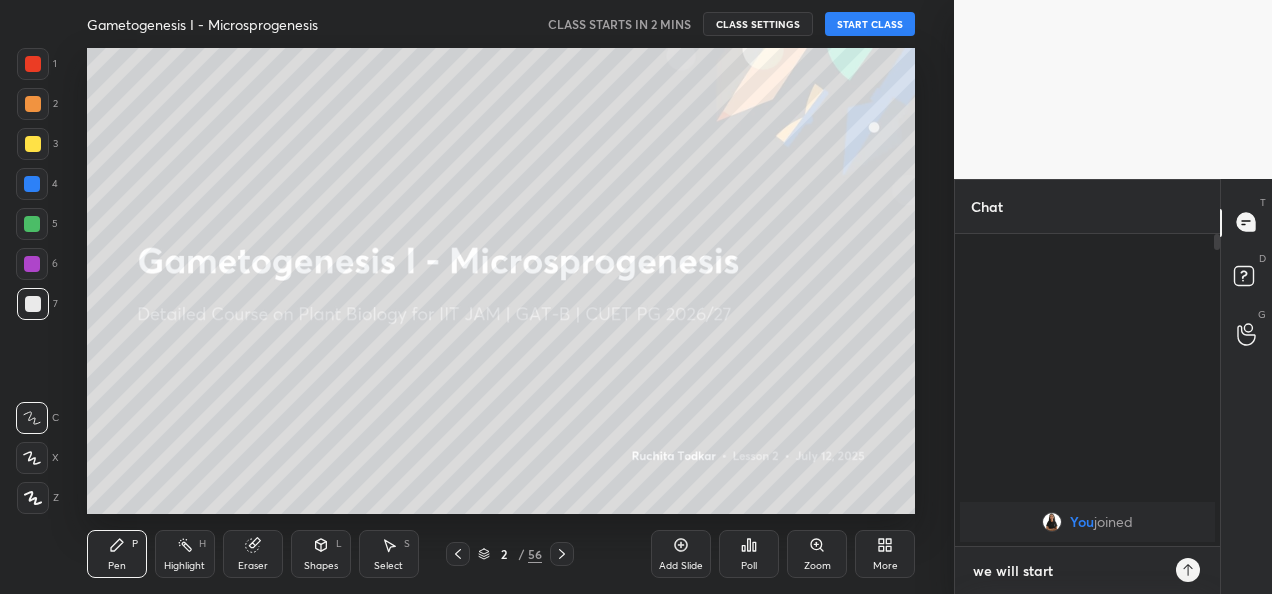 type on "x" 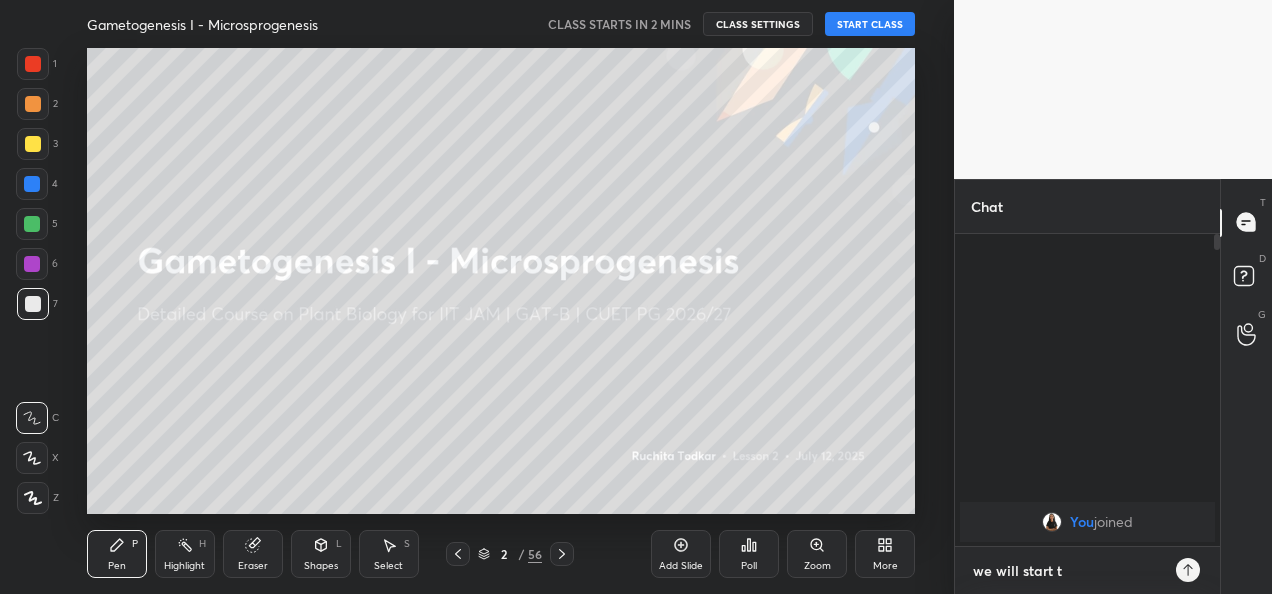 type on "we will start th" 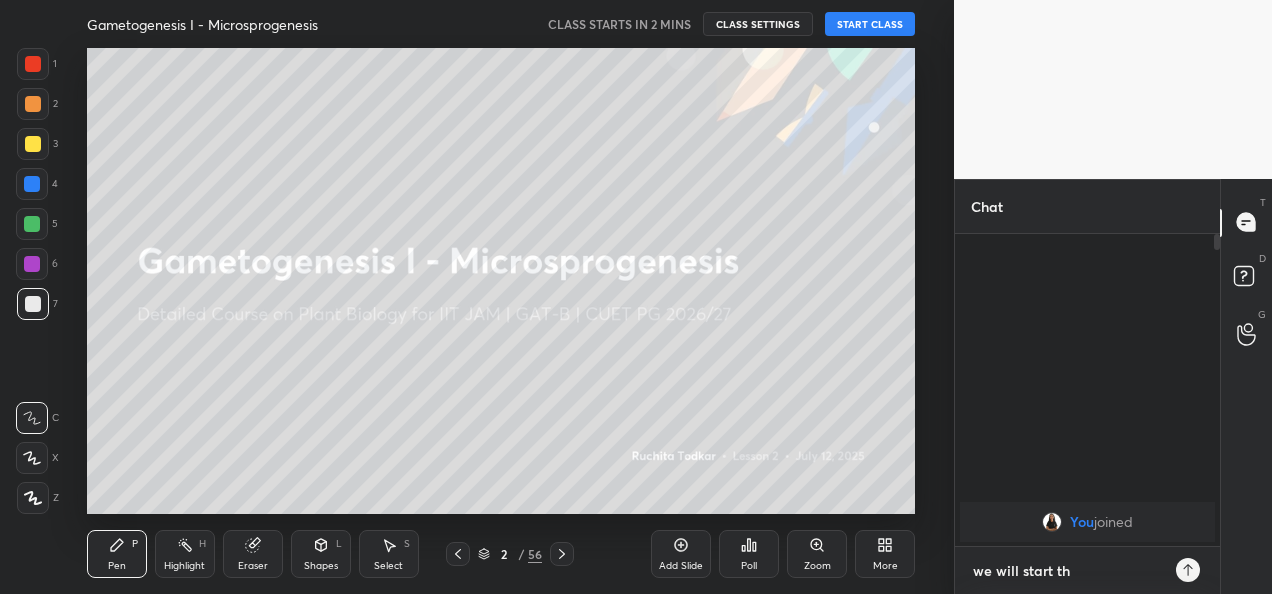 type on "we will start the" 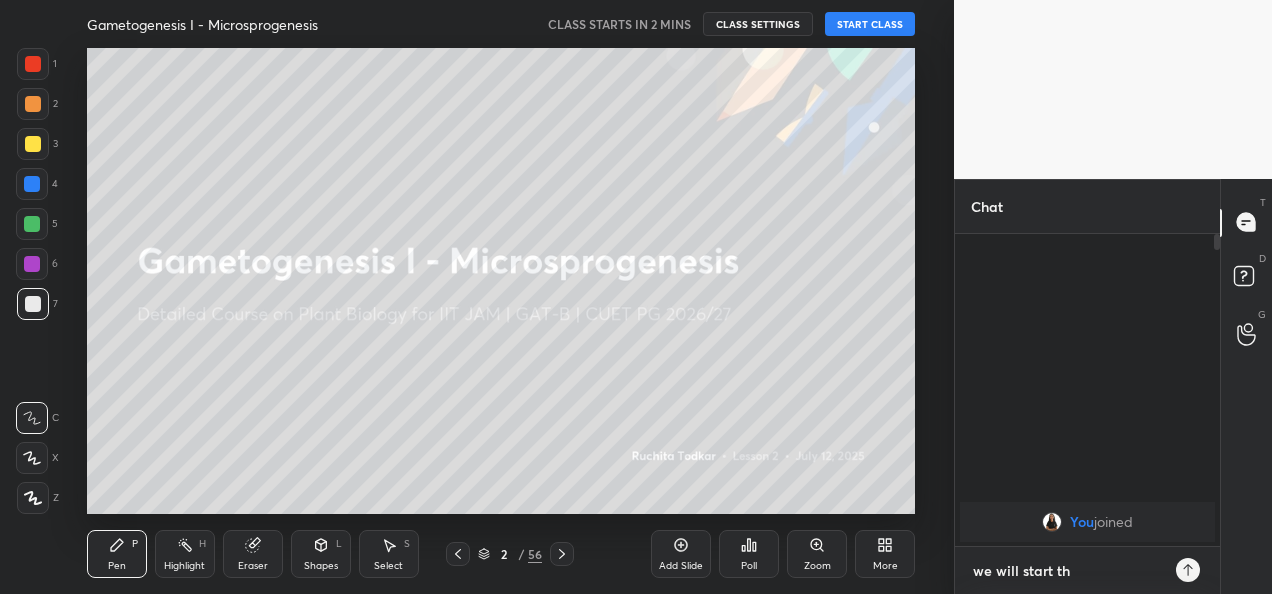 type on "x" 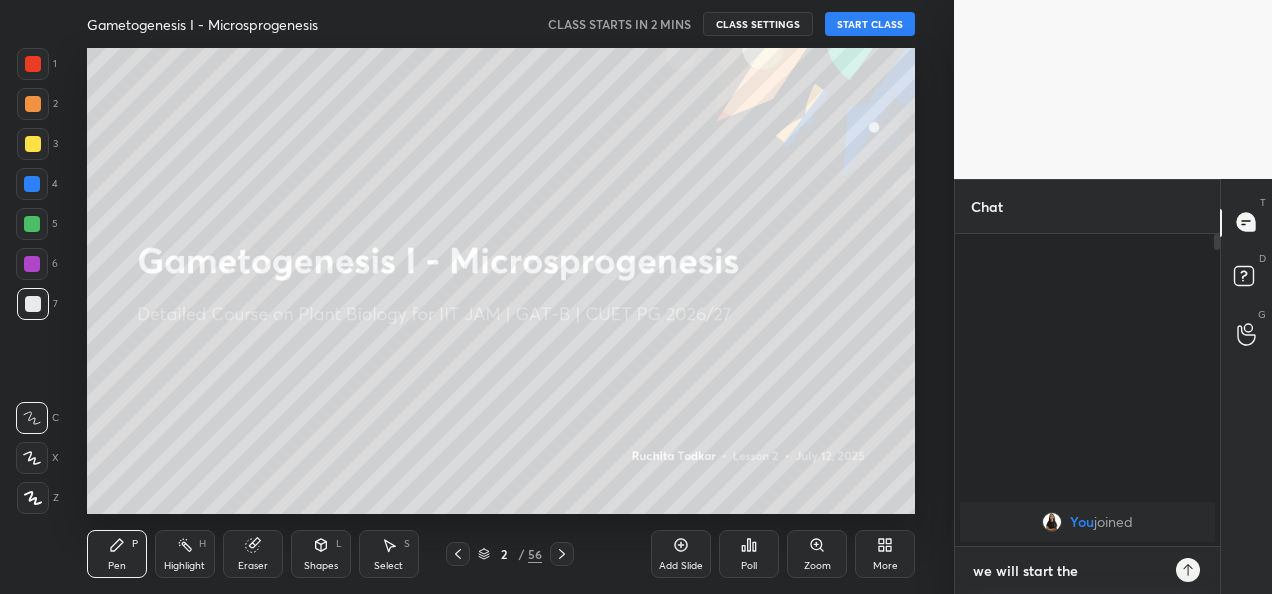 type on "we will start the" 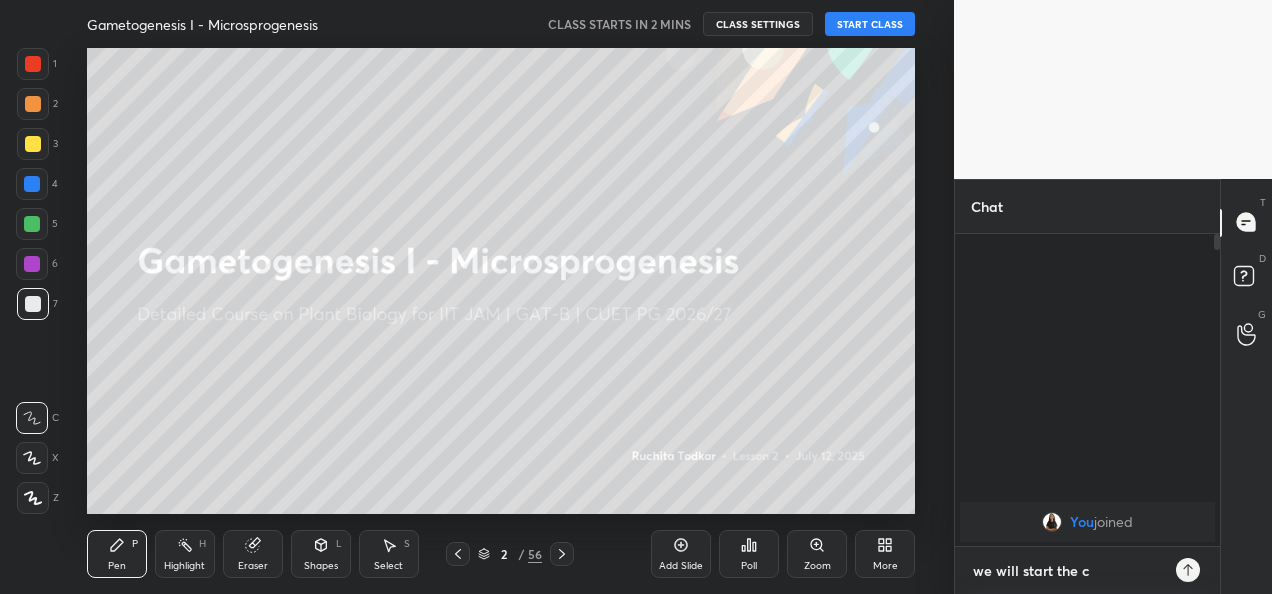 type on "we will start the cl" 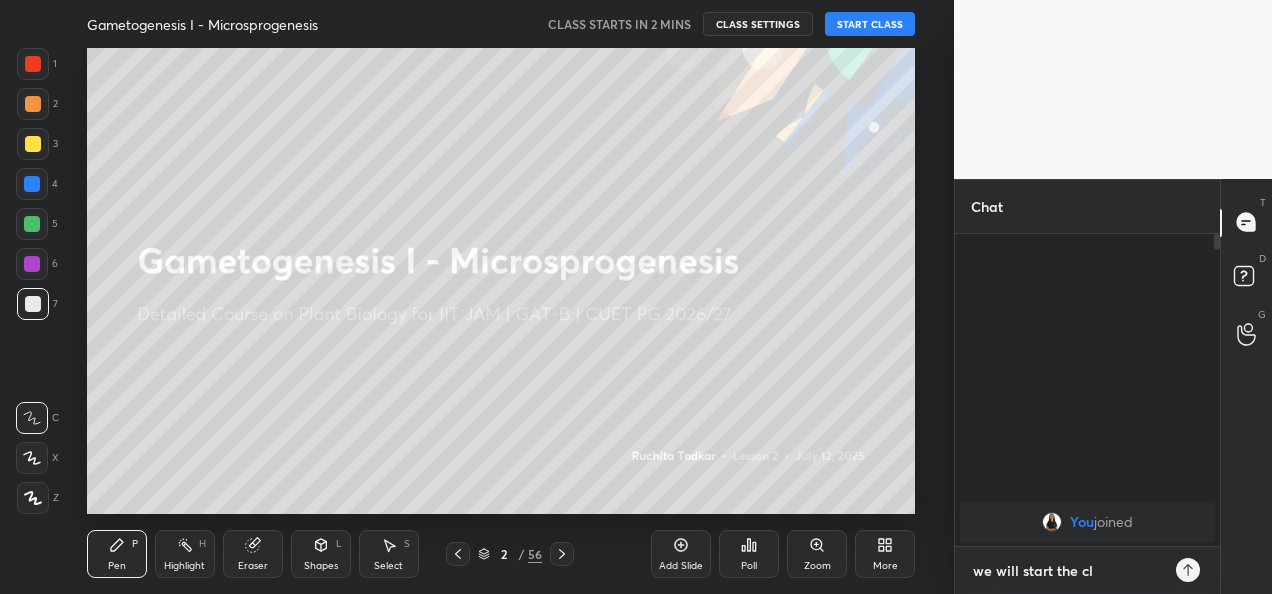 type on "we will start the cla" 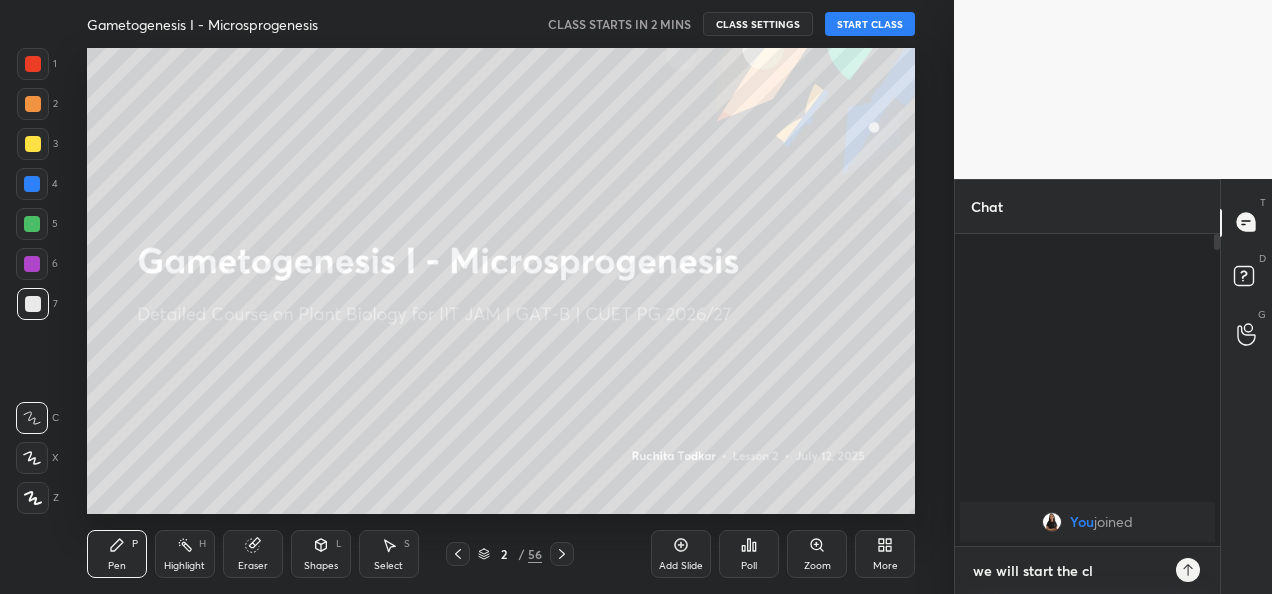 type on "x" 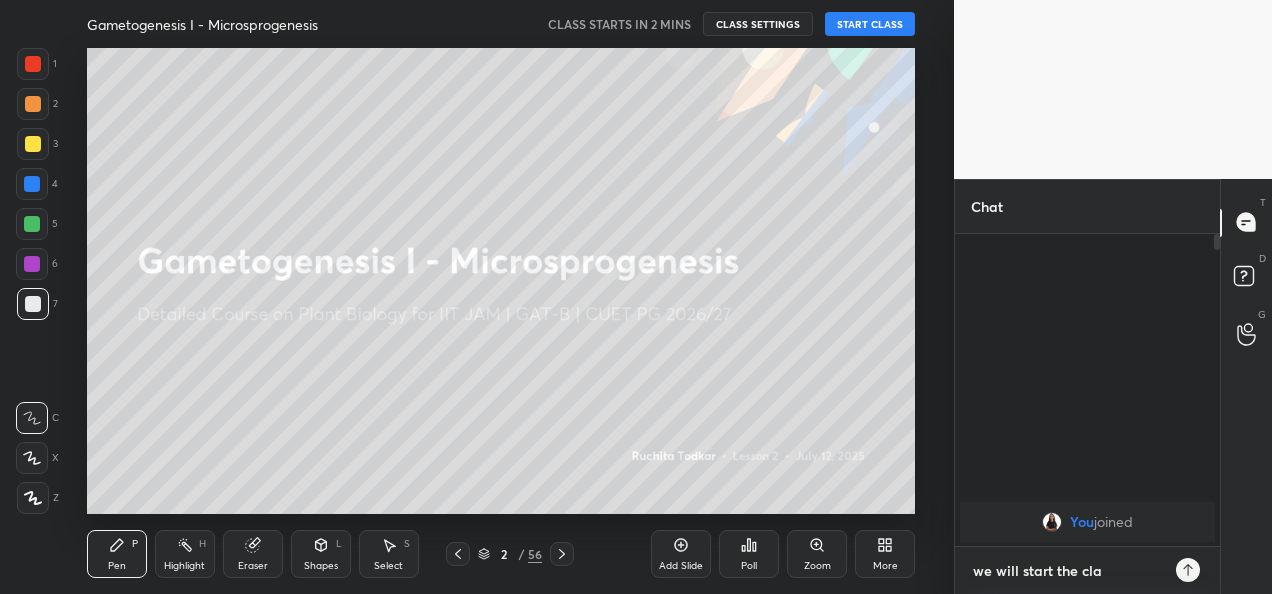 type on "we will start the clas" 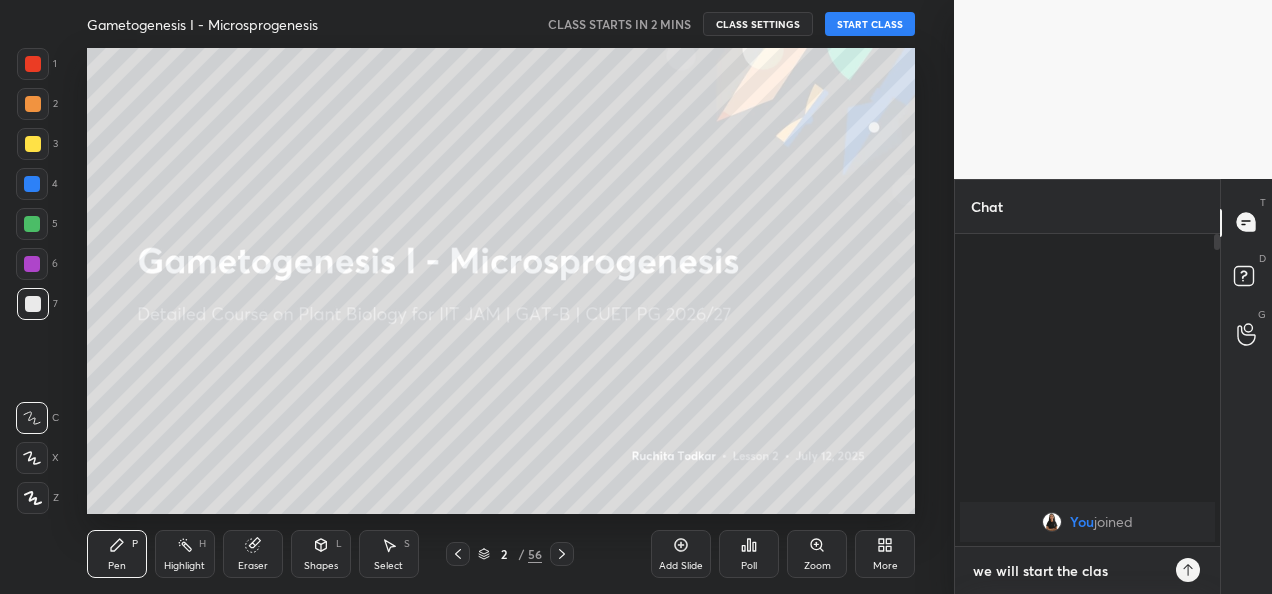 type on "we will start the class" 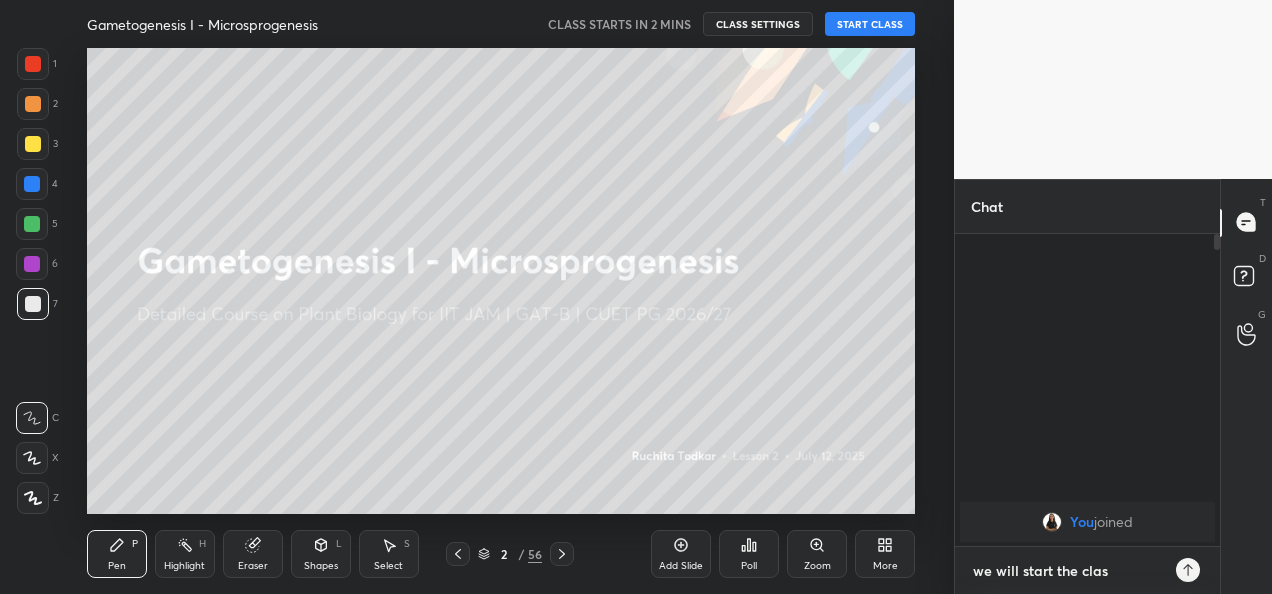 type on "x" 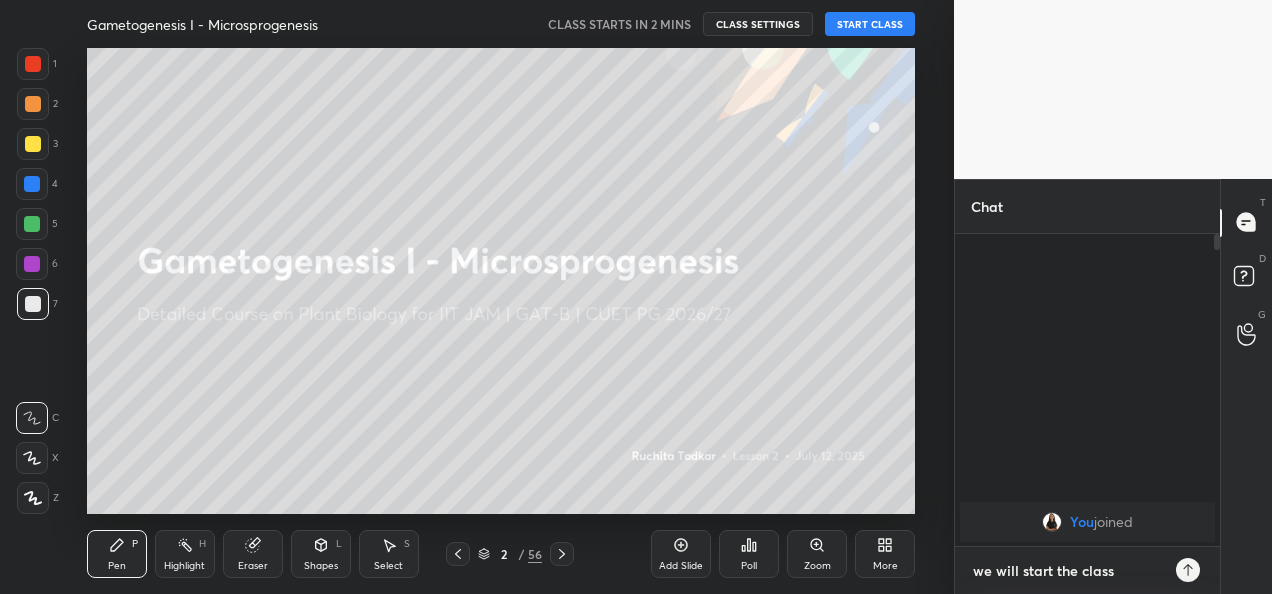 type on "we will start the class" 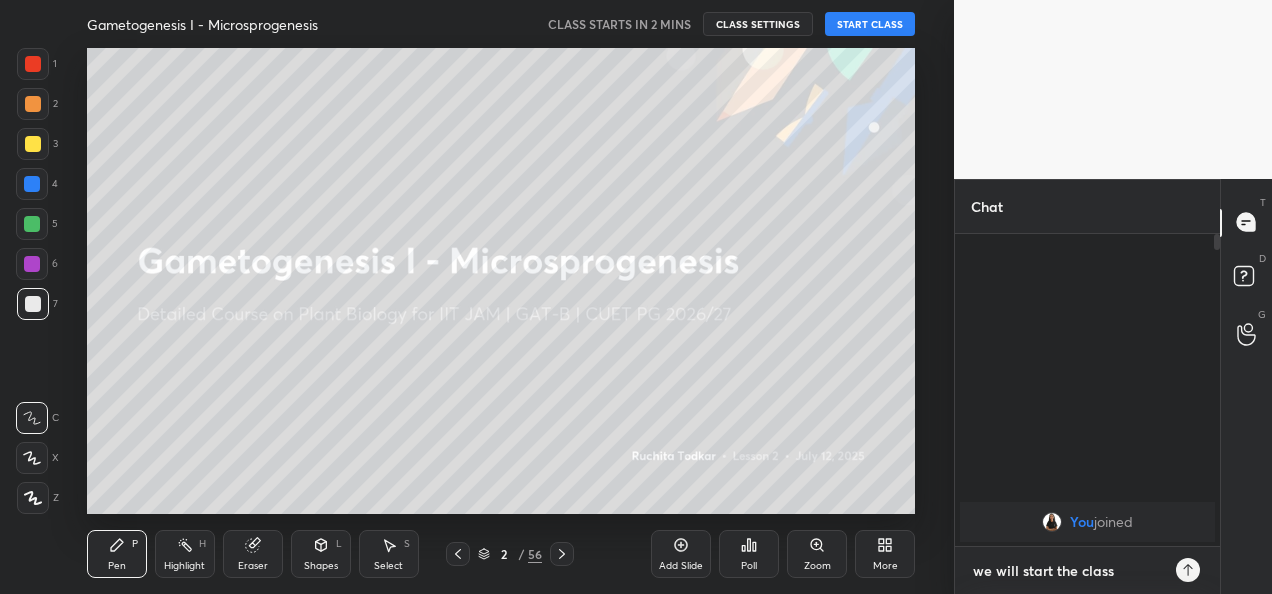 type on "x" 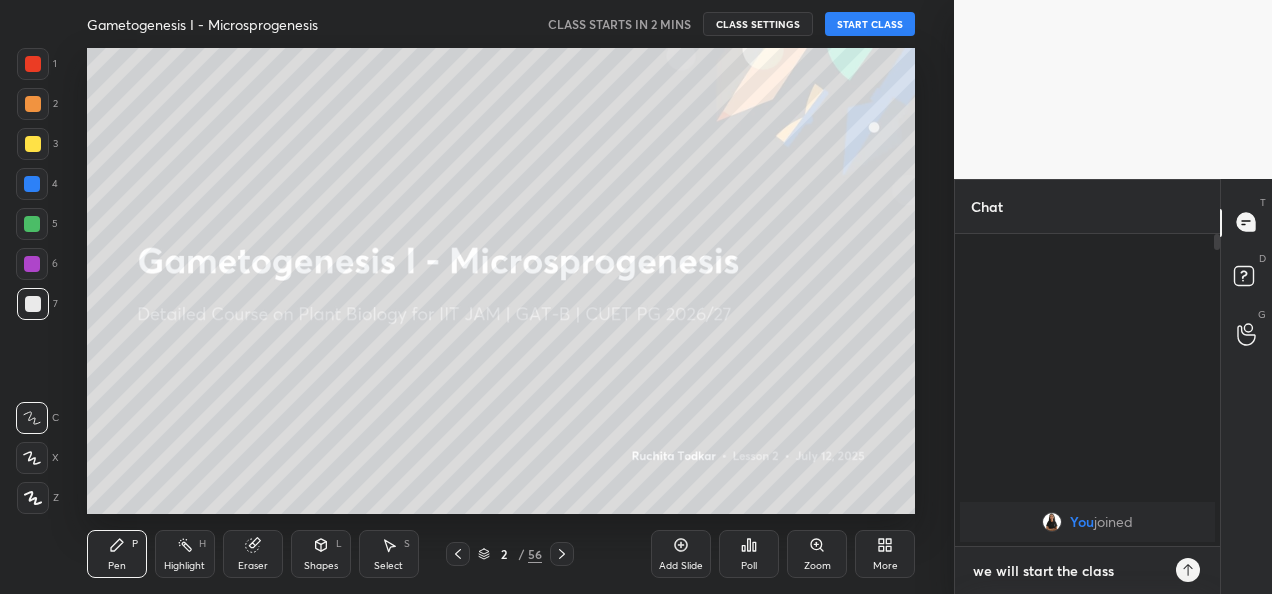 type on "we will start the class i" 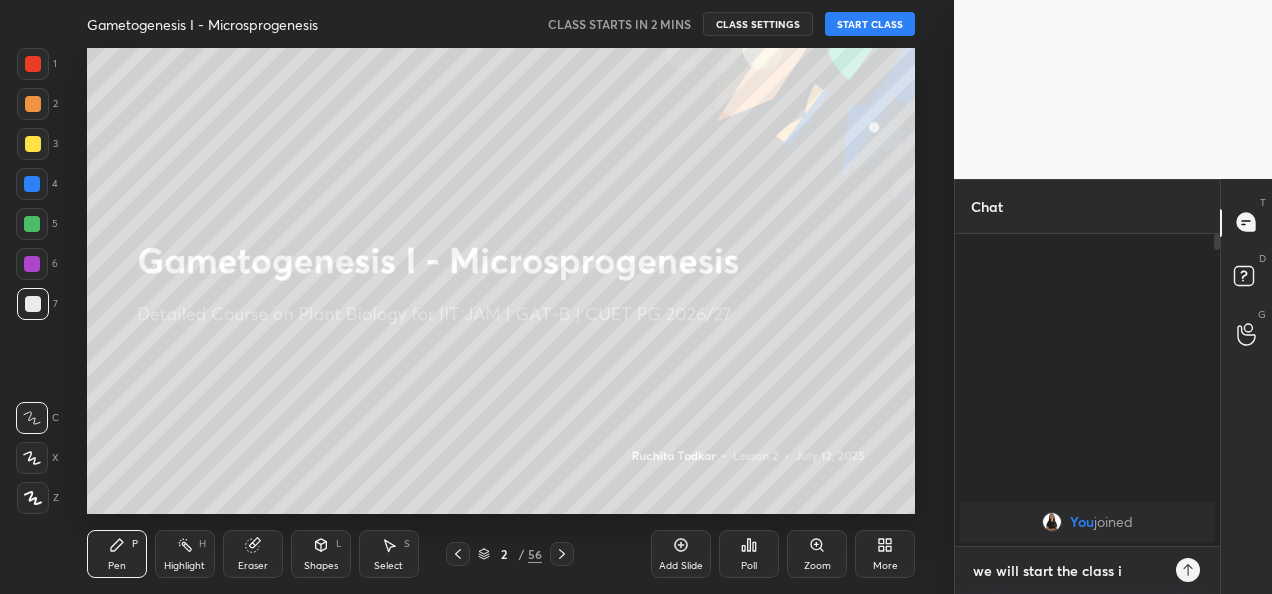 type on "we will start the class in" 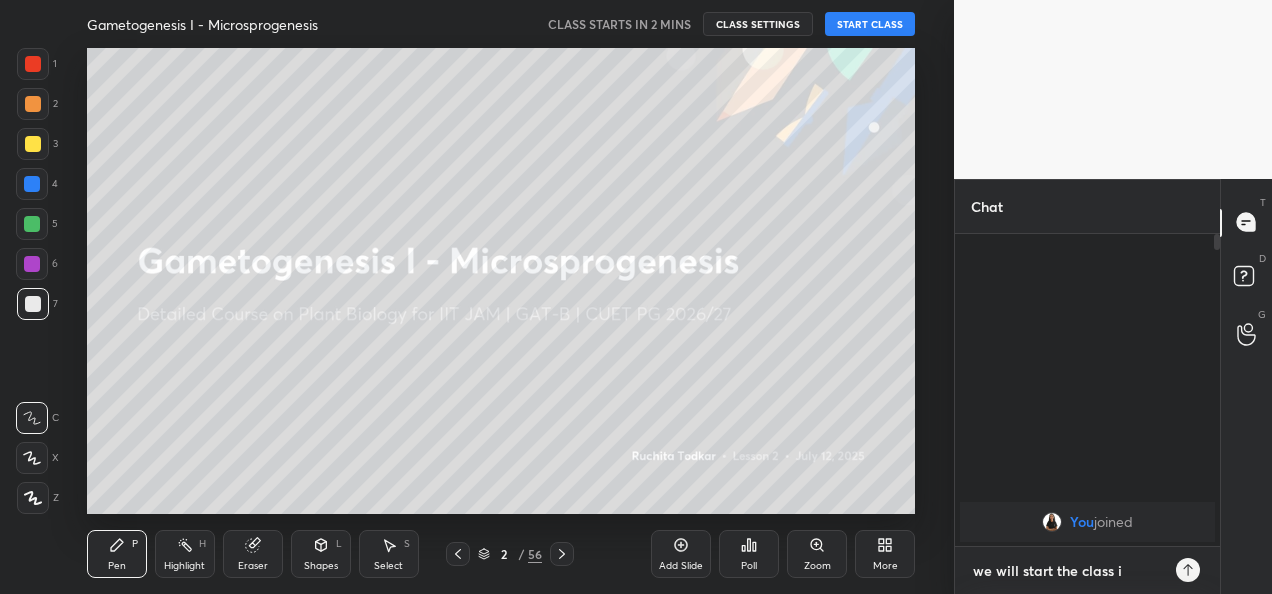 type on "x" 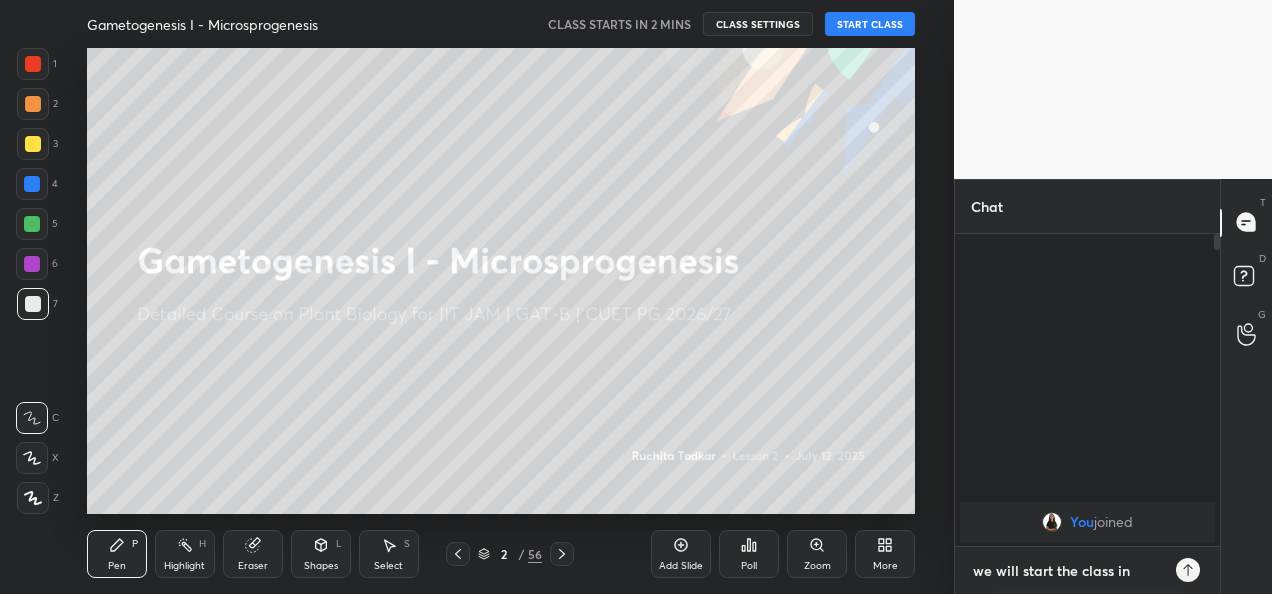 type on "we will start the class in" 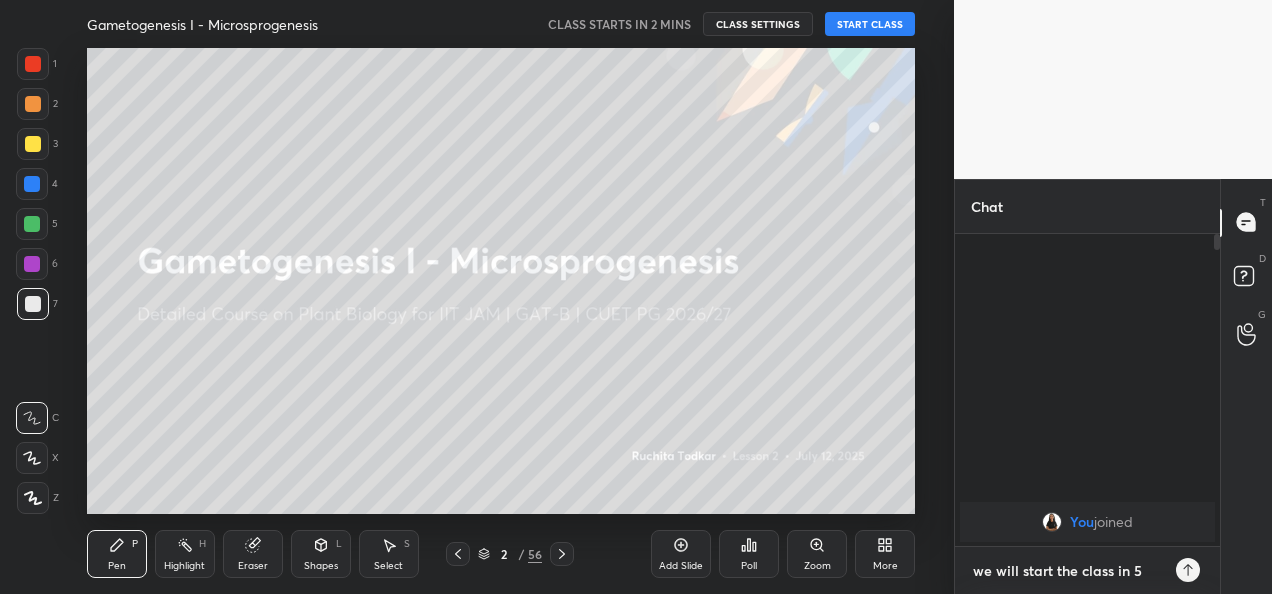 type on "we will start the class in 5" 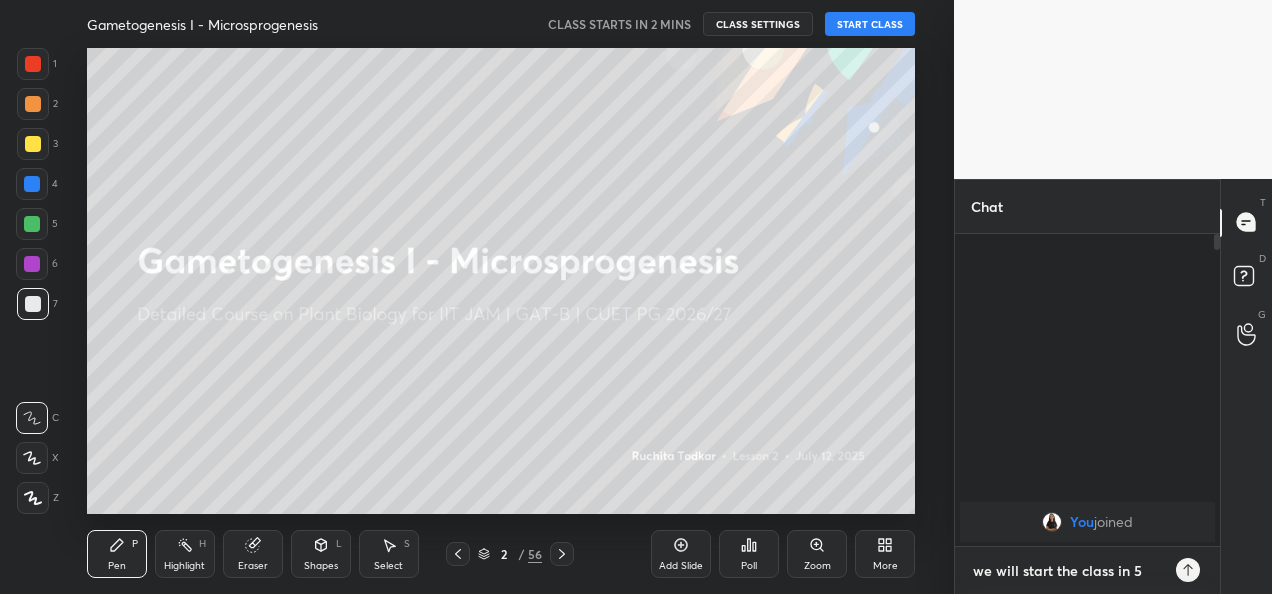 type on "we will start the class in 5 m" 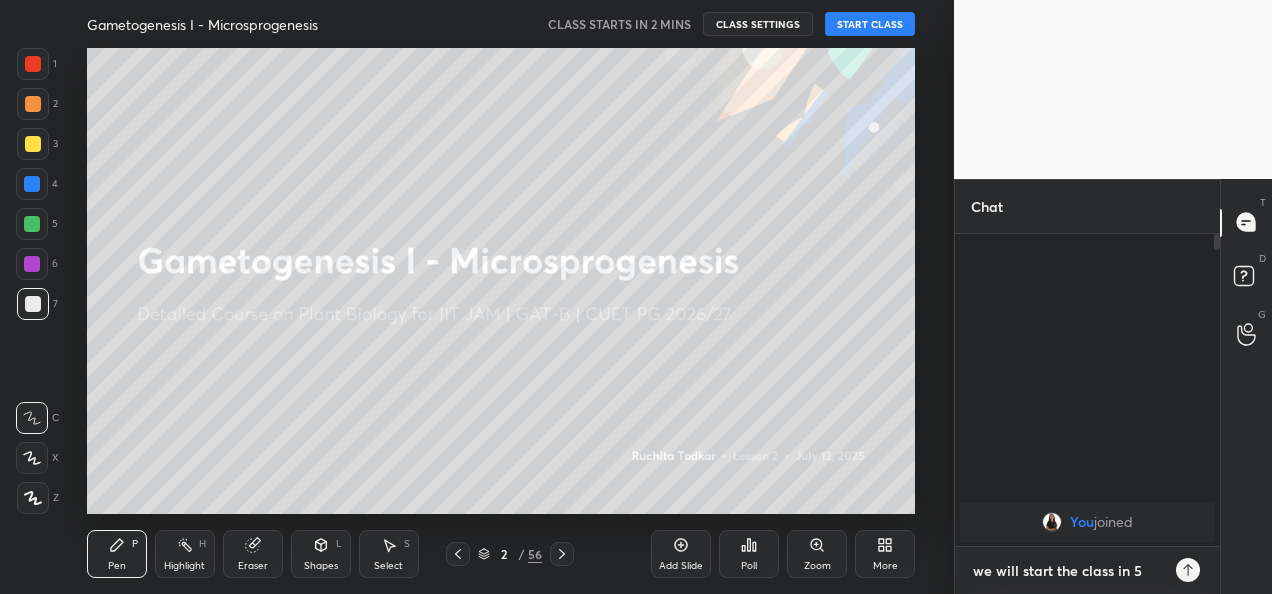 type on "x" 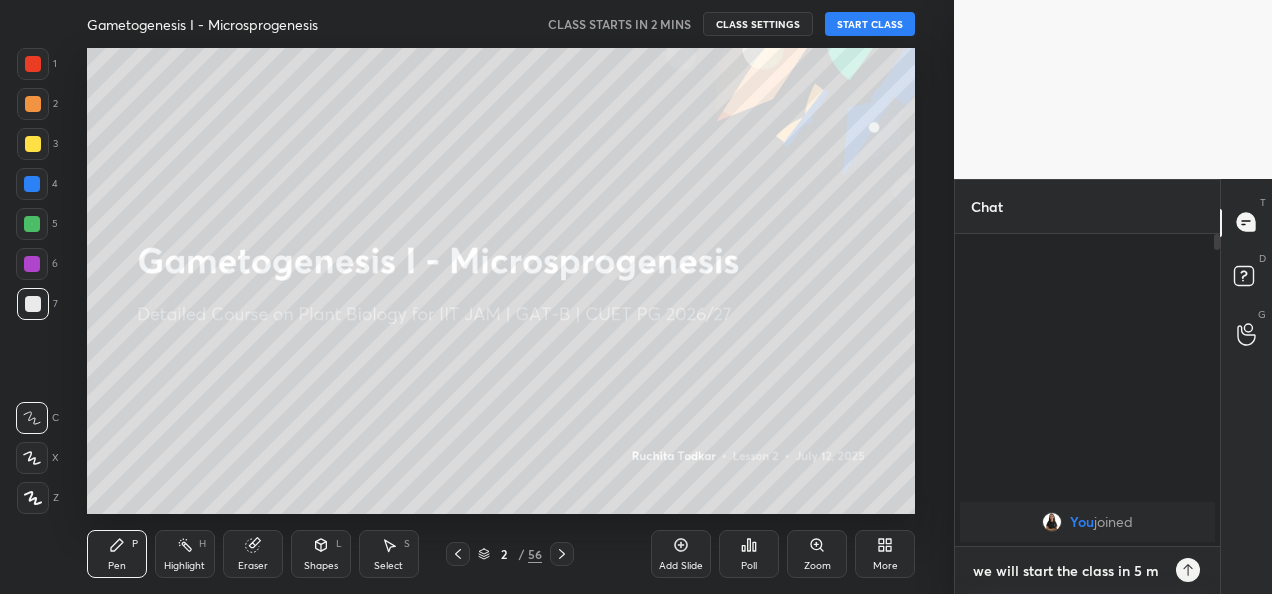 type on "we will start the class in 5 mi" 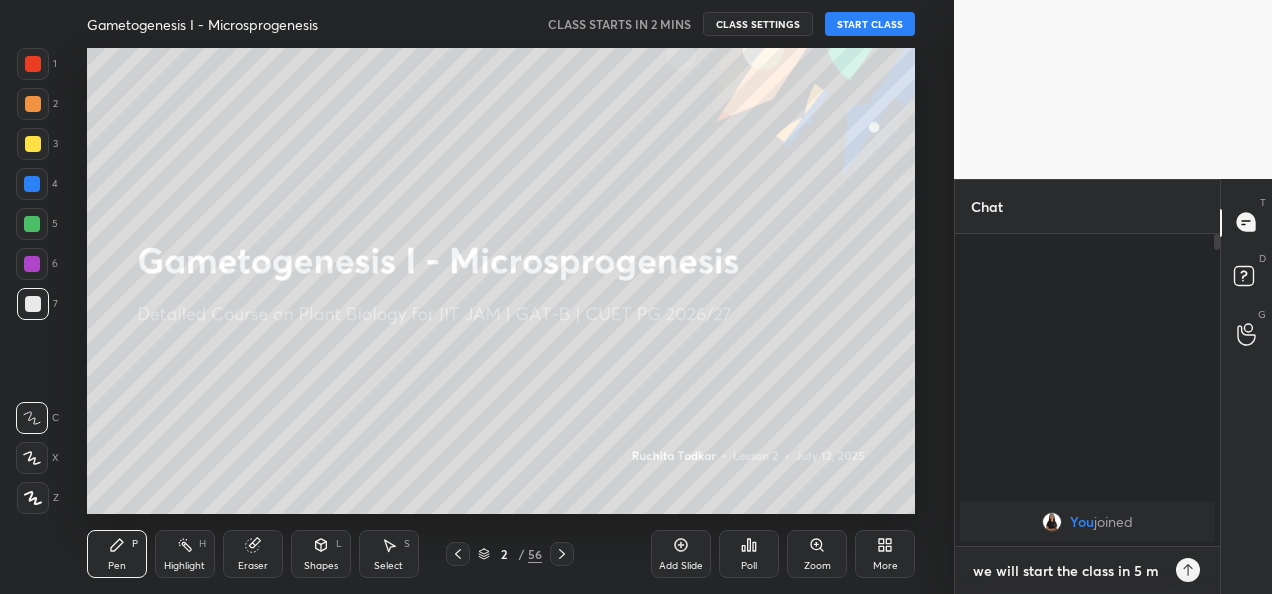 type on "x" 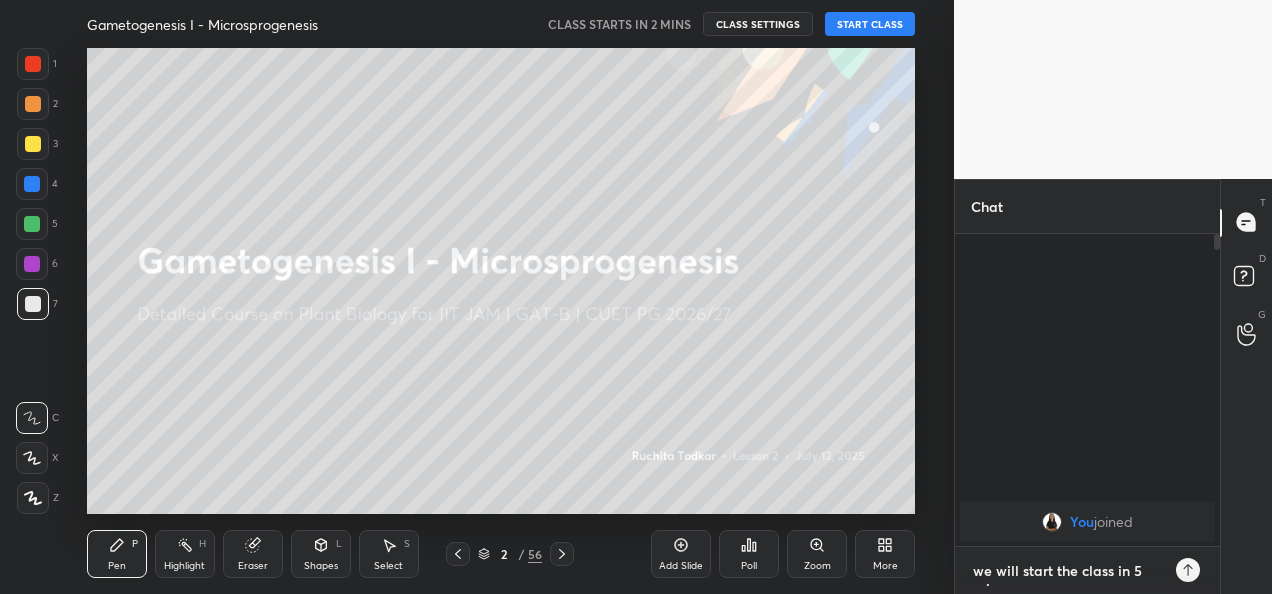 type on "we will start the class in 5 min" 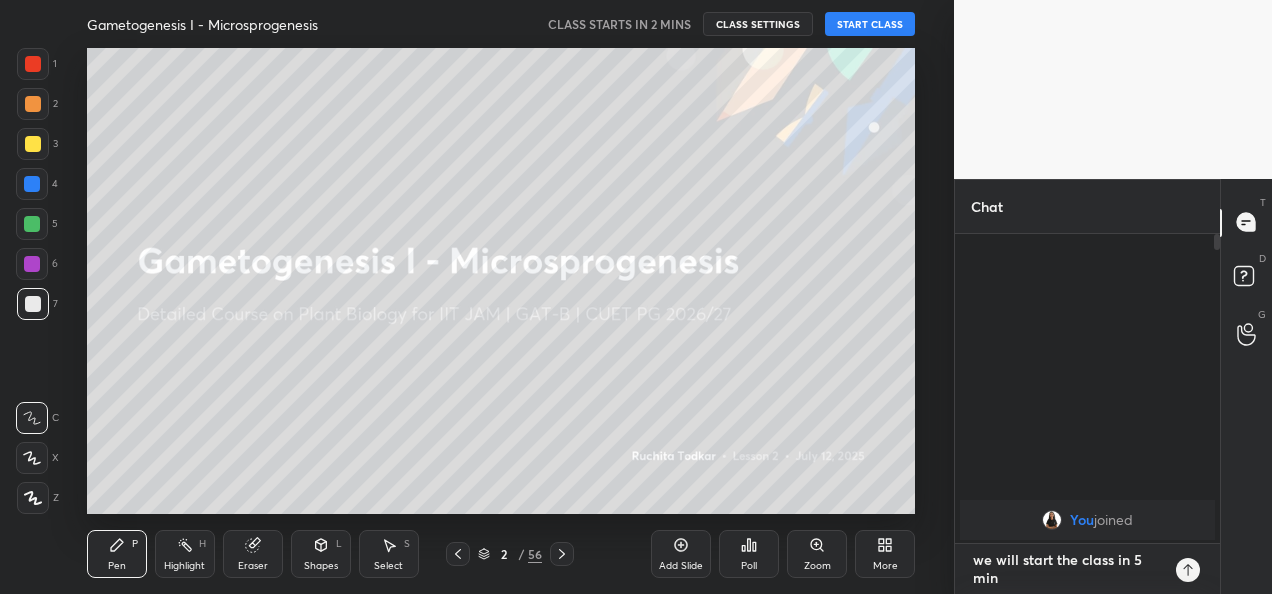 type on "we will start the class in 5 mins" 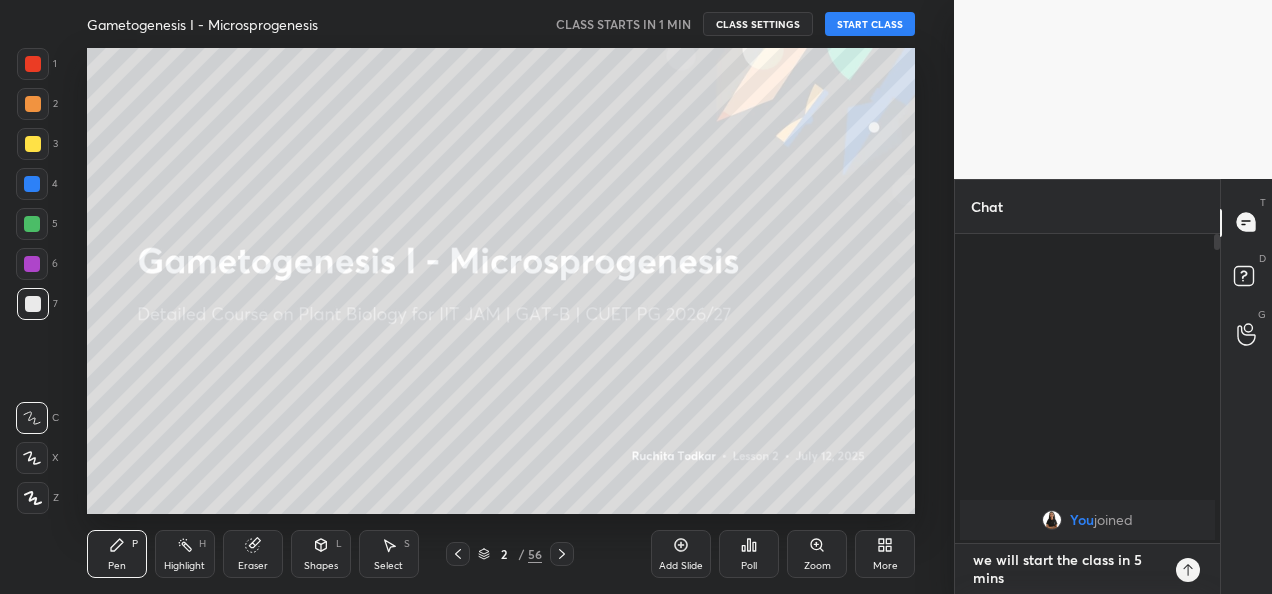 type on "we will start the class in 5 mins" 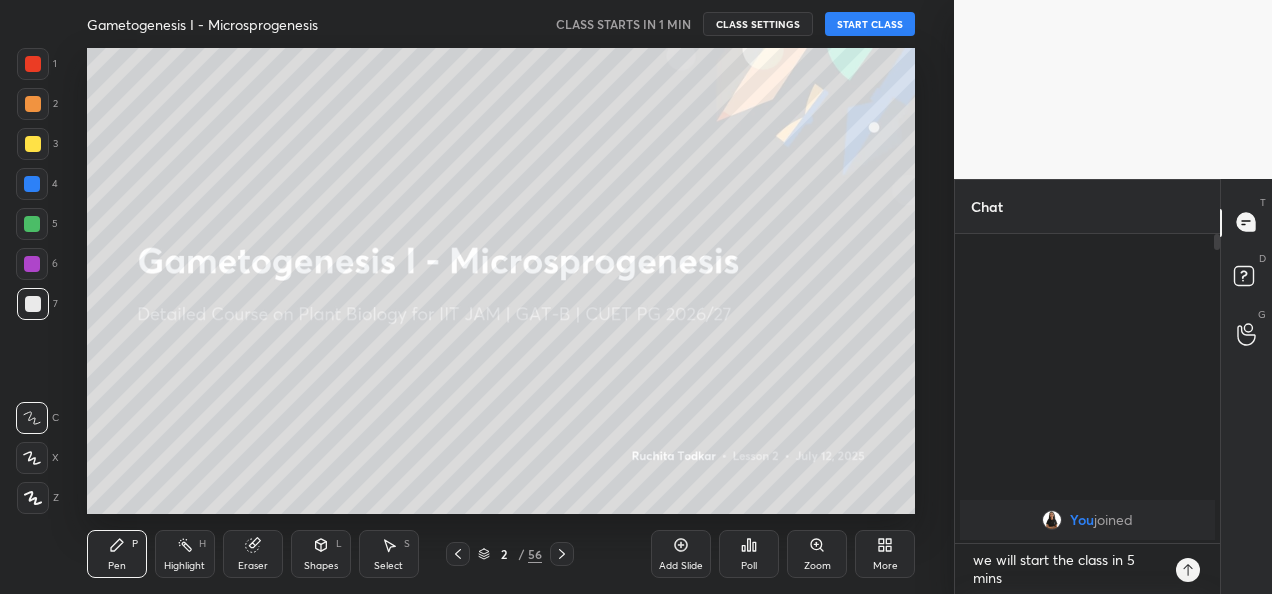 type on "x" 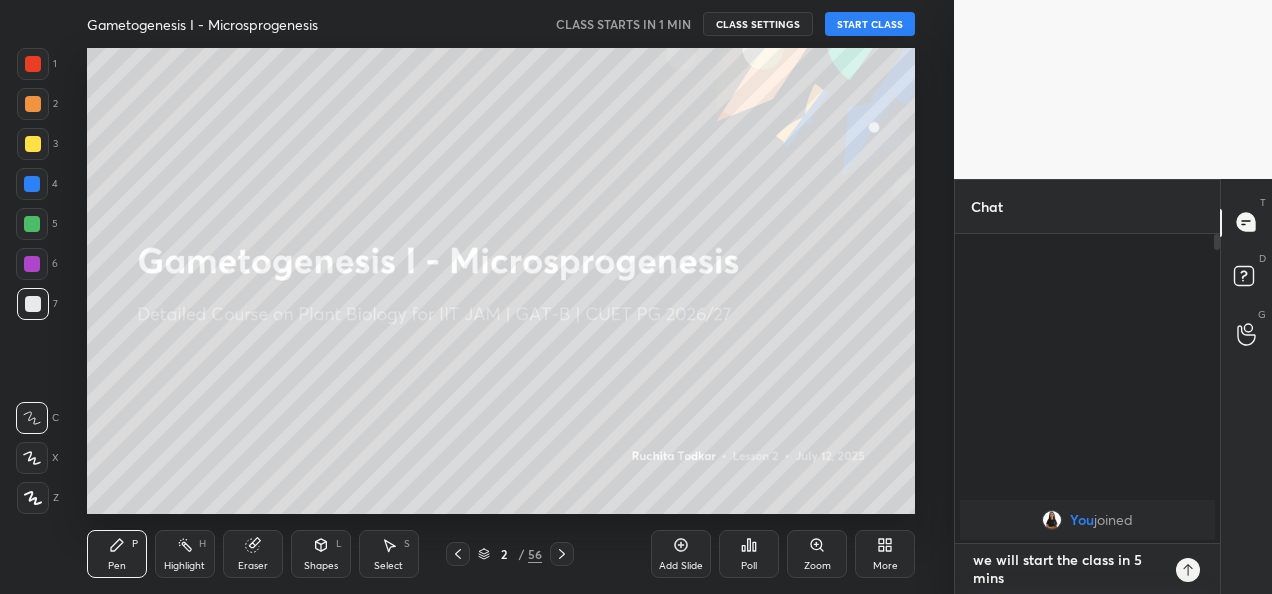 type 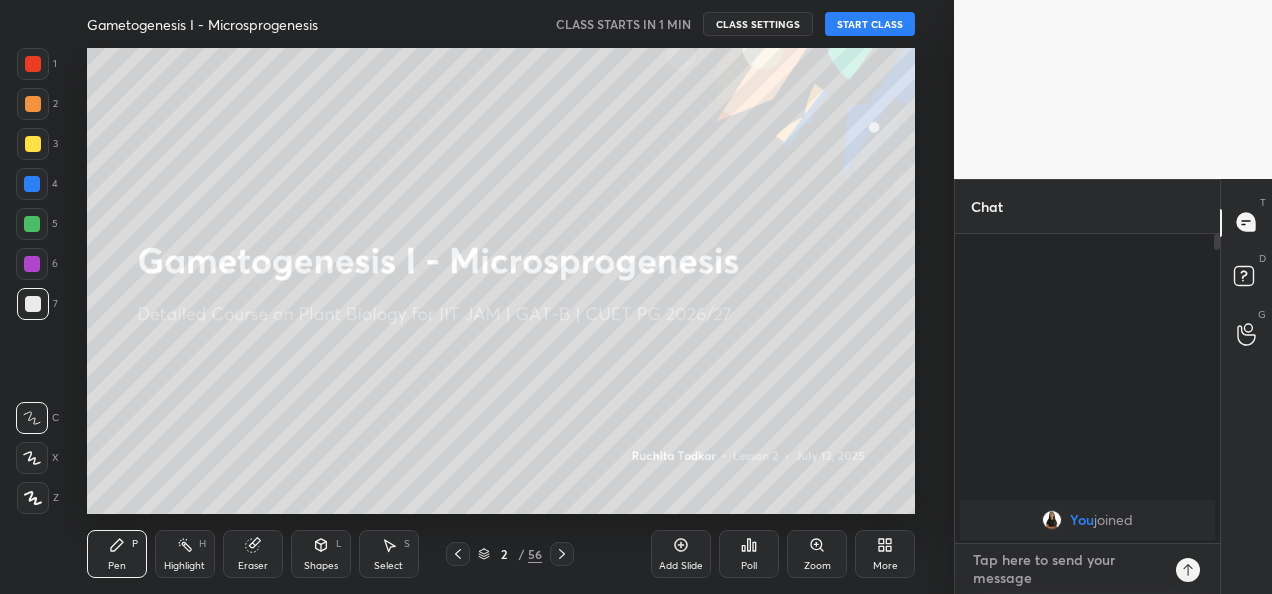 scroll, scrollTop: 6, scrollLeft: 6, axis: both 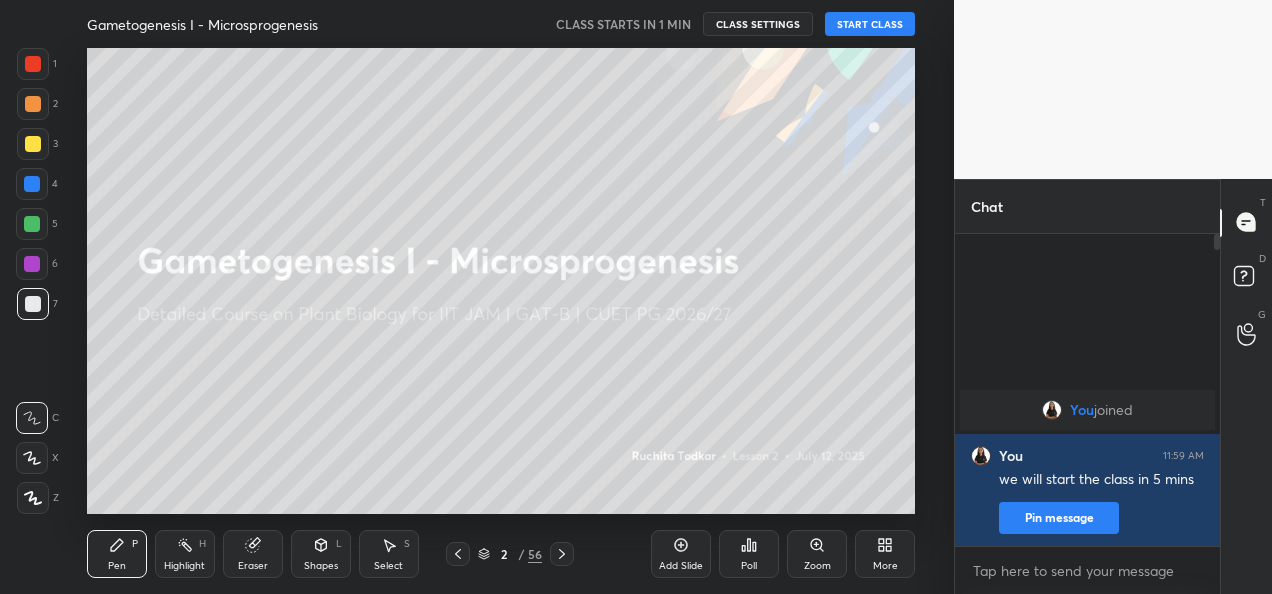 click on "START CLASS" at bounding box center (870, 24) 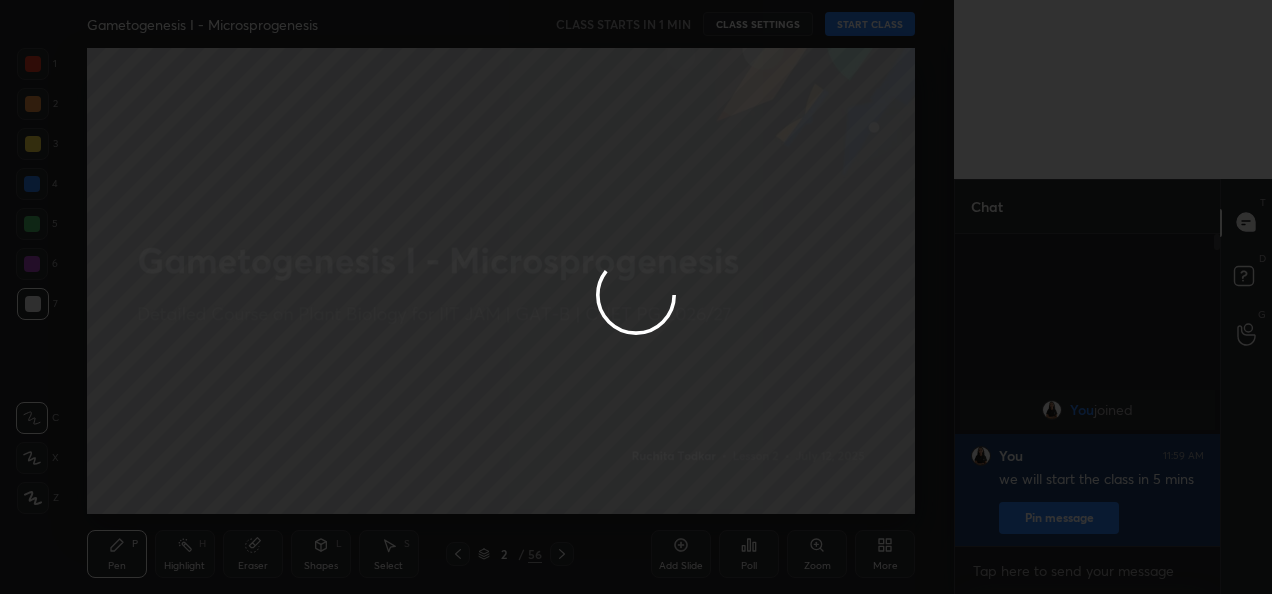 type on "x" 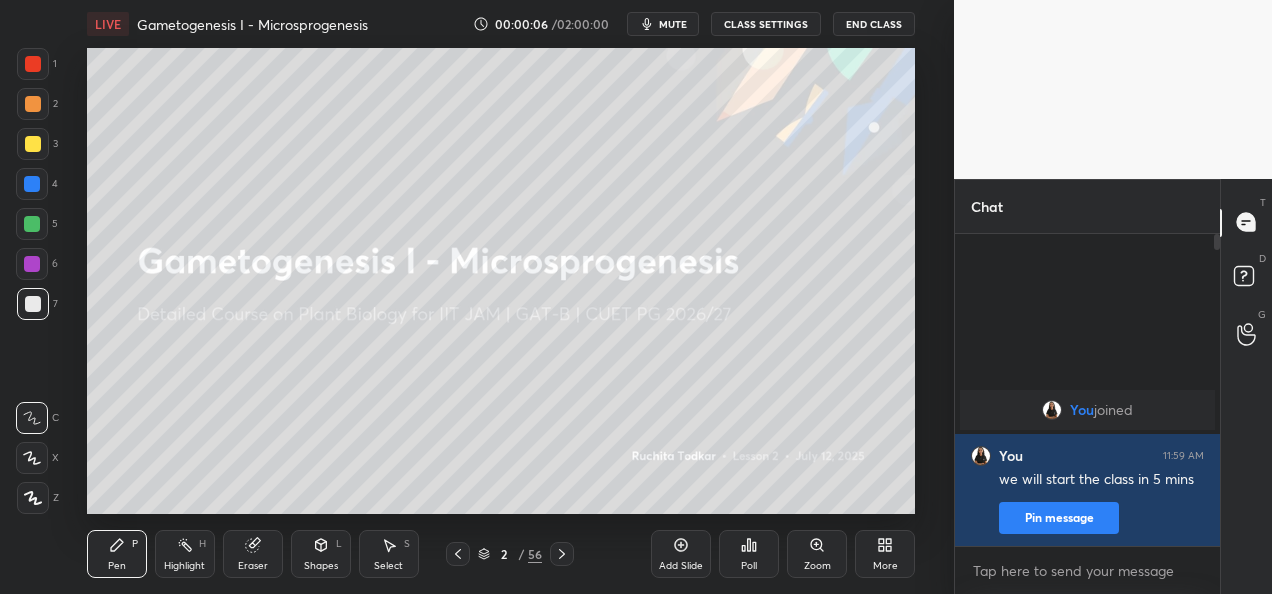 click on "mute" at bounding box center (663, 24) 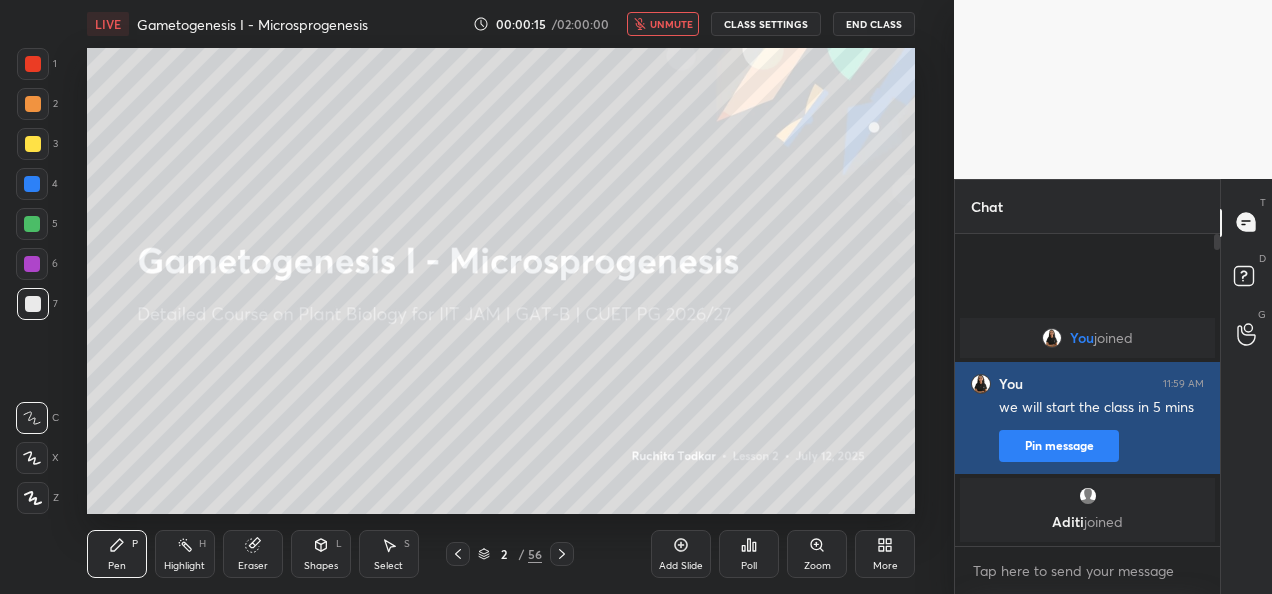 click on "Pin message" at bounding box center [1059, 446] 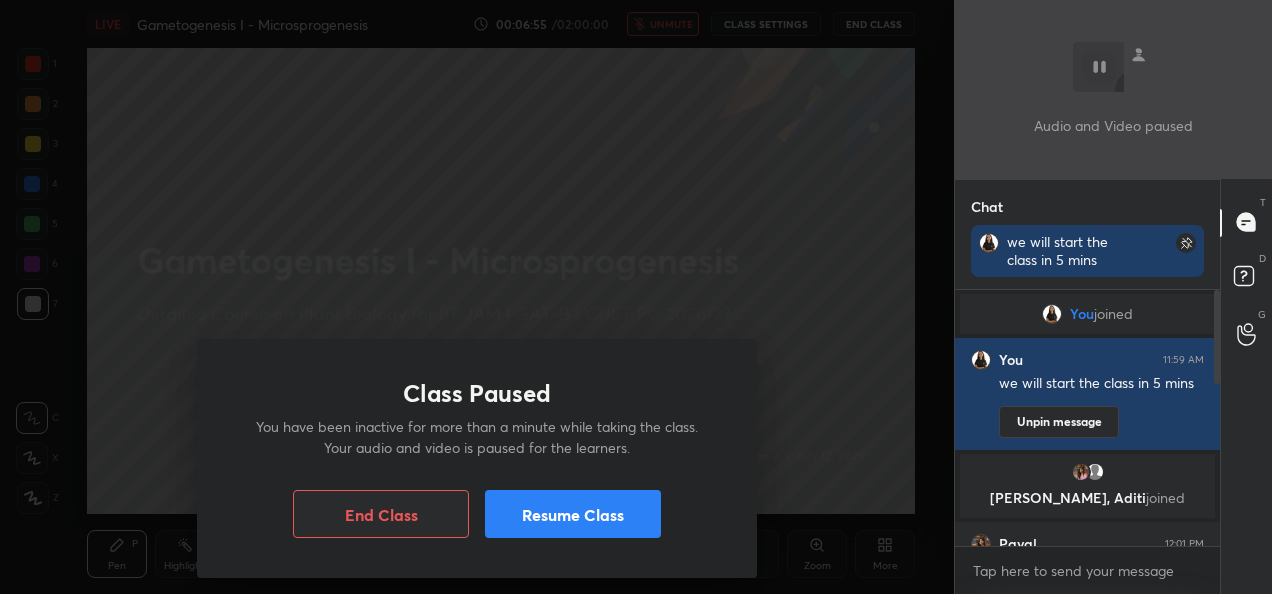 click on "Resume Class" at bounding box center [573, 514] 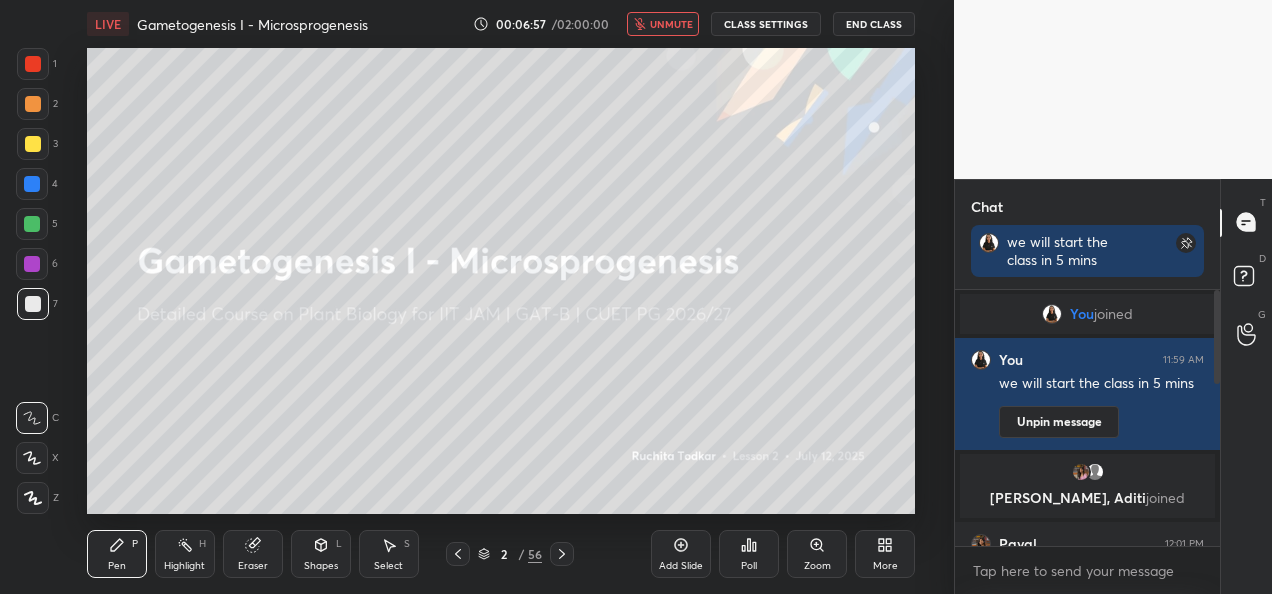 click on "unmute" at bounding box center [663, 24] 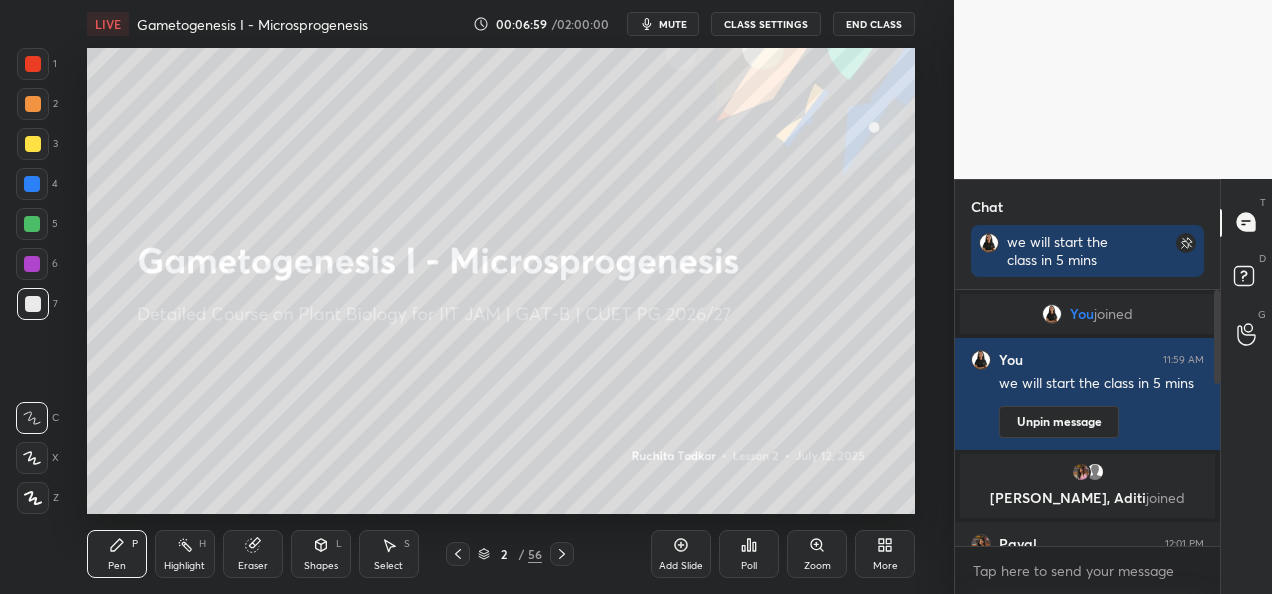 click on "CLASS SETTINGS" at bounding box center [766, 24] 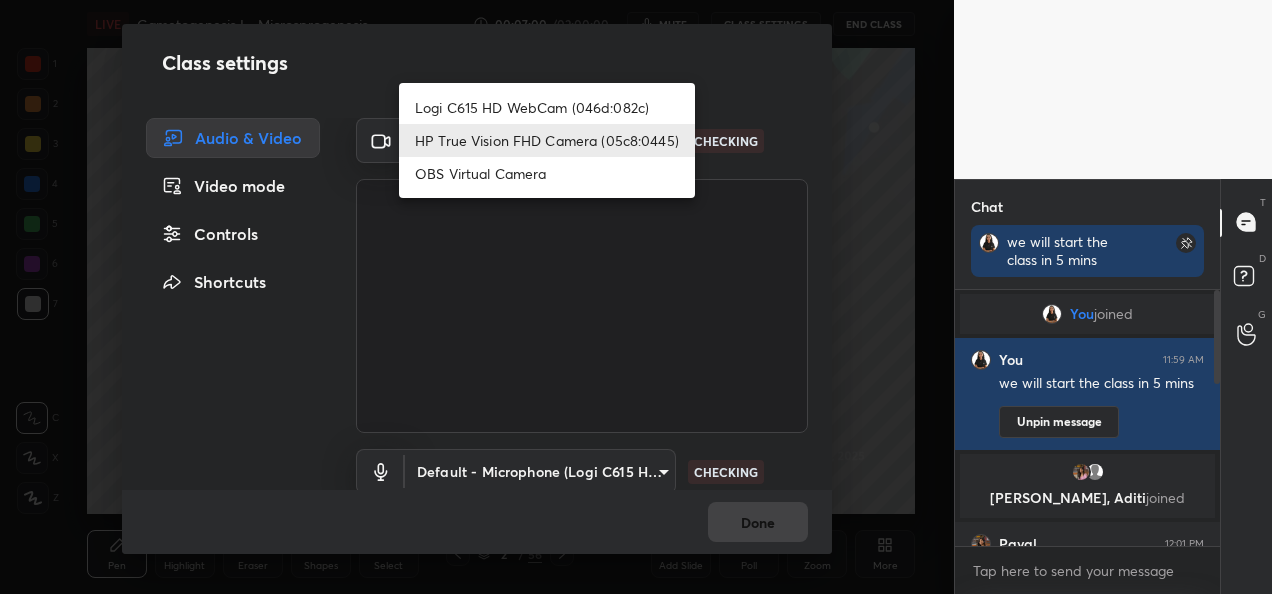 click on "1 2 3 4 5 6 7 C X Z C X Z E E Erase all   H H LIVE Gametogenesis I - Microsprogenesis 00:07:00 /  02:00:00 mute CLASS SETTINGS End Class Setting up your live class Poll for   secs No correct answer Start poll Back Gametogenesis I - Microsprogenesis • L2 of Detailed Course on Plant Biology for IIT JAM | GAT-B | CUET PG 2026/27 [PERSON_NAME] Pen P Highlight H Eraser Shapes L Select S 2 / 56 Add Slide Poll Zoom More Chat we will start the class in 5 mins You  joined You 11:59 AM we will start the class in 5 mins Unpin message [PERSON_NAME], [PERSON_NAME]  joined [PERSON_NAME] 12:01 PM Good afternoon mam [PERSON_NAME]  joined [PERSON_NAME] 12:03 PM Good morning mam [PERSON_NAME], [PERSON_NAME]  joined [PERSON_NAME] 12:05 PM good morning mam [PERSON_NAME] 12:05 PM Good afternoon mam Aditi 12:06 PM Good afternoon ma'am 12 NEW MESSAGES Enable hand raising Enable raise hand to speak to learners. Once enabled, chat will be turned off temporarily. Enable x   introducing Raise a hand with a doubt Now learners can raise their hand along with a doubt  How it works? NEW DOUBTS ASKED T" at bounding box center (636, 297) 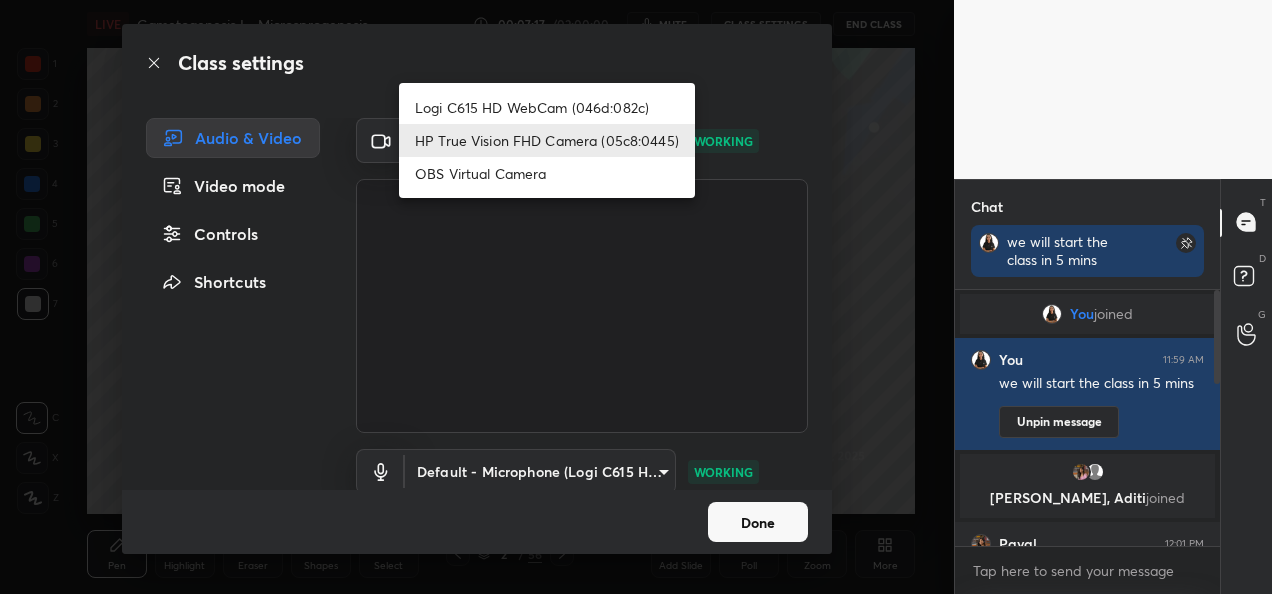 click on "Logi C615 HD WebCam (046d:082c)" at bounding box center [547, 107] 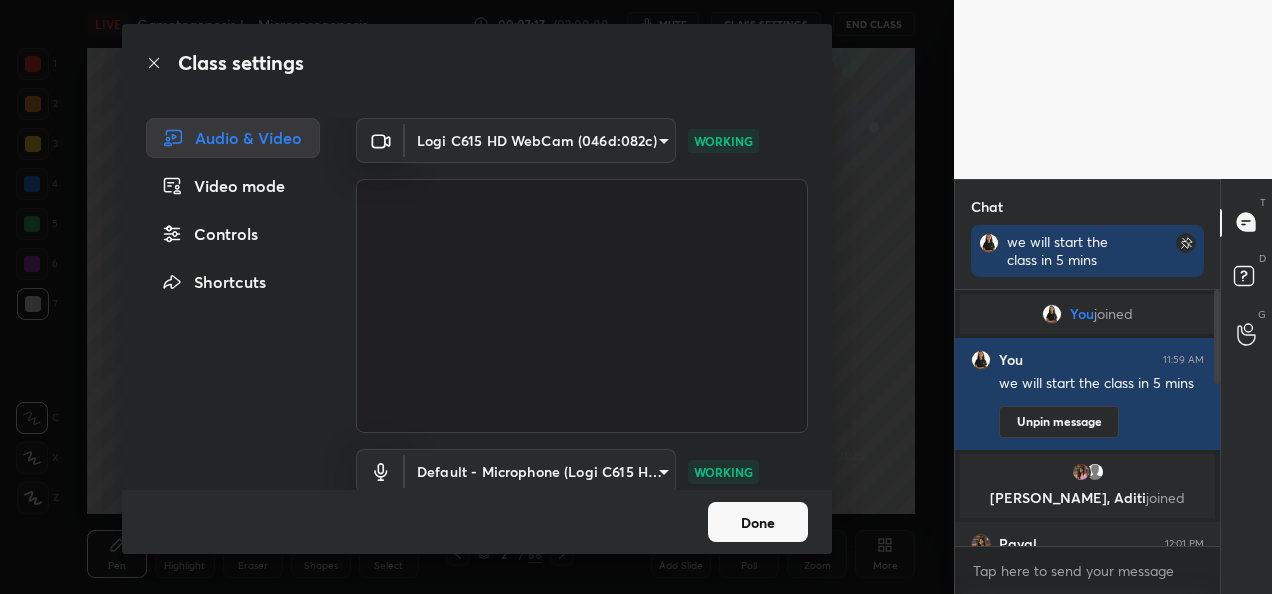 type on "9a60a891c99e43c4f3b6c1c2af706b7568f7a8d24487825b1df04ecacc35332c" 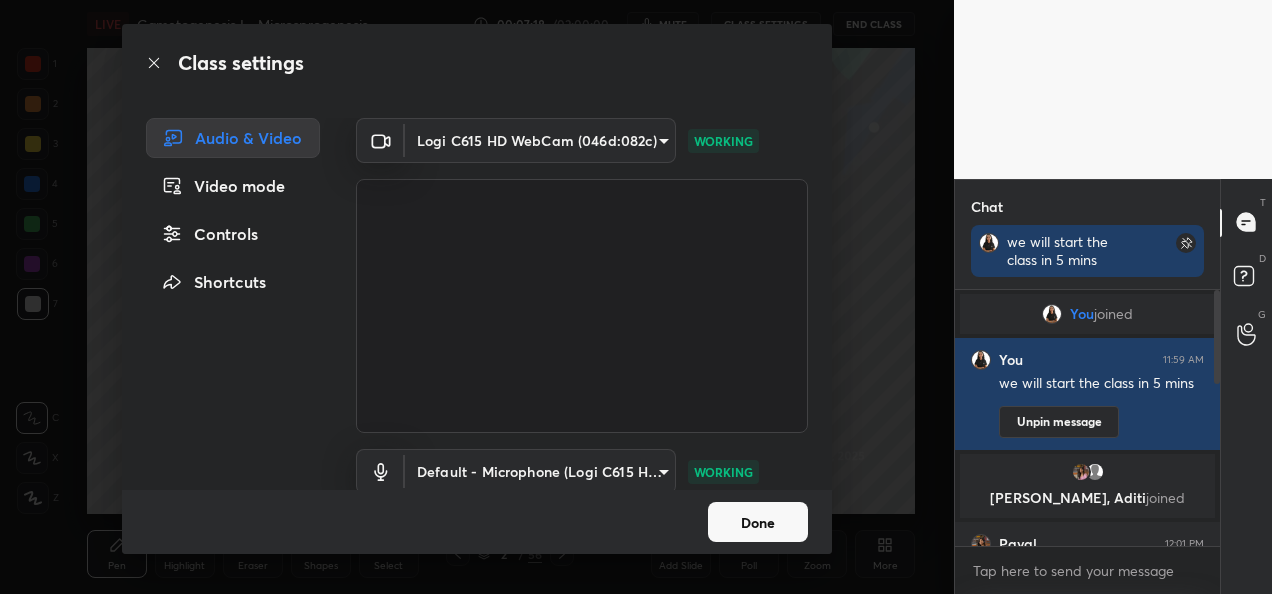 click on "Logi C615 HD WebCam (046d:082c) HP True Vision FHD Camera (05c8:0445) OBS Virtual Camera" at bounding box center [636, 297] 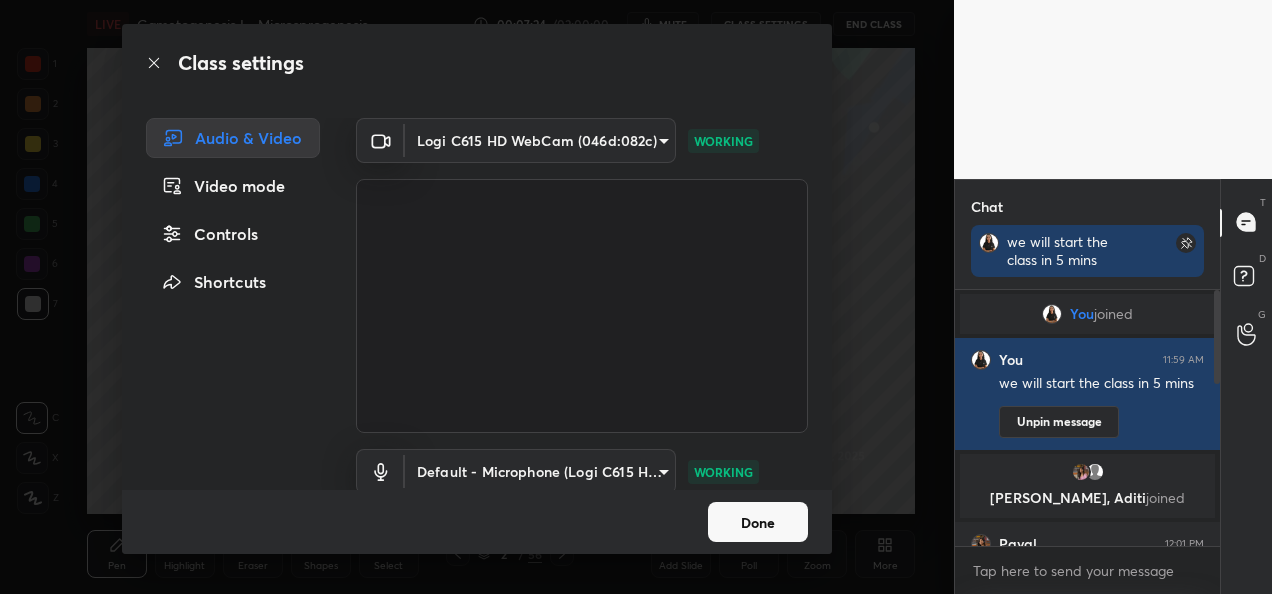 click on "1 2 3 4 5 6 7 C X Z C X Z E E Erase all   H H LIVE Gametogenesis I - Microsprogenesis 00:07:24 /  02:00:00 mute CLASS SETTINGS End Class Setting up your live class Poll for   secs No correct answer Start poll Back Gametogenesis I - Microsprogenesis • L2 of Detailed Course on Plant Biology for IIT JAM | GAT-B | CUET PG 2026/27 [PERSON_NAME] Pen P Highlight H Eraser Shapes L Select S 2 / 56 Add Slide Poll Zoom More Chat we will start the class in 5 mins You  joined You 11:59 AM we will start the class in 5 mins Unpin message [PERSON_NAME], [PERSON_NAME]  joined [PERSON_NAME] 12:01 PM Good afternoon mam [PERSON_NAME]  joined [PERSON_NAME] 12:03 PM Good morning mam [PERSON_NAME], [PERSON_NAME]  joined [PERSON_NAME] 12:05 PM good morning mam [PERSON_NAME] 12:05 PM Good afternoon mam Aditi 12:06 PM Good afternoon ma'am 12 NEW MESSAGES Enable hand raising Enable raise hand to speak to learners. Once enabled, chat will be turned off temporarily. Enable x   introducing Raise a hand with a doubt Now learners can raise their hand along with a doubt  How it works? NEW DOUBTS ASKED T" at bounding box center (636, 297) 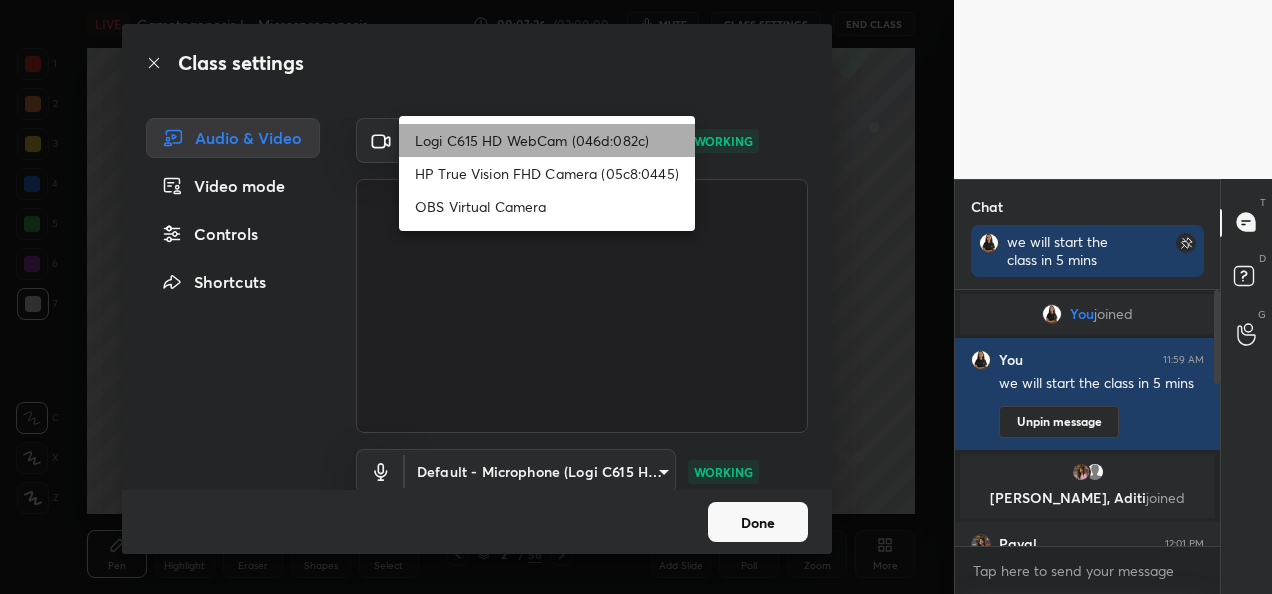 click on "Logi C615 HD WebCam (046d:082c)" at bounding box center [547, 140] 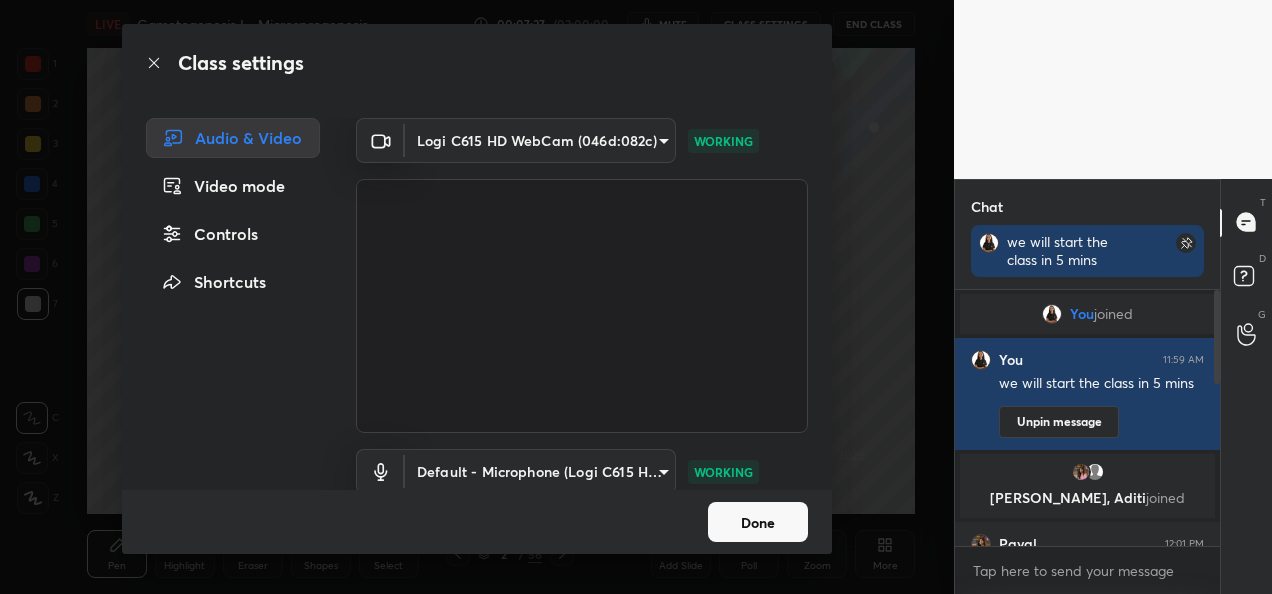 click on "Done" at bounding box center (758, 522) 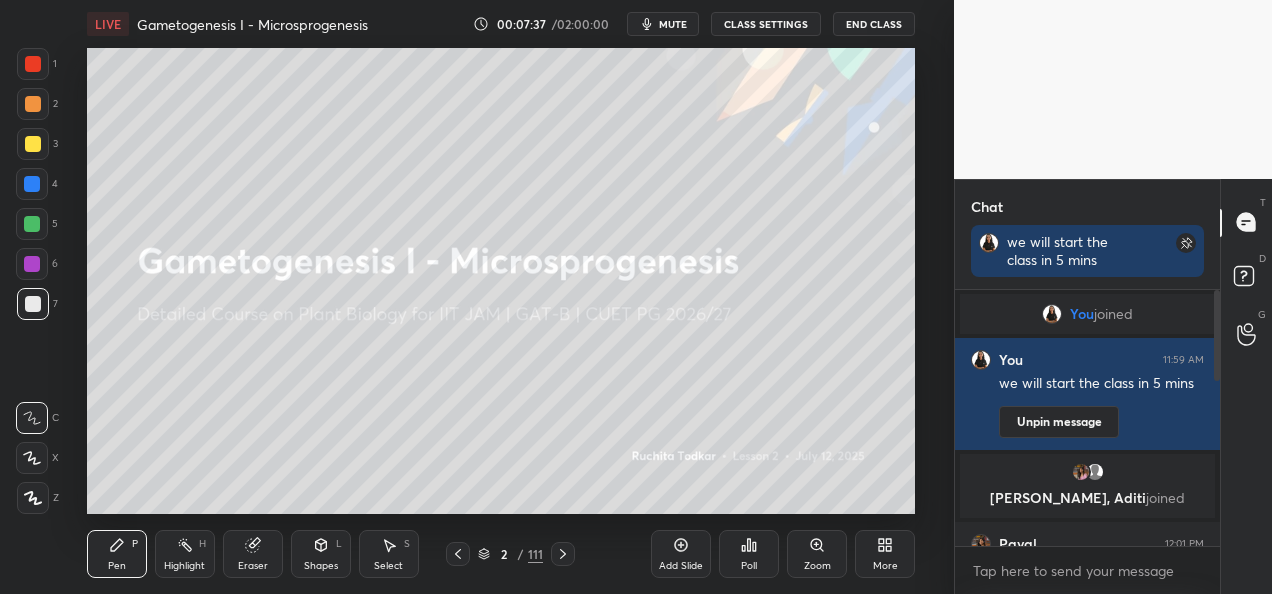 drag, startPoint x: 1218, startPoint y: 356, endPoint x: 1225, endPoint y: 474, distance: 118.20744 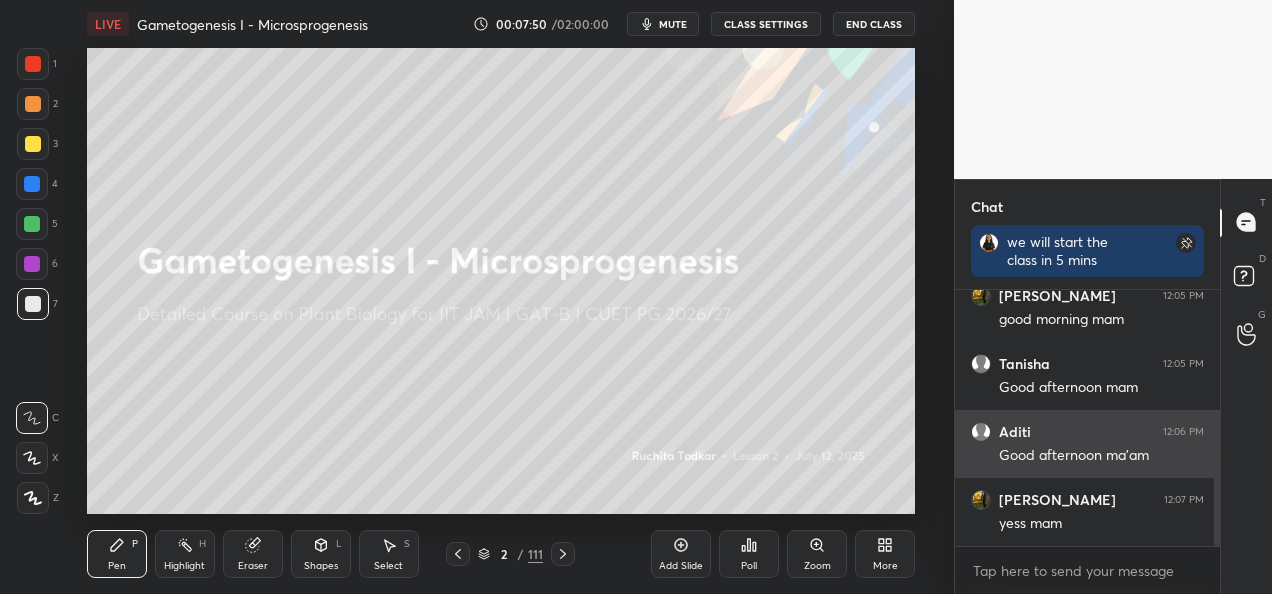 scroll, scrollTop: 596, scrollLeft: 0, axis: vertical 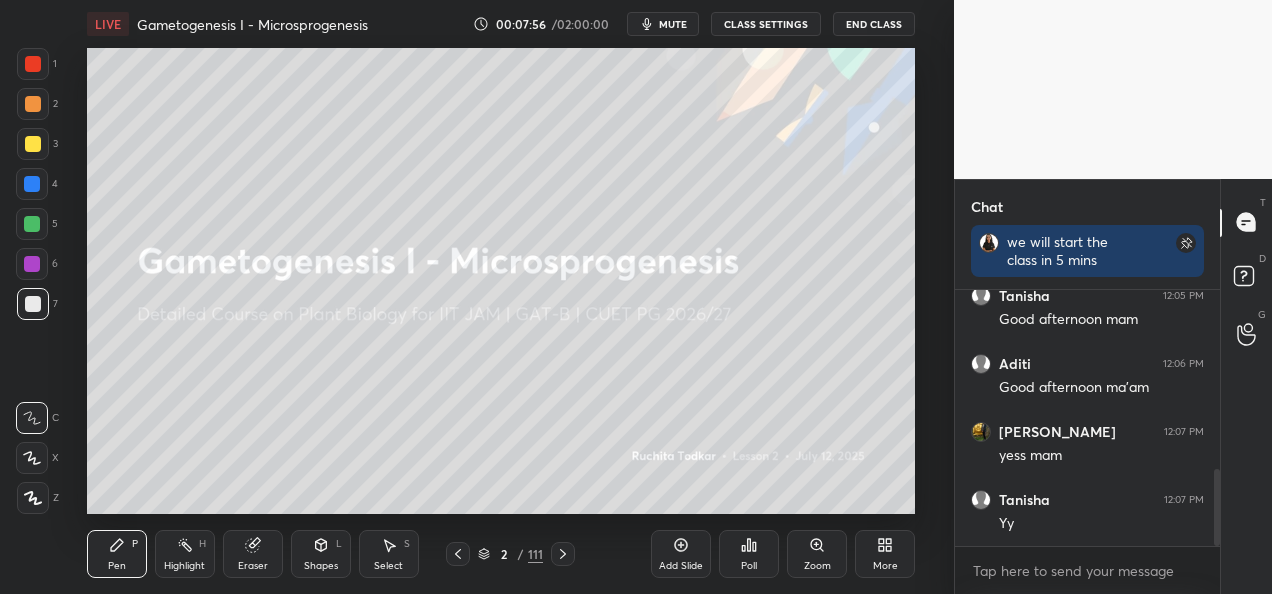 drag, startPoint x: 1217, startPoint y: 494, endPoint x: 1218, endPoint y: 570, distance: 76.00658 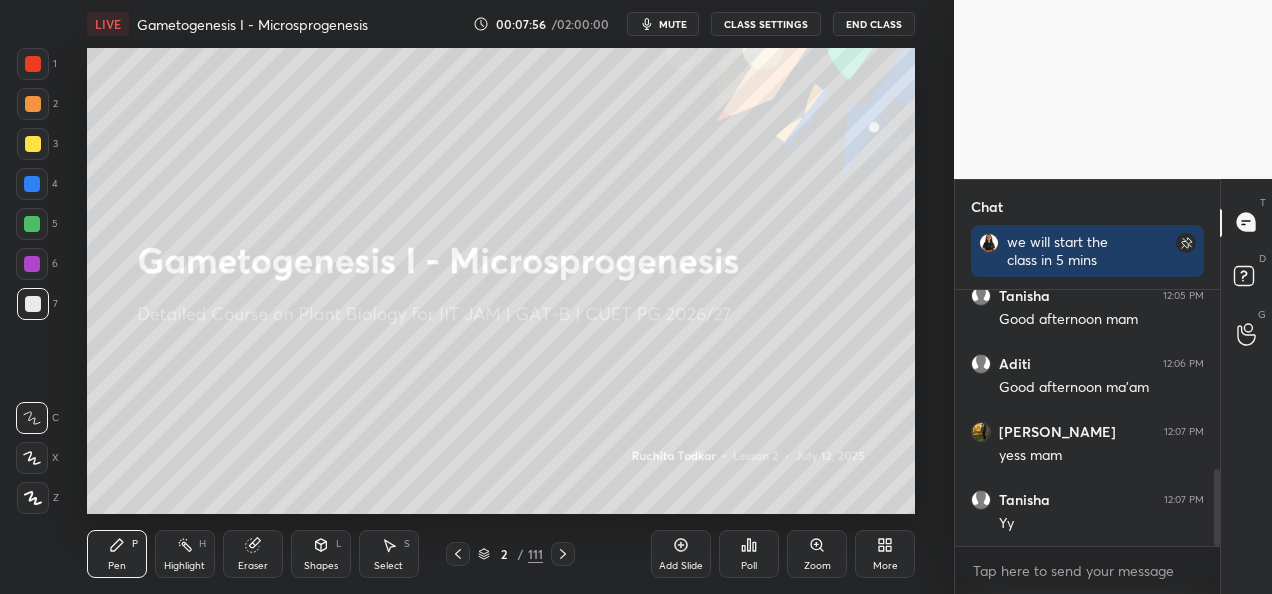 click on "[PERSON_NAME] 12:05 PM good morning mam [PERSON_NAME] 12:05 PM Good afternoon mam [PERSON_NAME] 12:06 PM Good afternoon ma'am [PERSON_NAME] 12:07 PM yess mam [PERSON_NAME] 12:07 PM Yy JUMP TO LATEST Enable hand raising Enable raise hand to speak to learners. Once enabled, chat will be turned off temporarily. Enable x" at bounding box center (1087, 442) 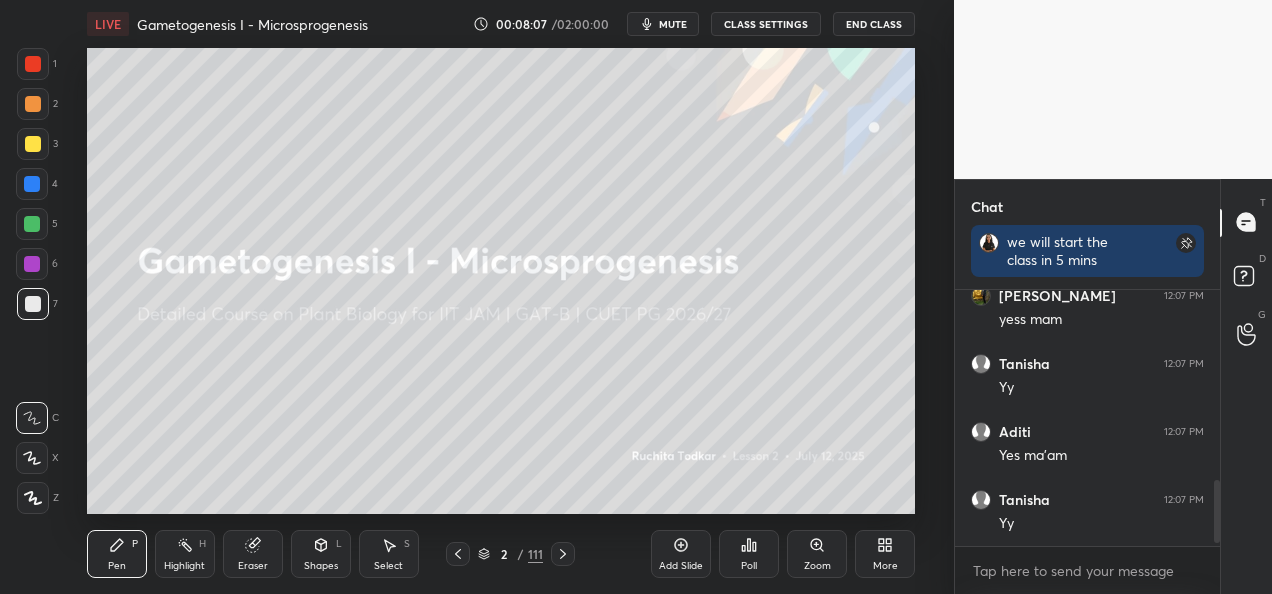 scroll, scrollTop: 800, scrollLeft: 0, axis: vertical 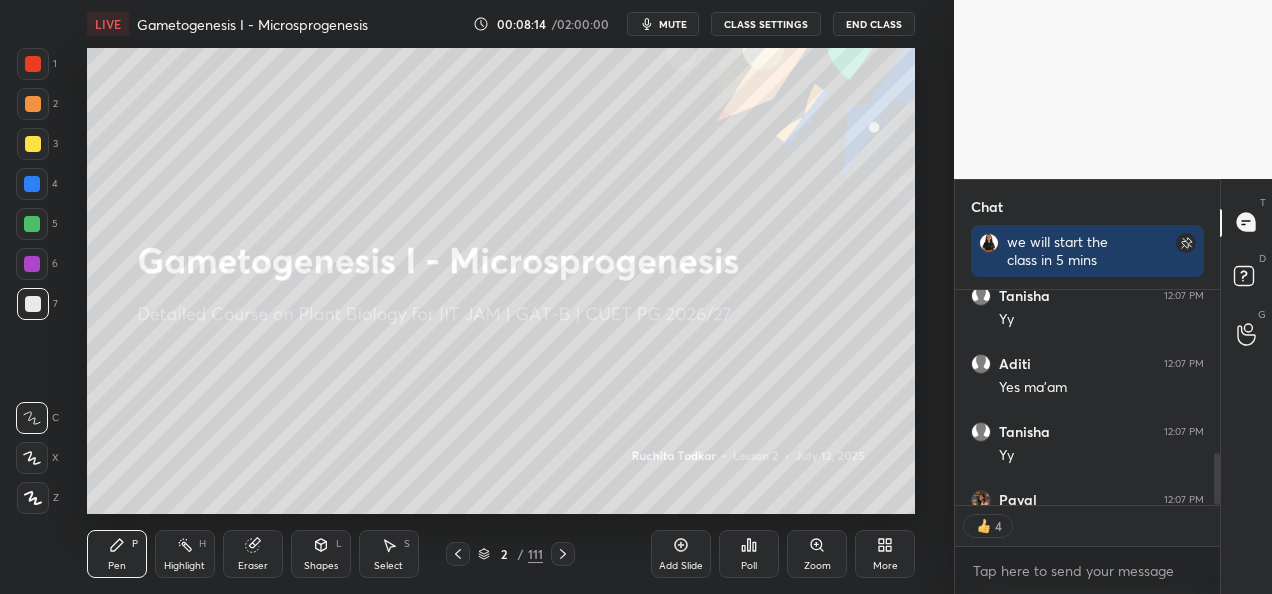 click at bounding box center [33, 104] 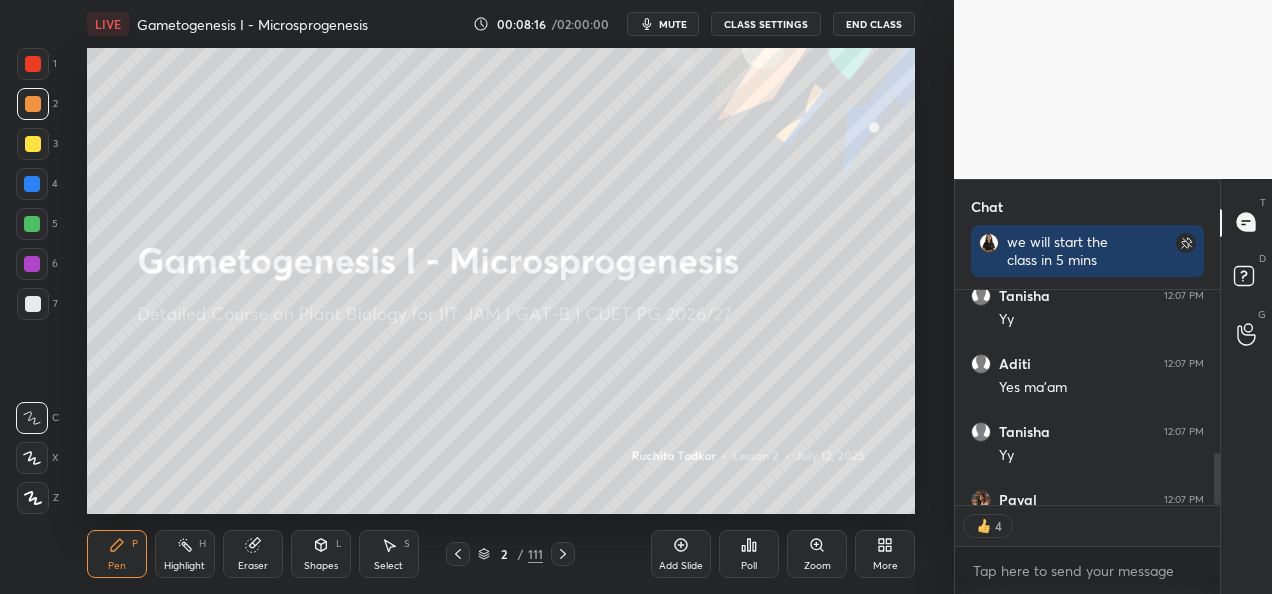 click 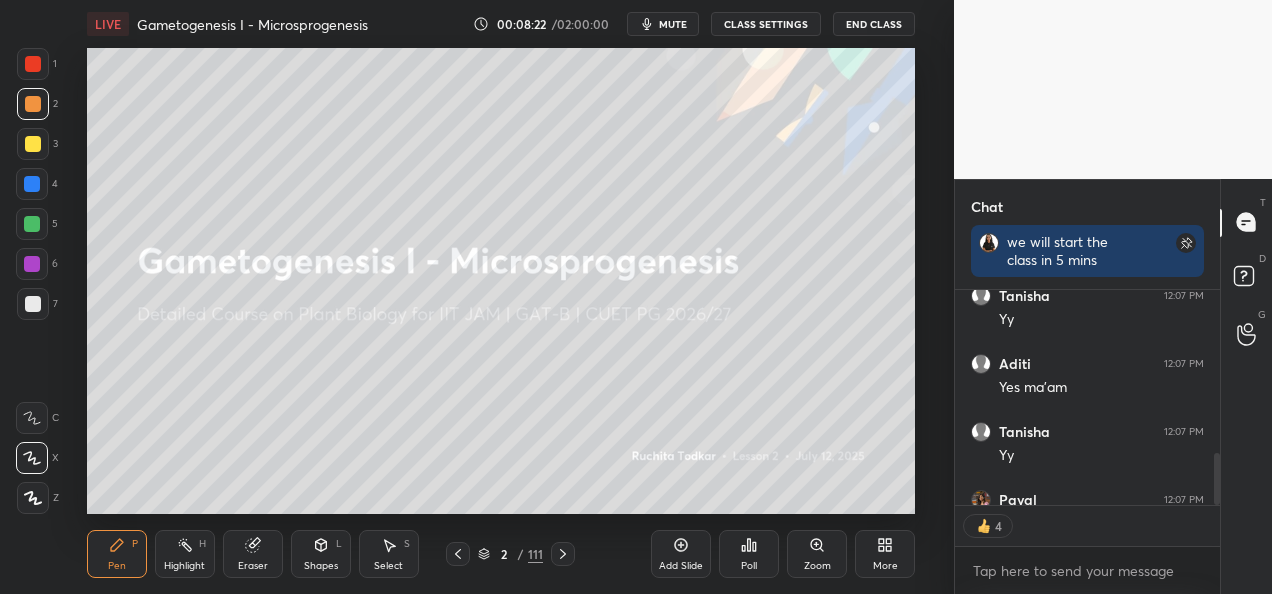 scroll, scrollTop: 6, scrollLeft: 6, axis: both 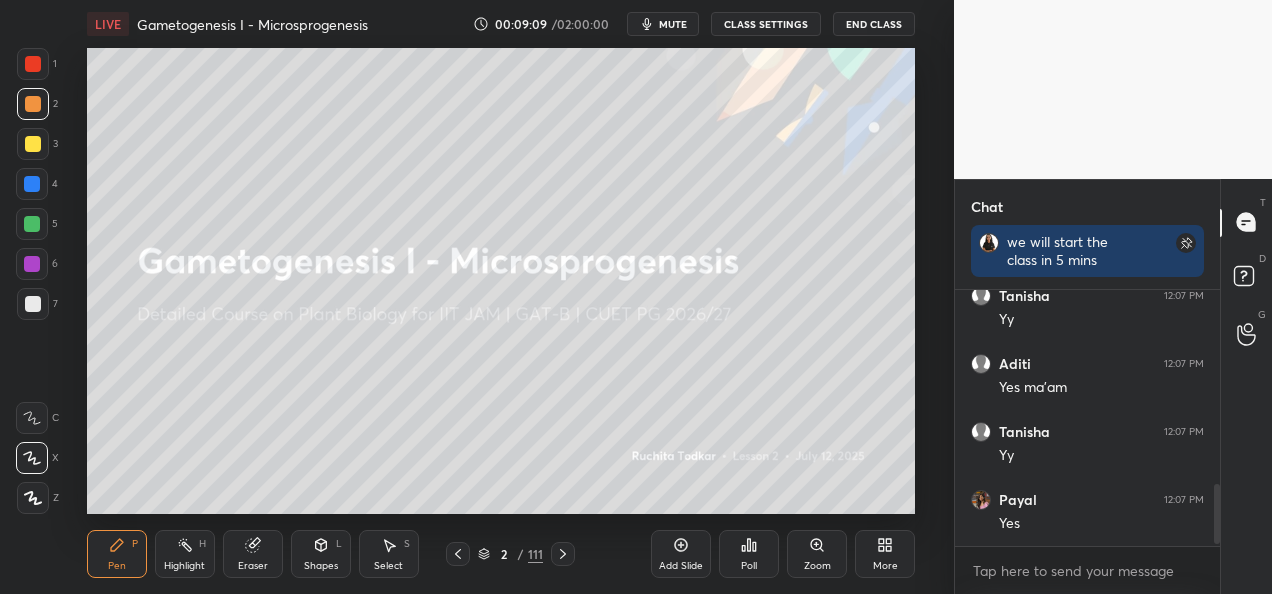 click at bounding box center [32, 184] 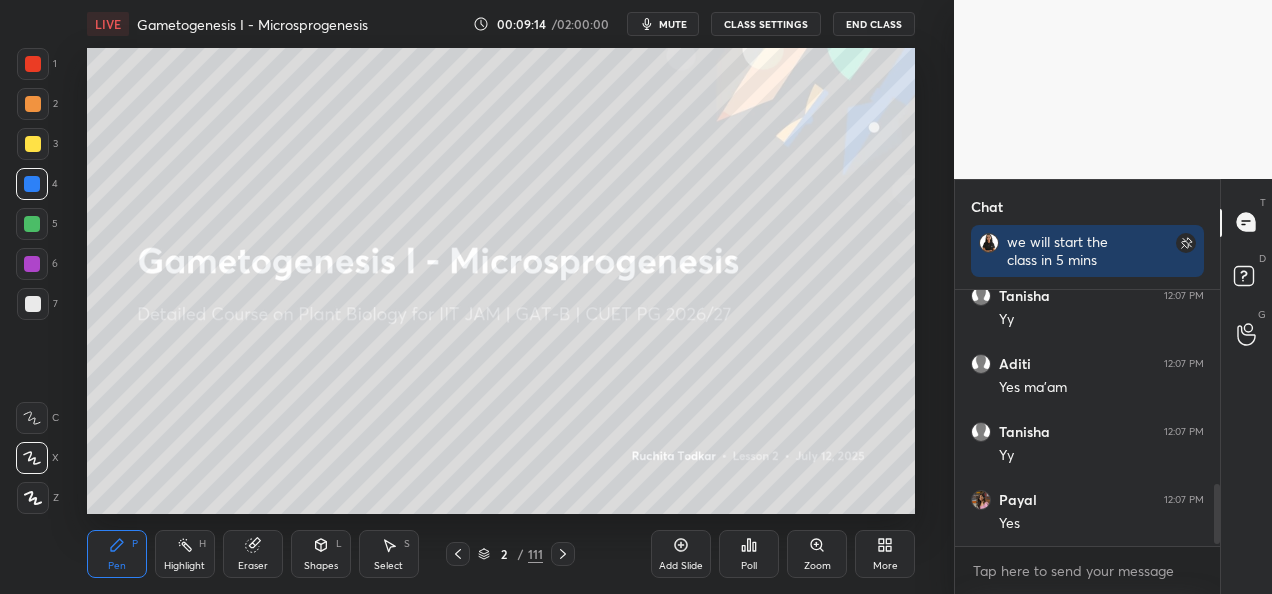 click at bounding box center [33, 144] 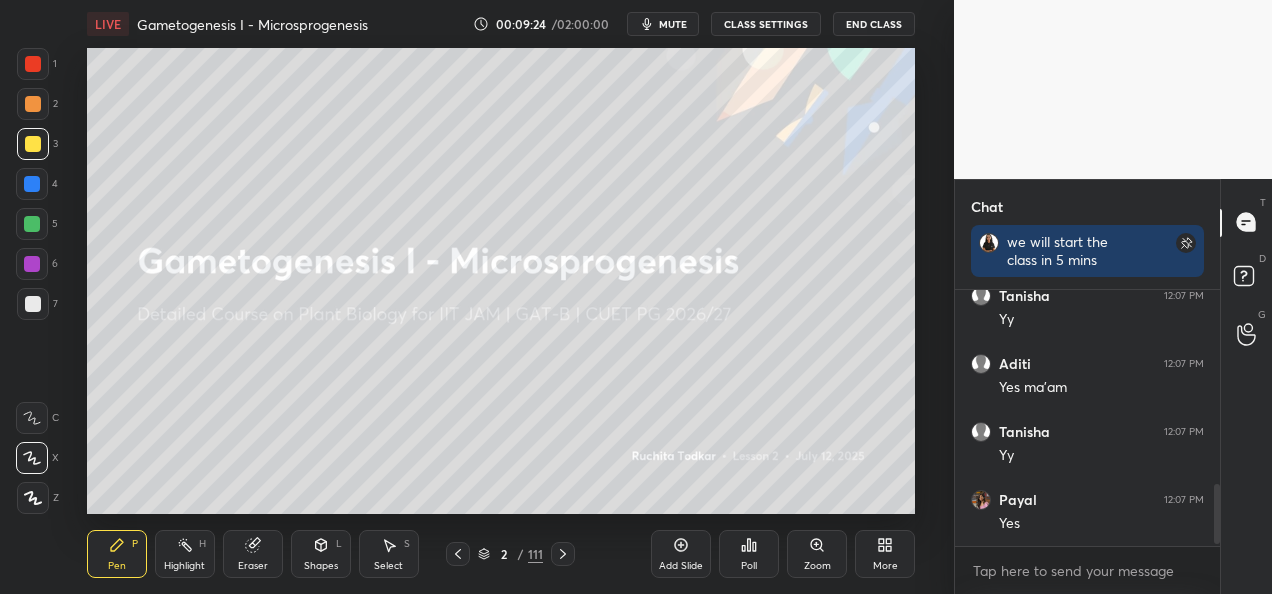 click at bounding box center [33, 104] 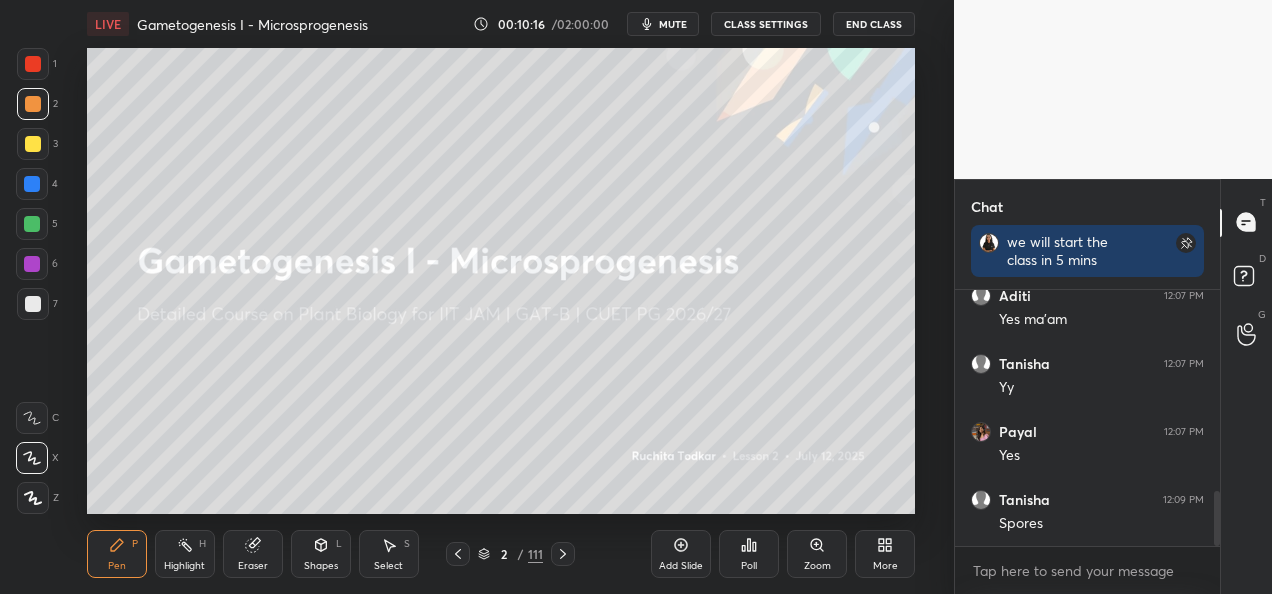 scroll, scrollTop: 940, scrollLeft: 0, axis: vertical 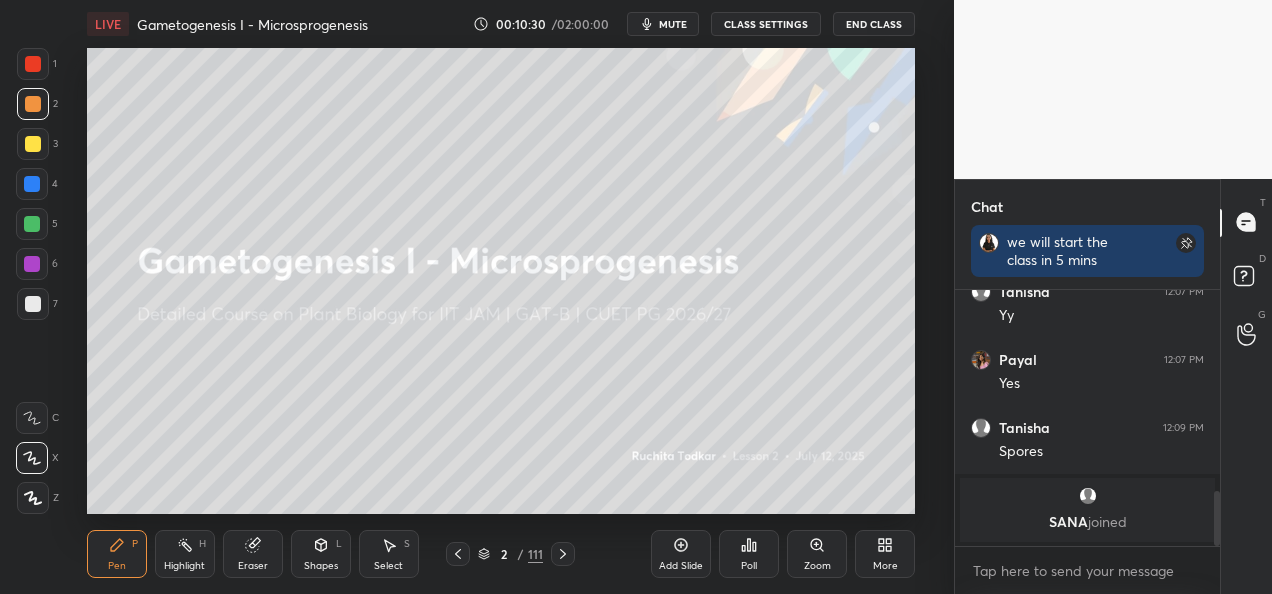 click at bounding box center [32, 184] 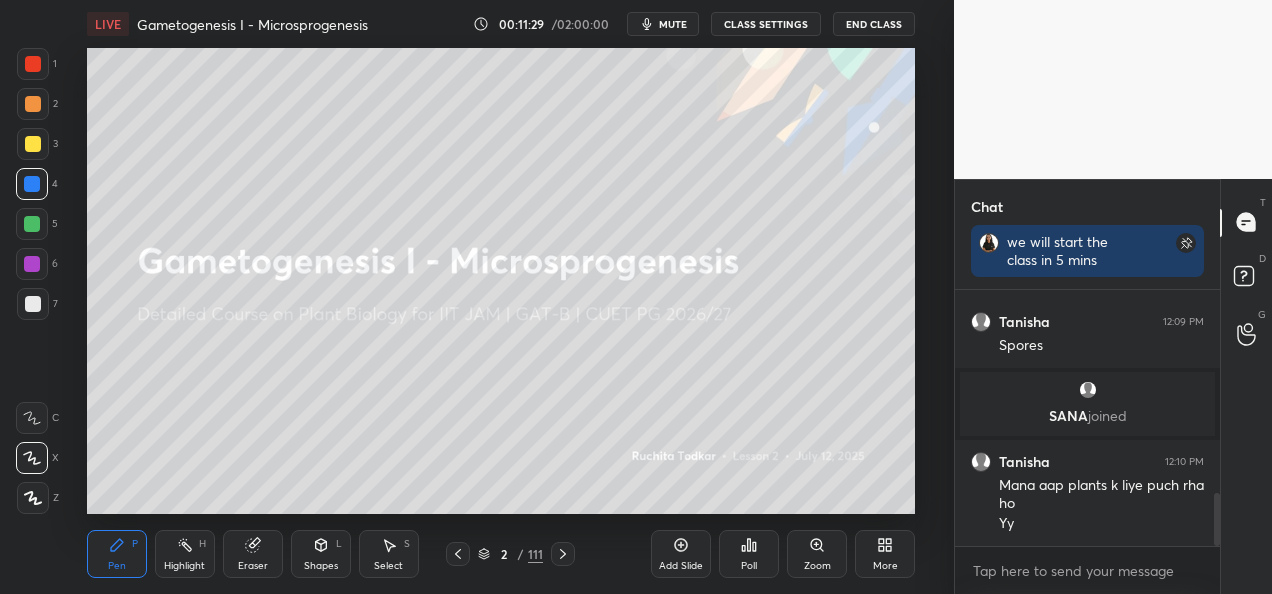 scroll, scrollTop: 1006, scrollLeft: 0, axis: vertical 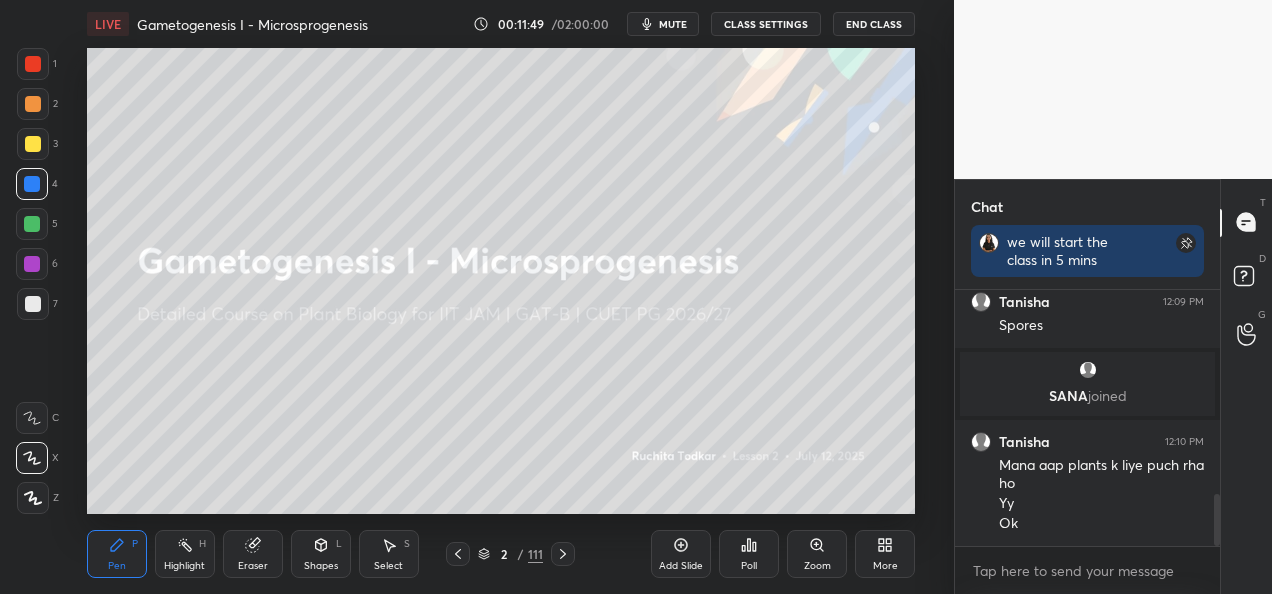 click on "Setting up your live class Poll for   secs No correct answer Start poll" at bounding box center (501, 281) 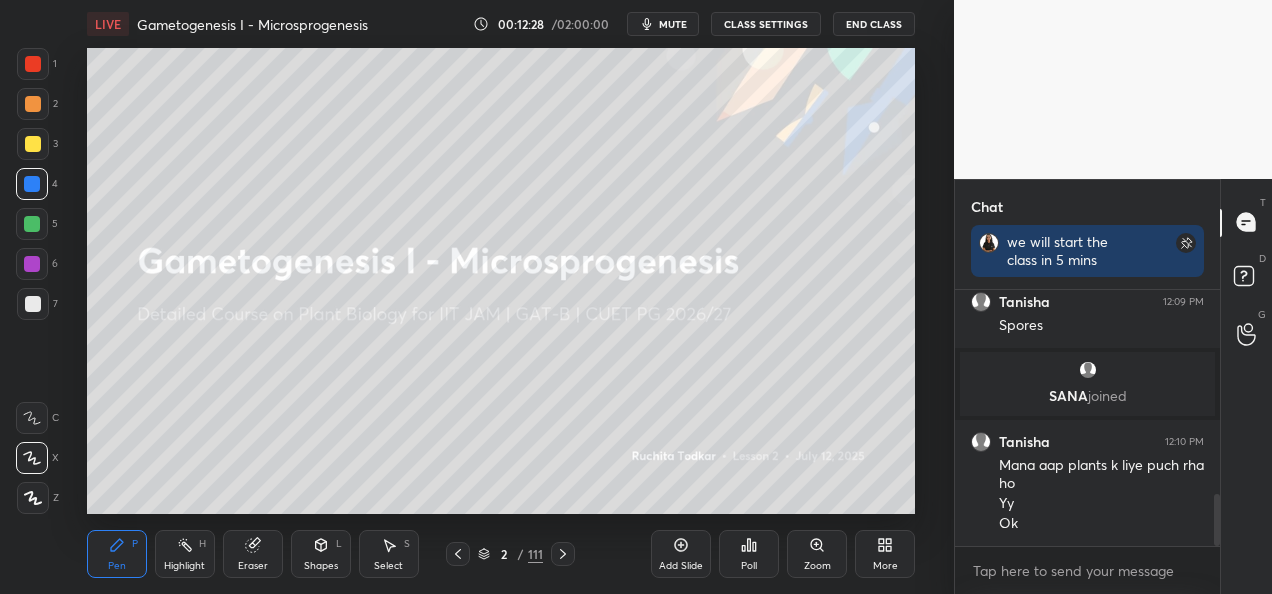 click on "Add Slide" at bounding box center (681, 554) 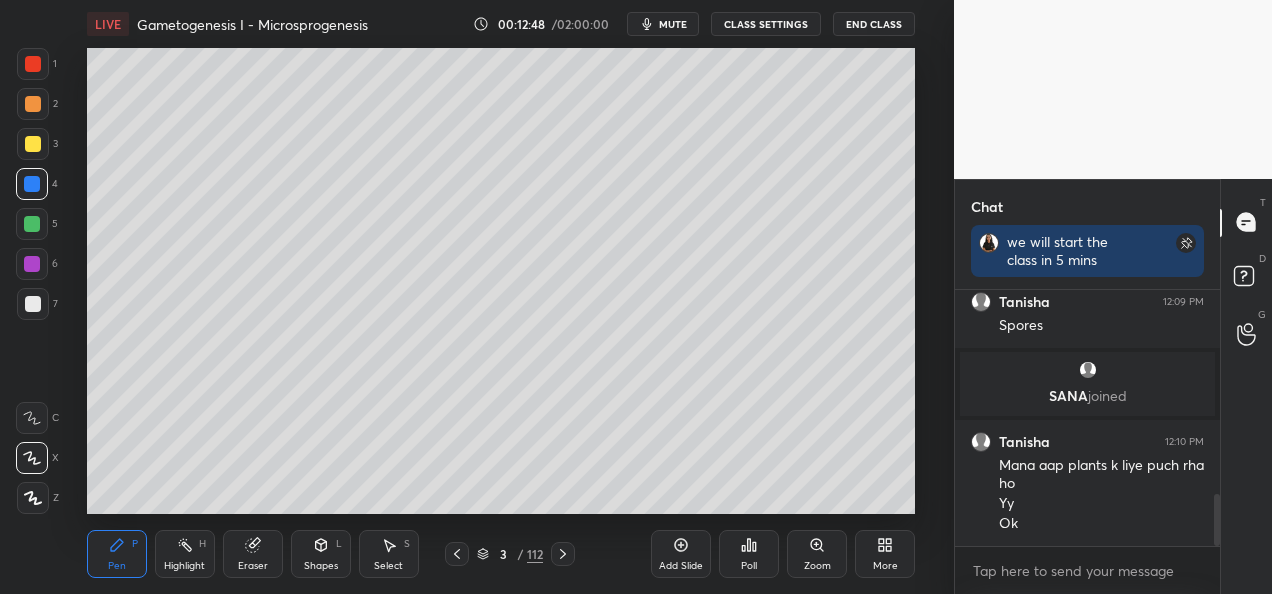 click at bounding box center (33, 104) 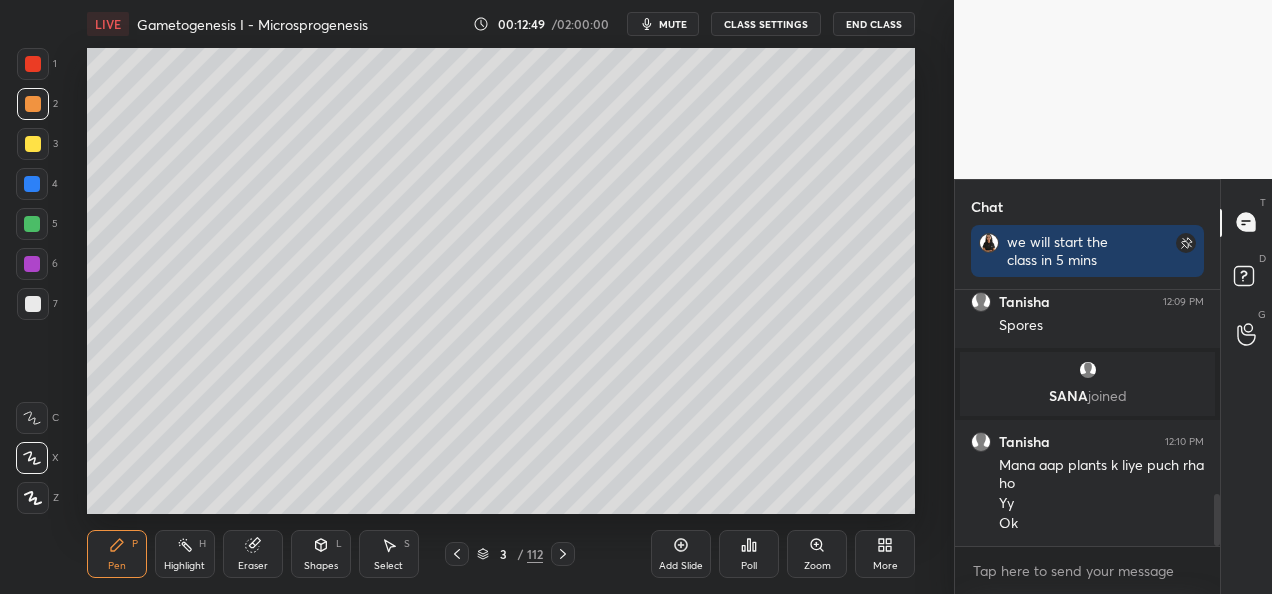 click at bounding box center [32, 224] 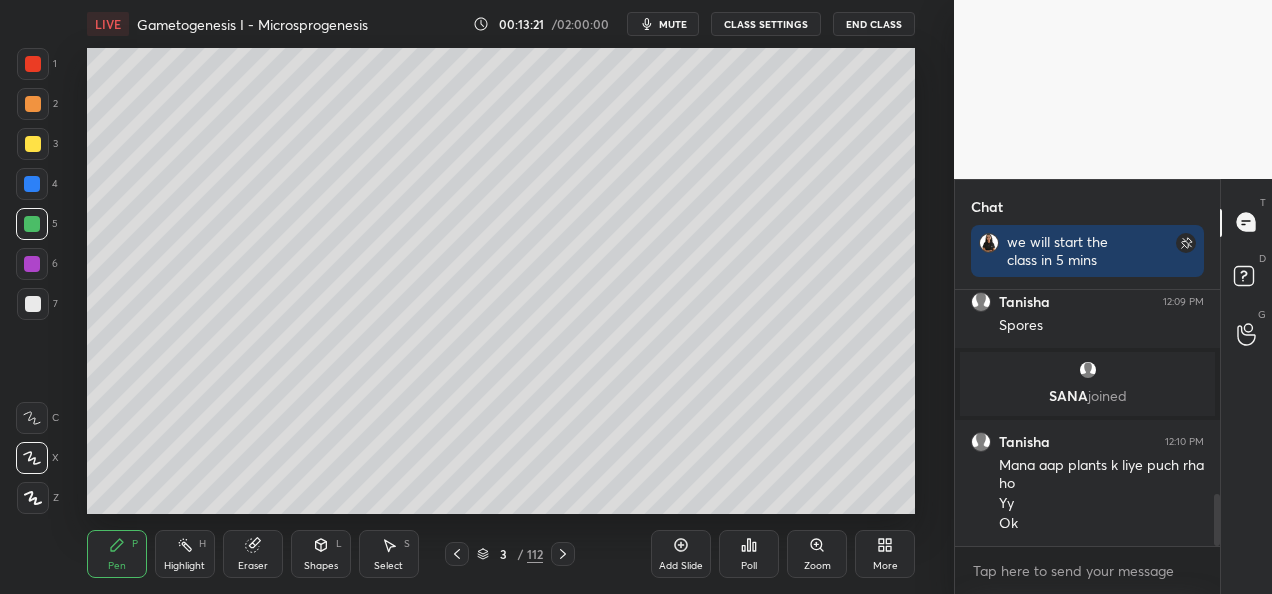 click at bounding box center [33, 144] 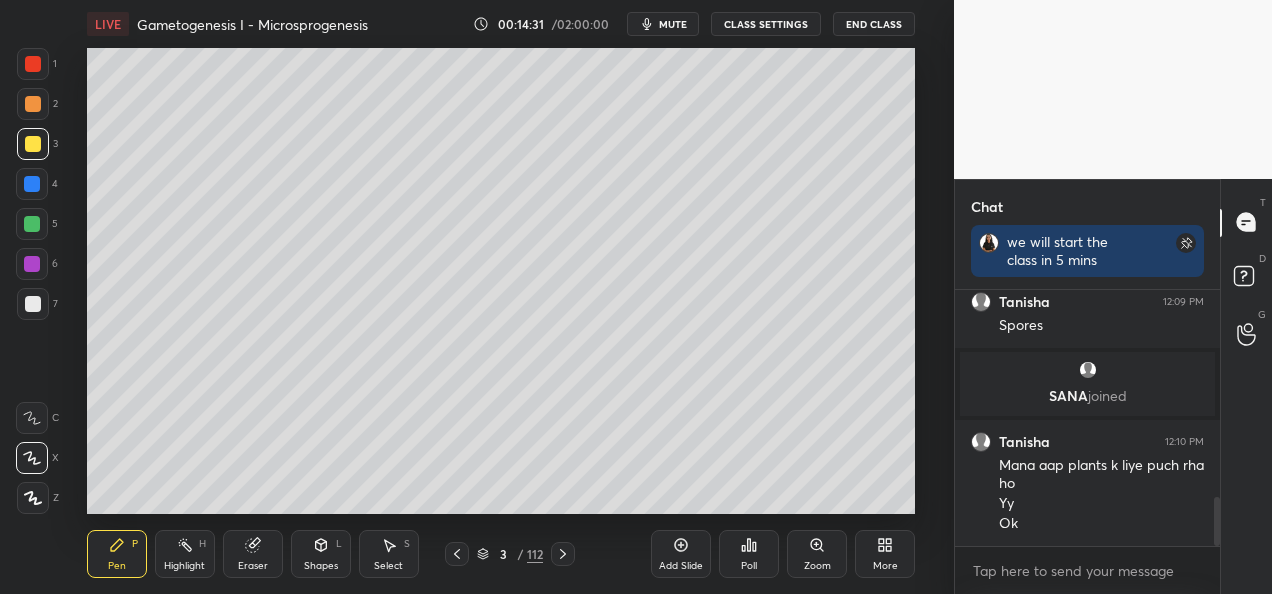 scroll, scrollTop: 1074, scrollLeft: 0, axis: vertical 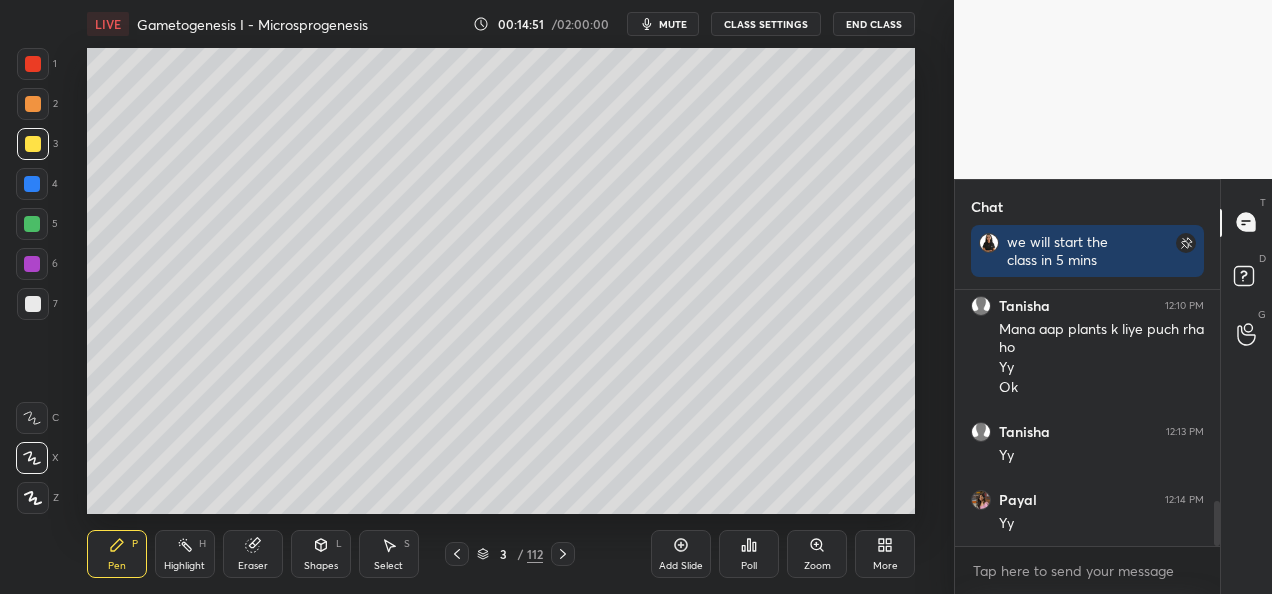 drag, startPoint x: 1217, startPoint y: 510, endPoint x: 1188, endPoint y: 600, distance: 94.55686 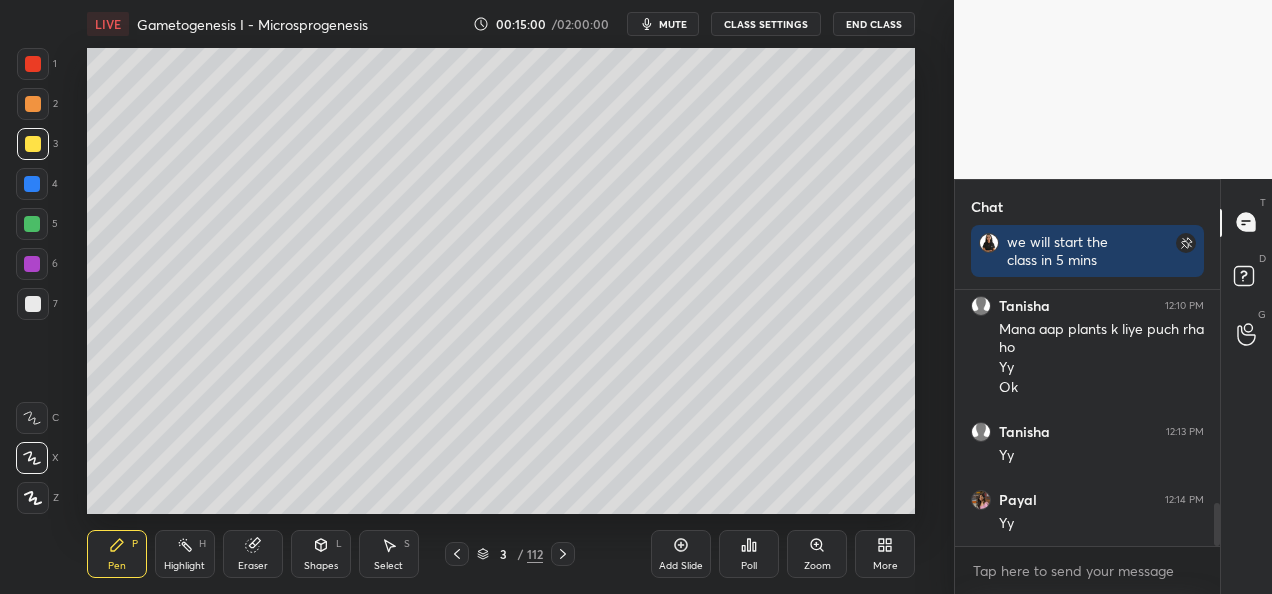 scroll, scrollTop: 1270, scrollLeft: 0, axis: vertical 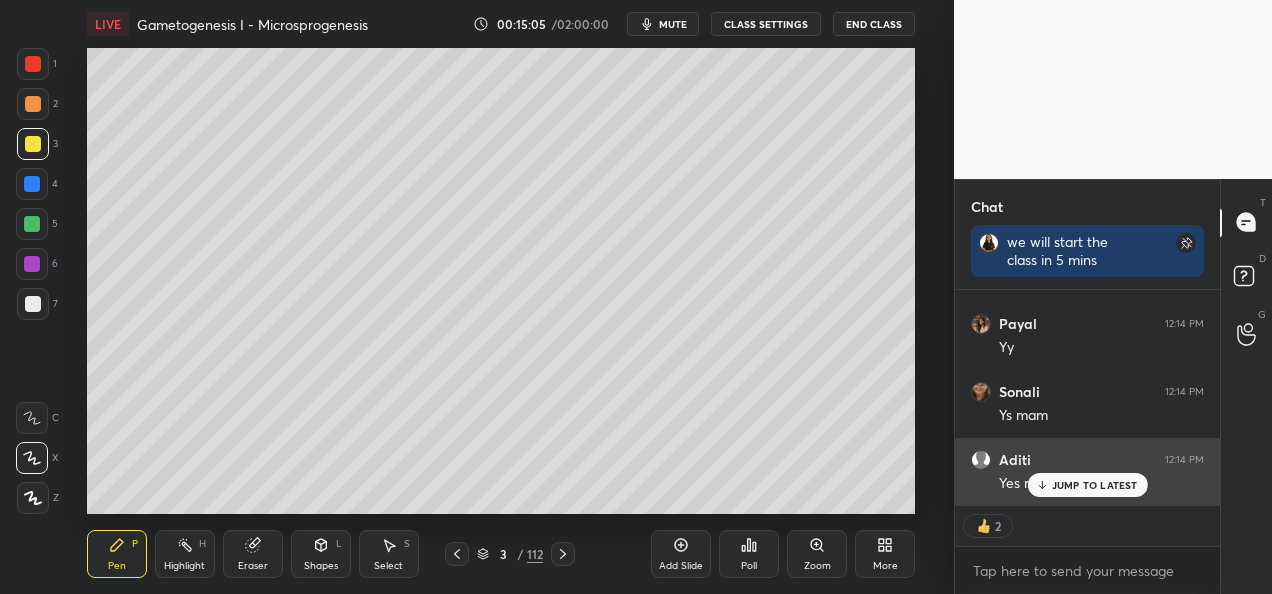 click on "JUMP TO LATEST" at bounding box center [1095, 485] 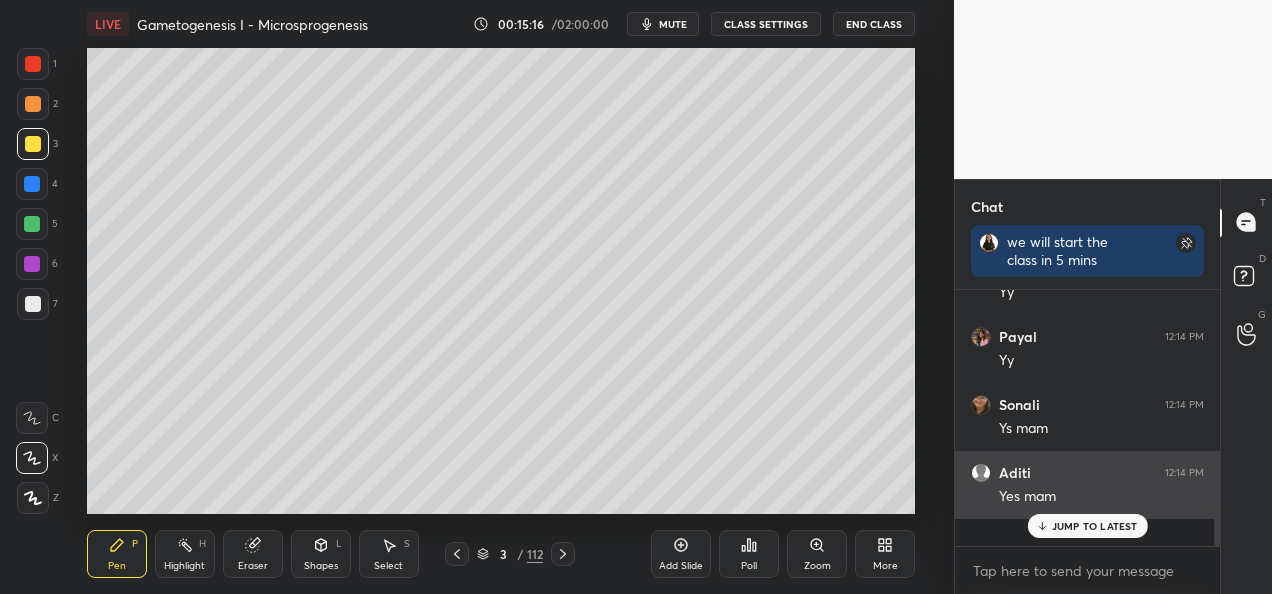 scroll, scrollTop: 6, scrollLeft: 6, axis: both 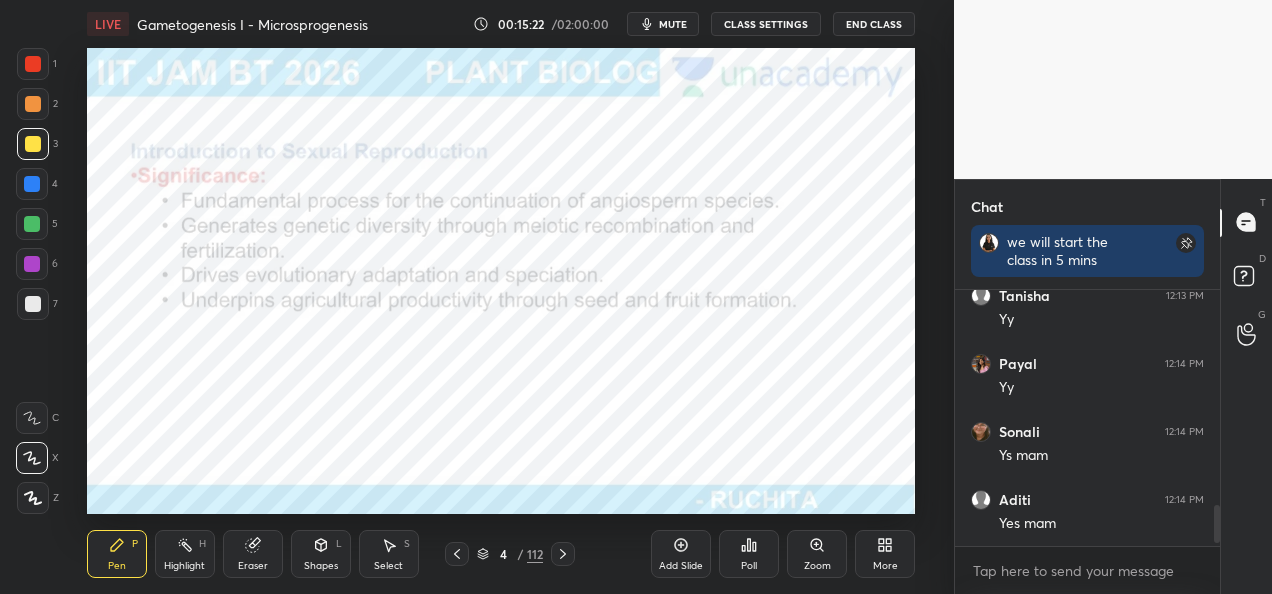 click at bounding box center (33, 64) 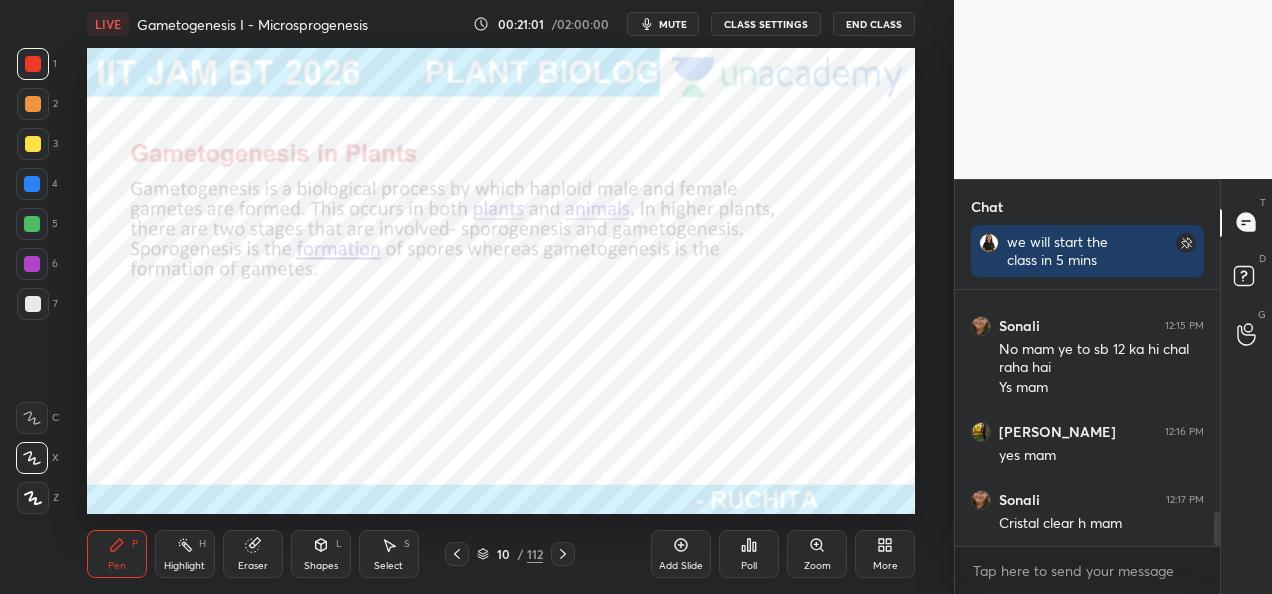 scroll, scrollTop: 1648, scrollLeft: 0, axis: vertical 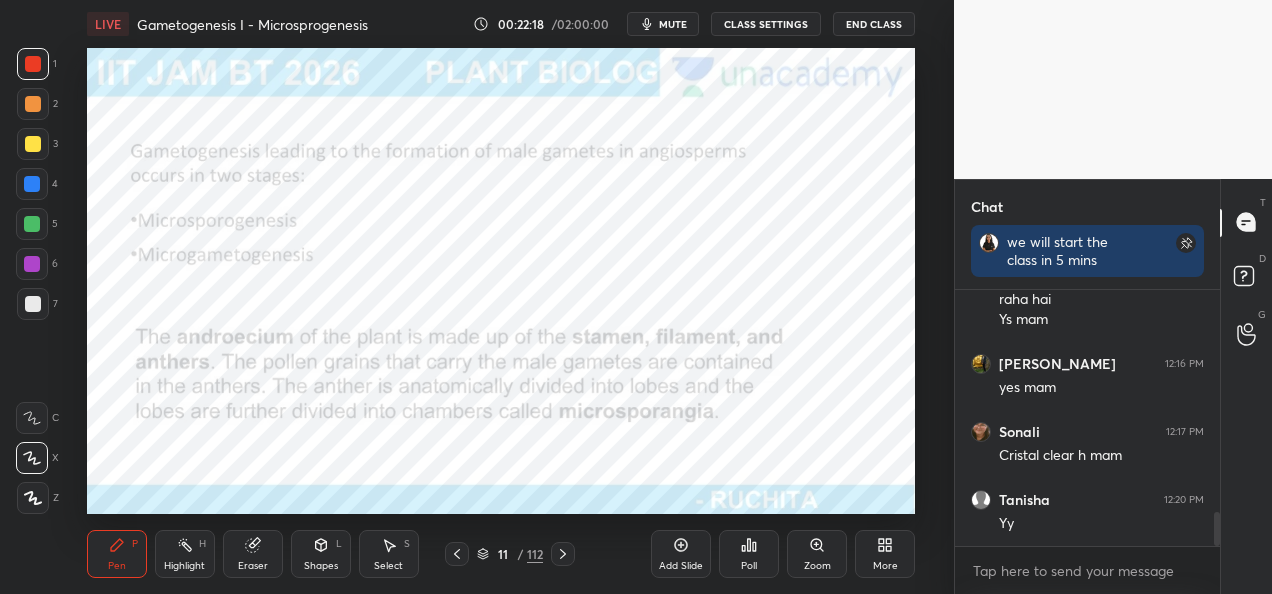 click 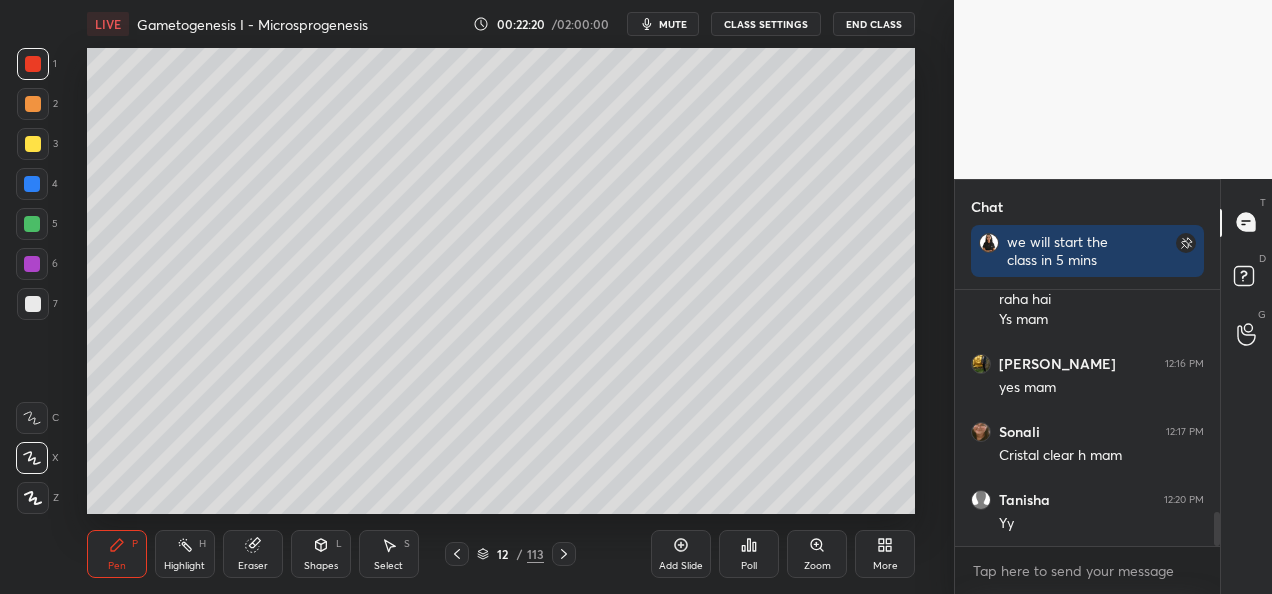 click at bounding box center (33, 304) 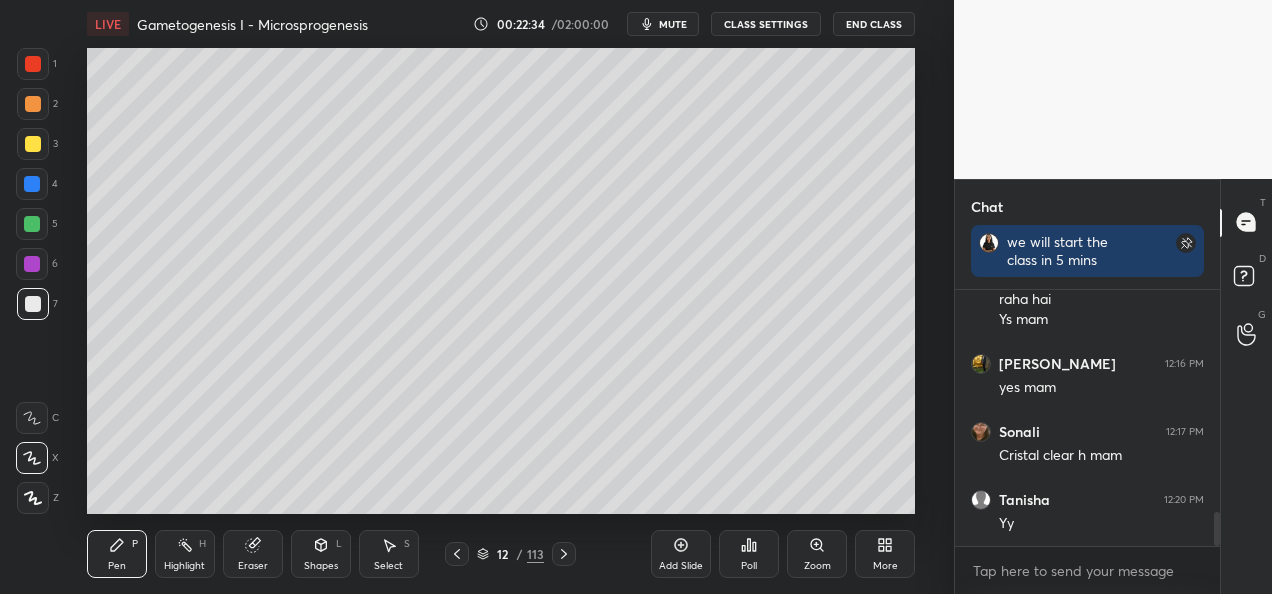 click at bounding box center (33, 144) 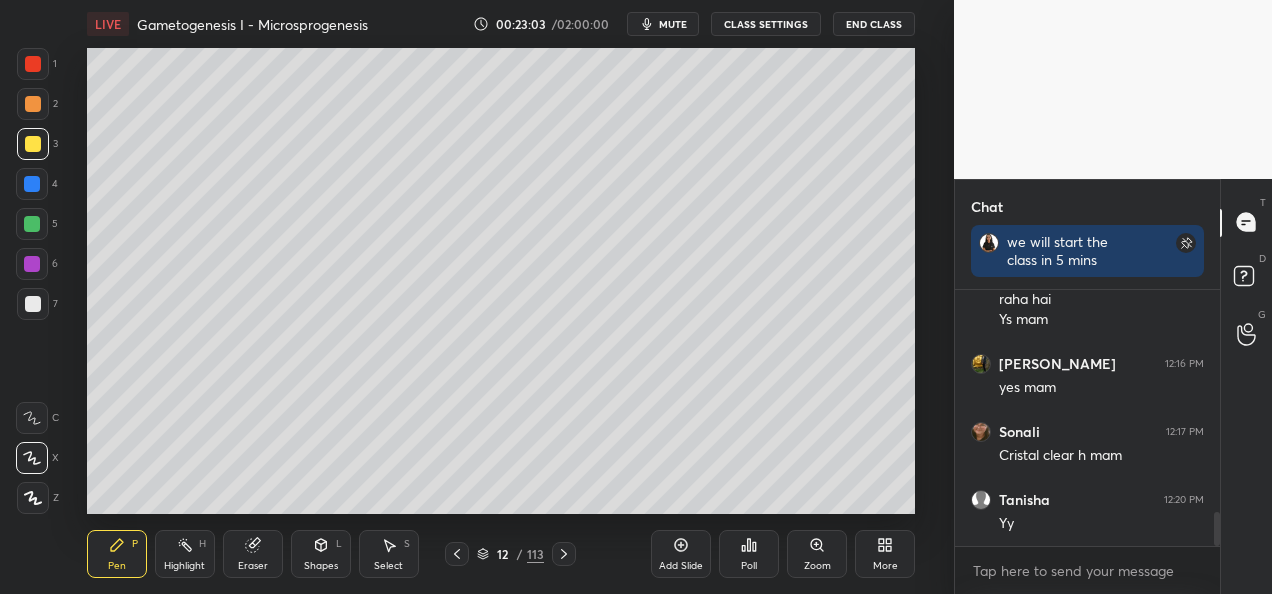 click at bounding box center (32, 184) 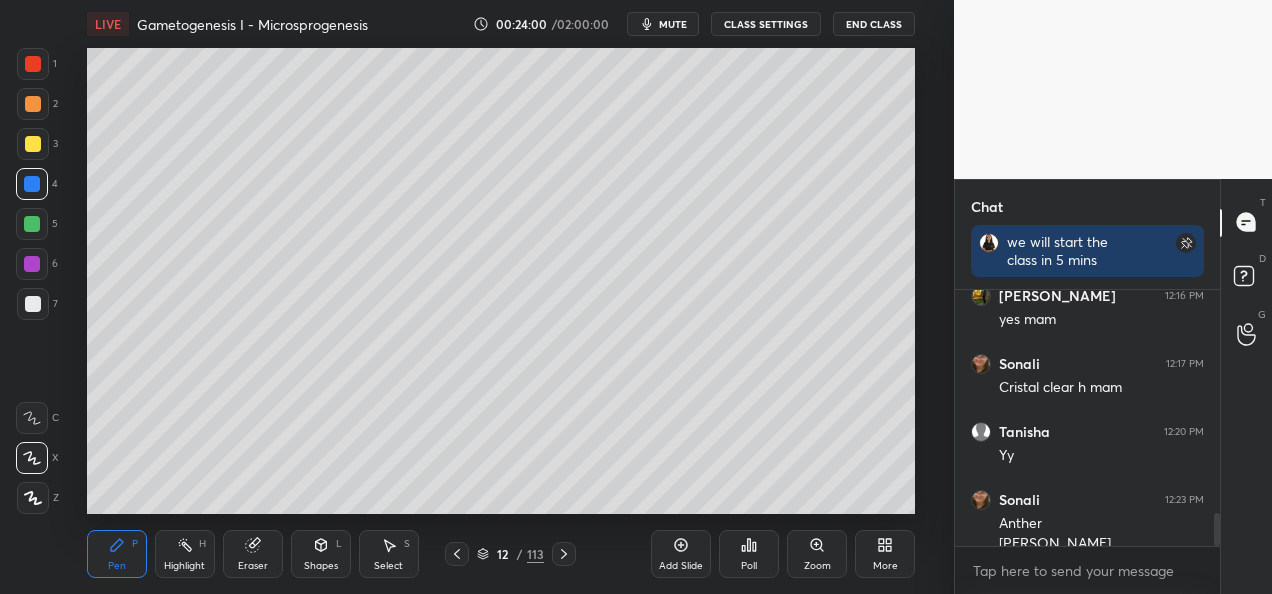scroll, scrollTop: 1736, scrollLeft: 0, axis: vertical 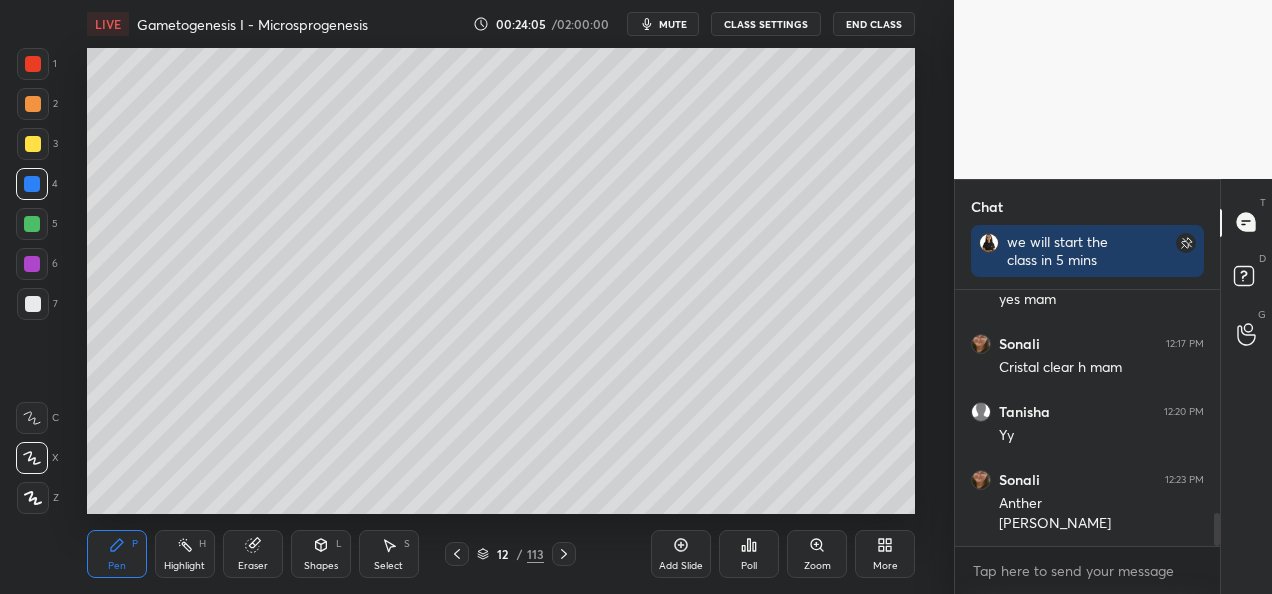 click at bounding box center [33, 144] 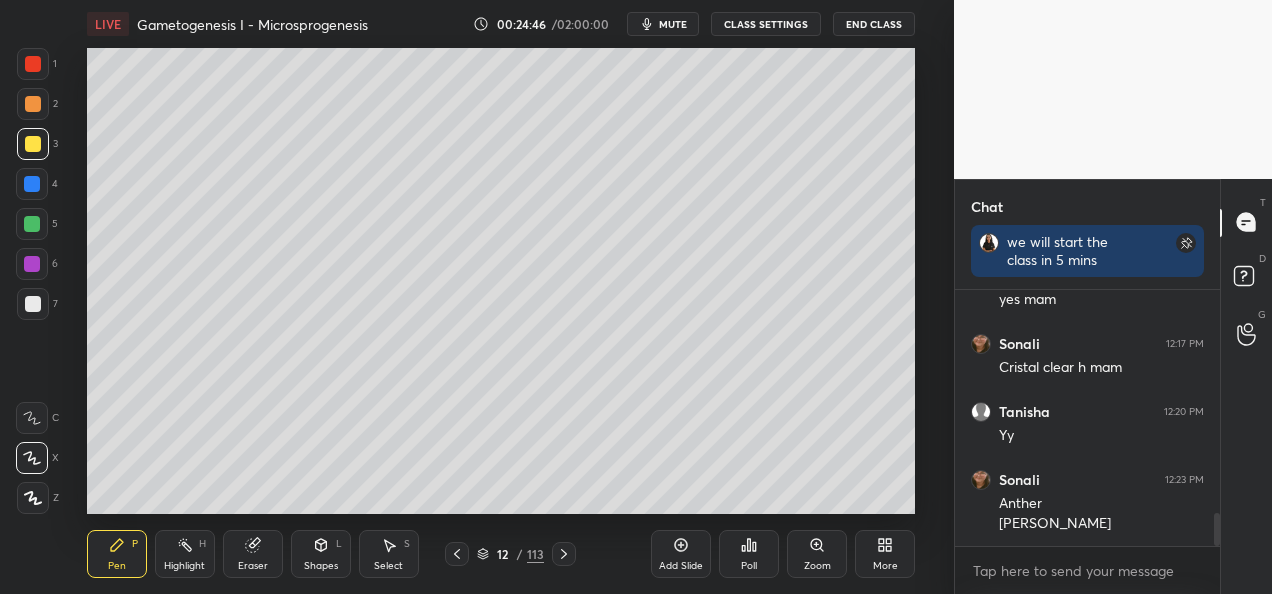scroll, scrollTop: 1804, scrollLeft: 0, axis: vertical 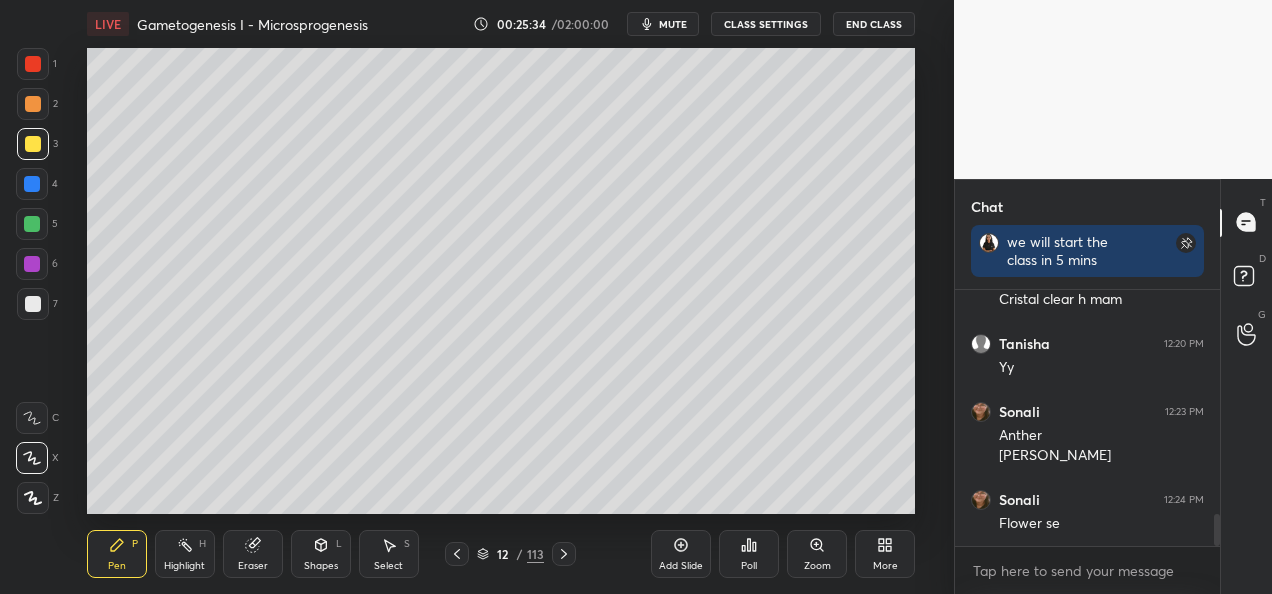 click at bounding box center (32, 224) 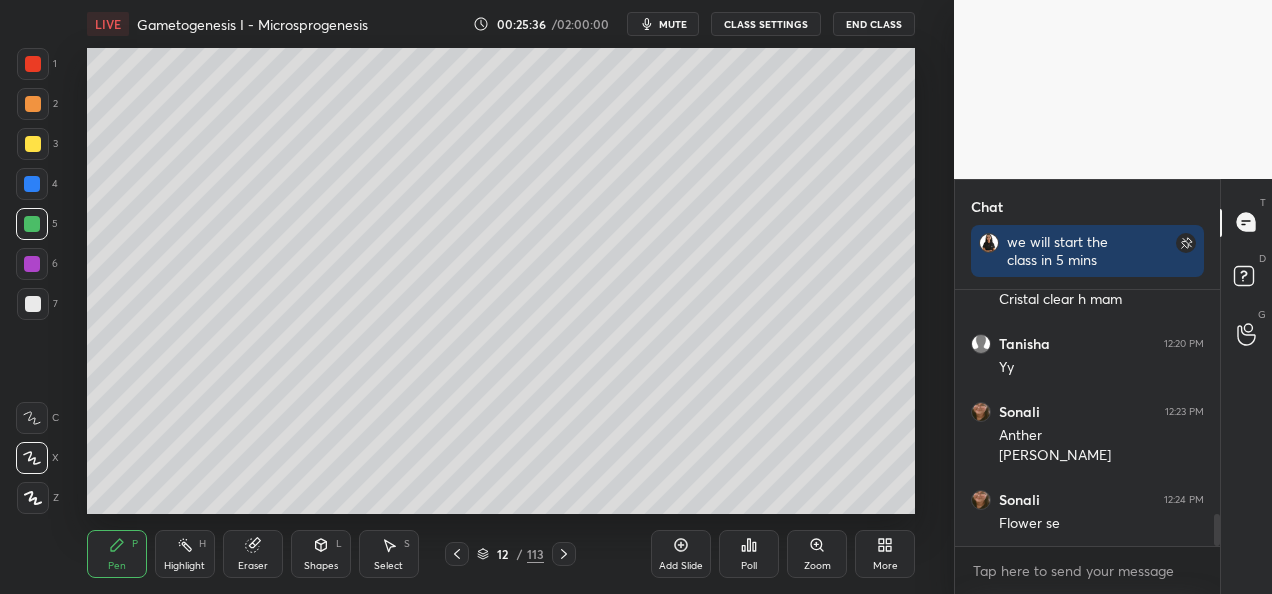 click at bounding box center (32, 184) 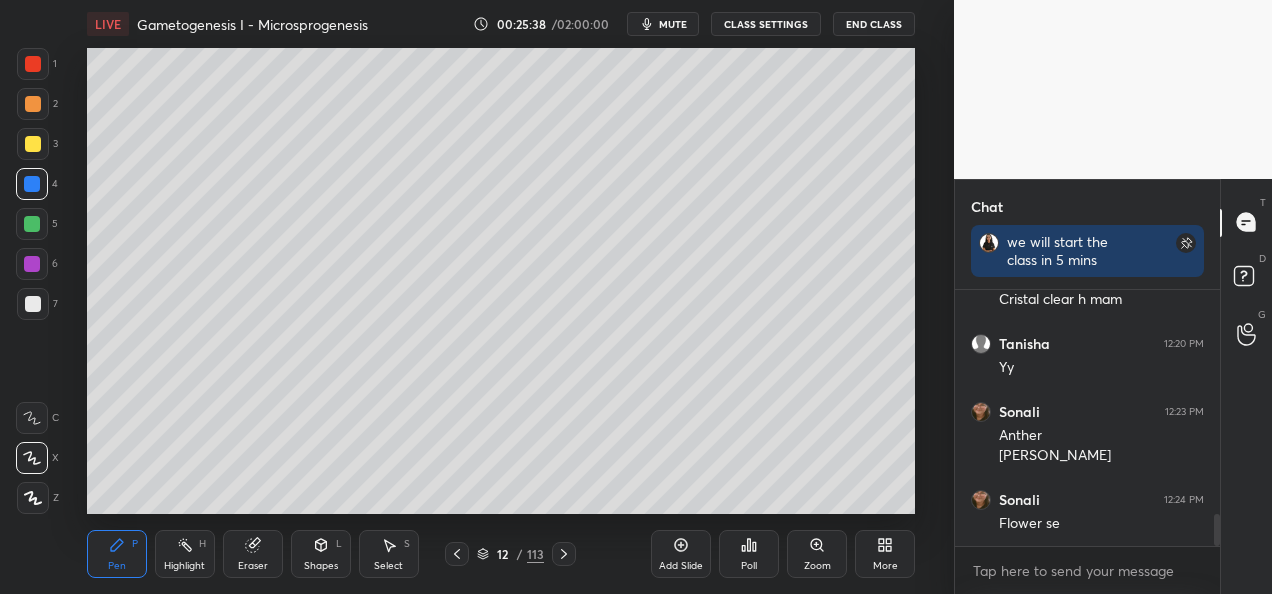 click at bounding box center [33, 104] 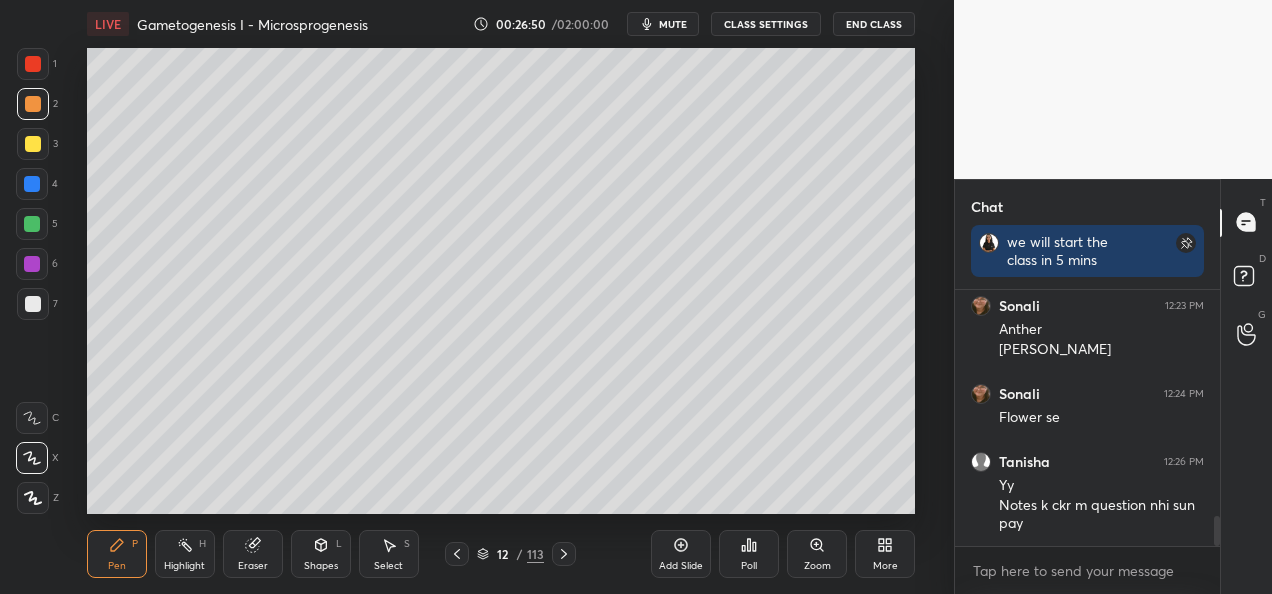 scroll, scrollTop: 1978, scrollLeft: 0, axis: vertical 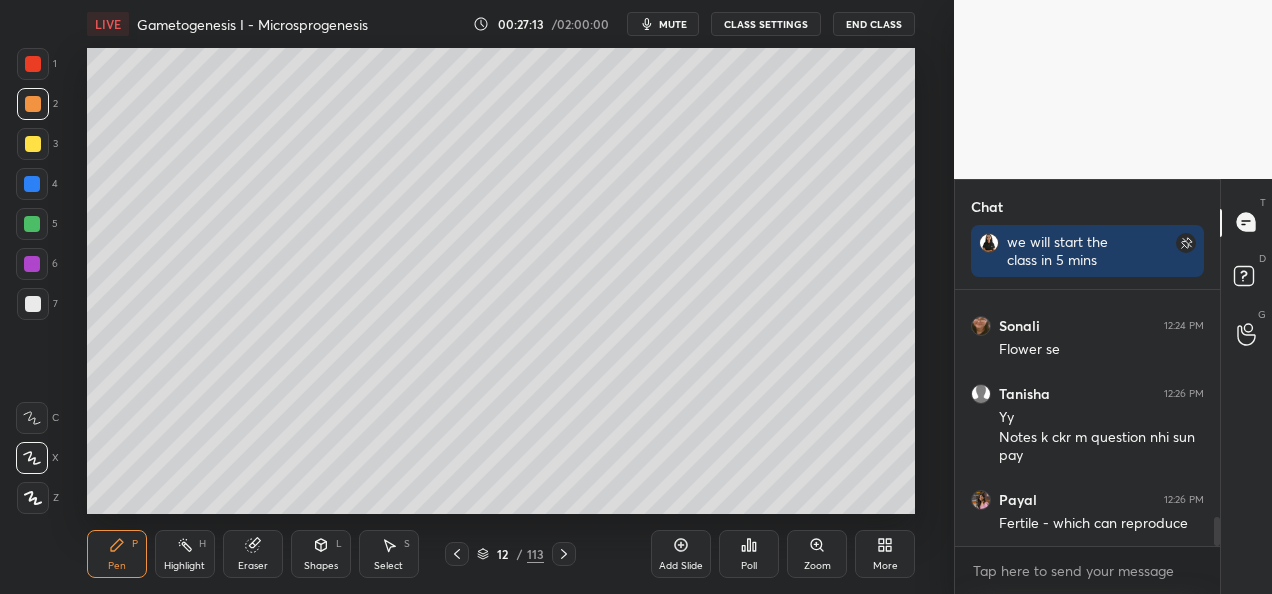 click at bounding box center [32, 224] 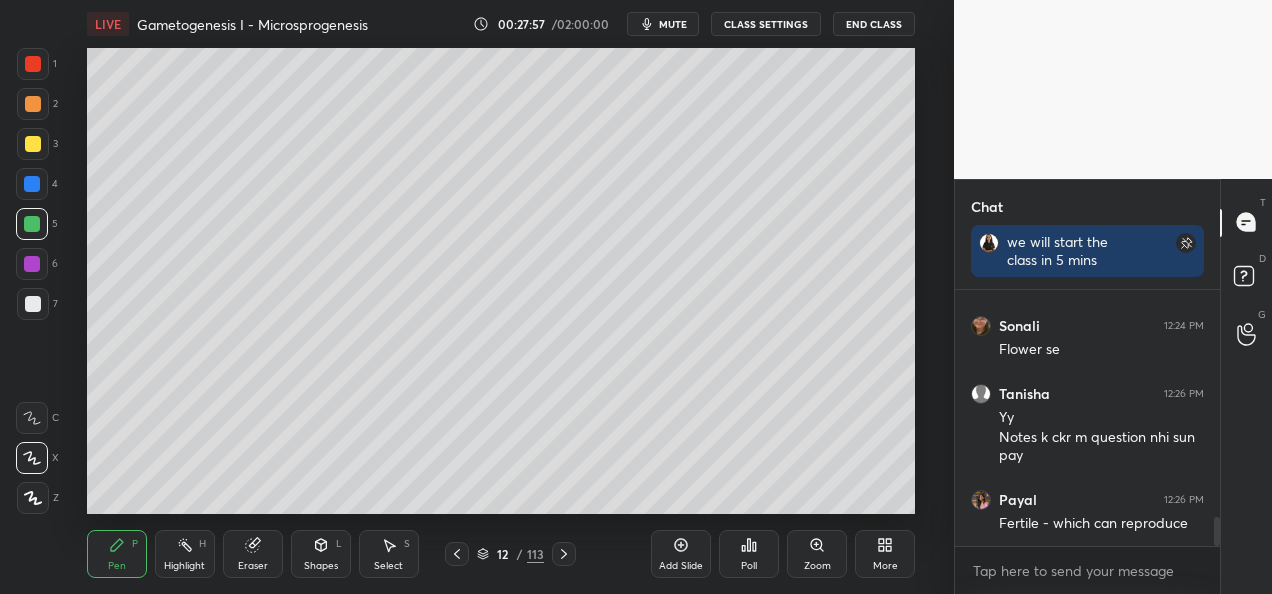 click at bounding box center (33, 144) 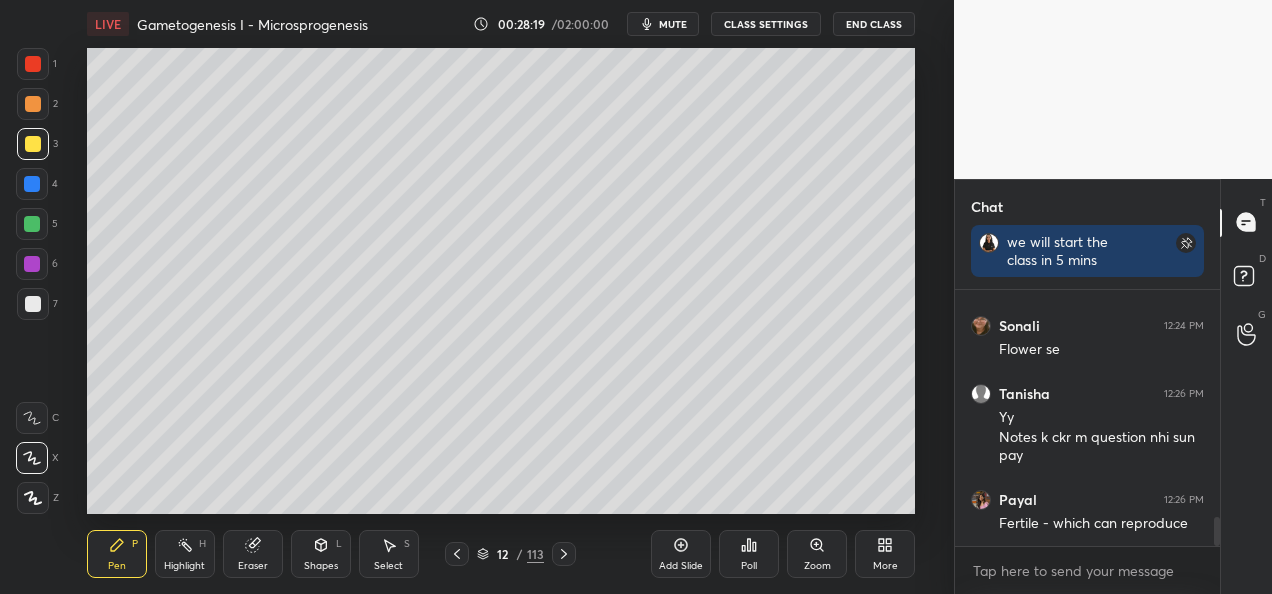 click at bounding box center (32, 224) 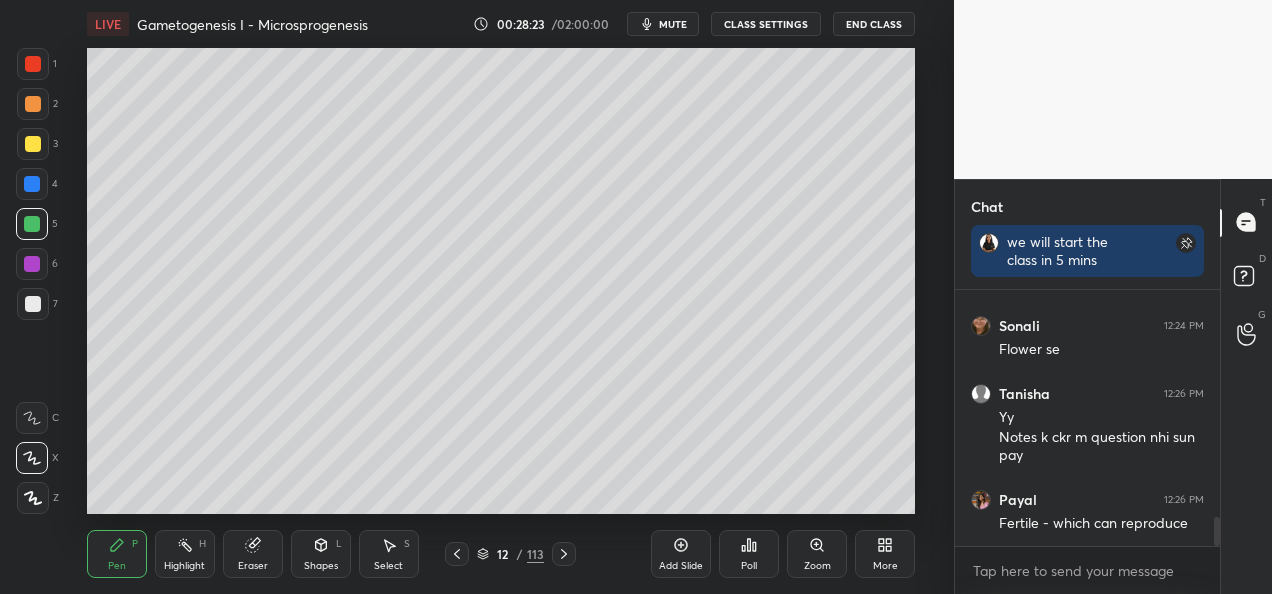 click at bounding box center [32, 184] 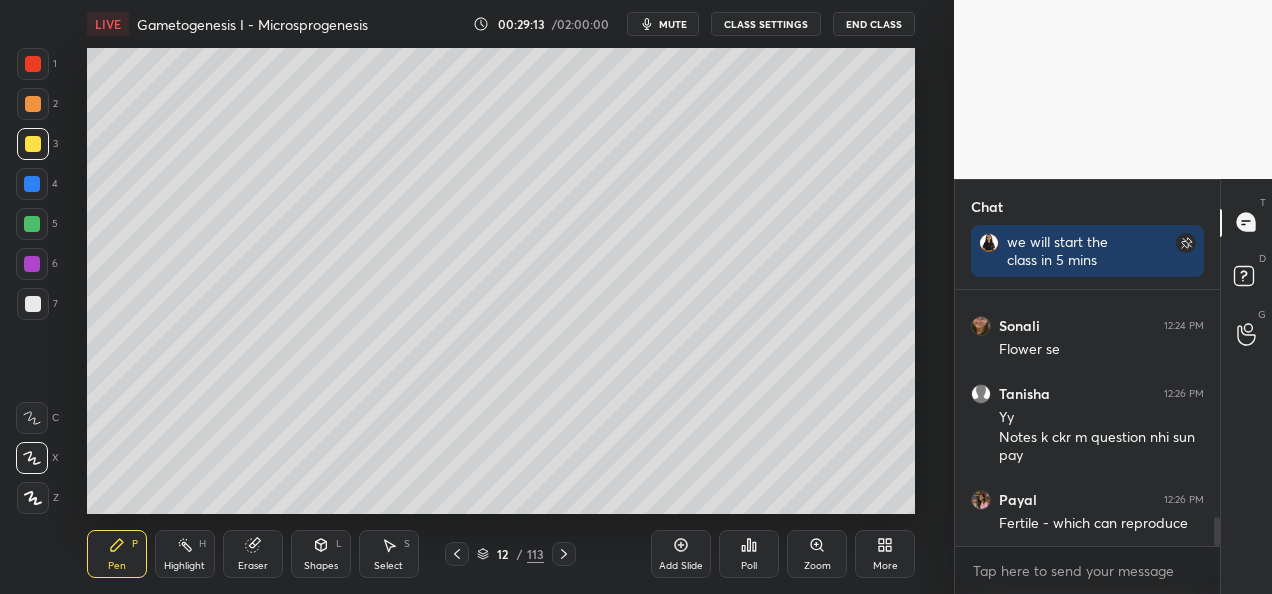 scroll, scrollTop: 2046, scrollLeft: 0, axis: vertical 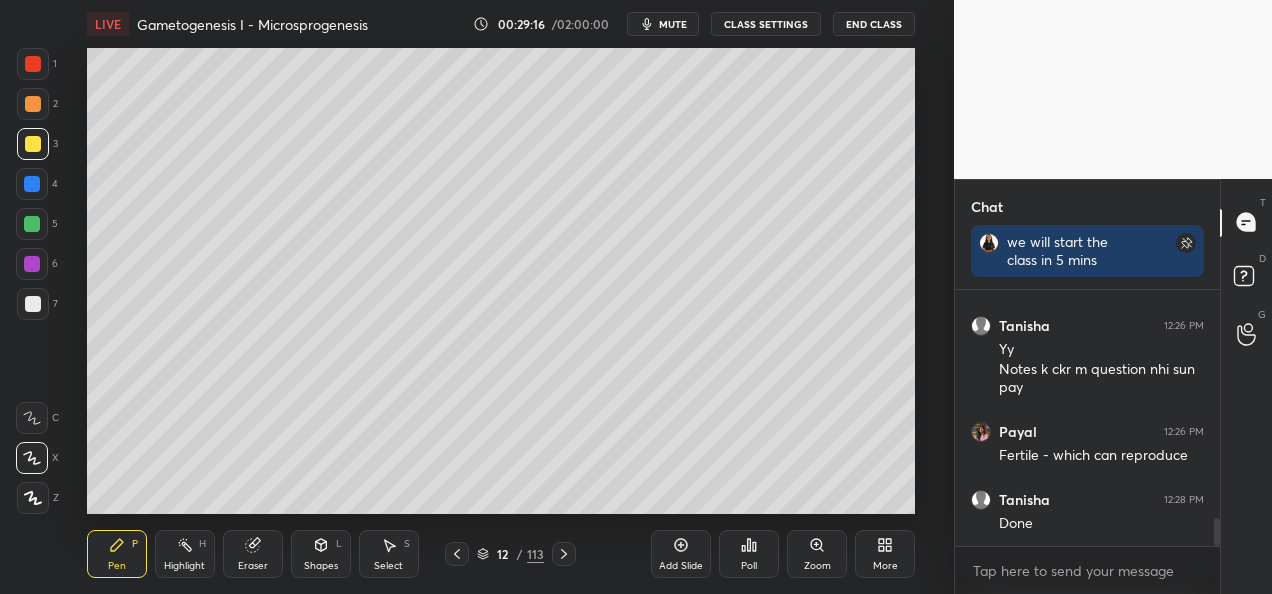 click on "Add Slide" at bounding box center [681, 566] 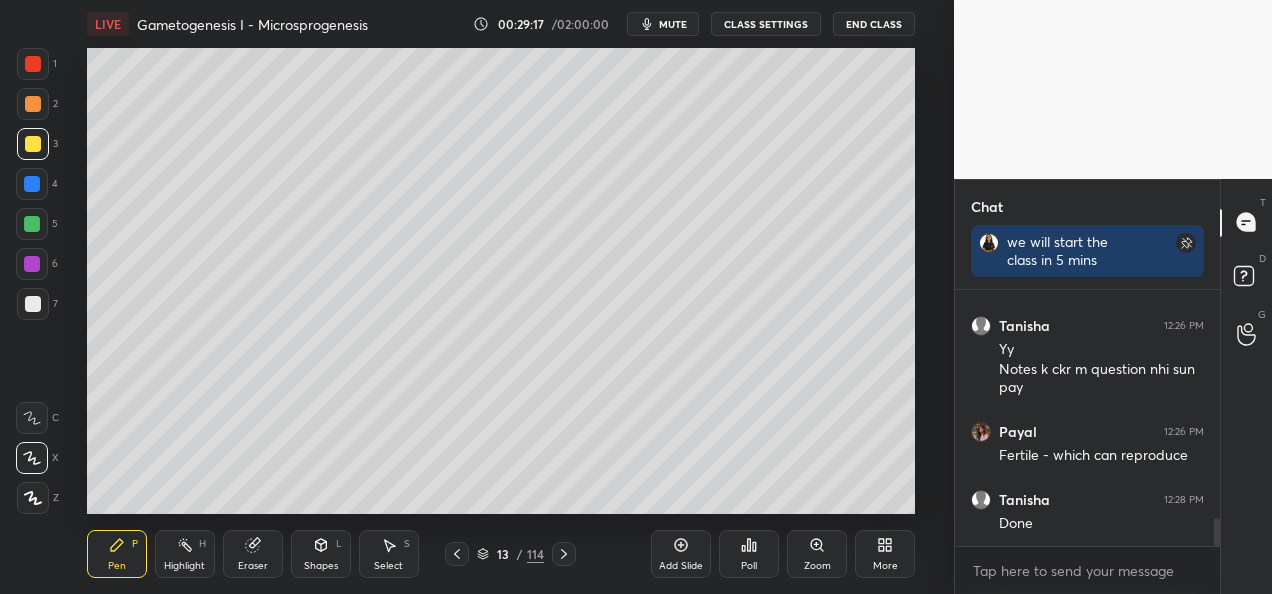 click at bounding box center (33, 104) 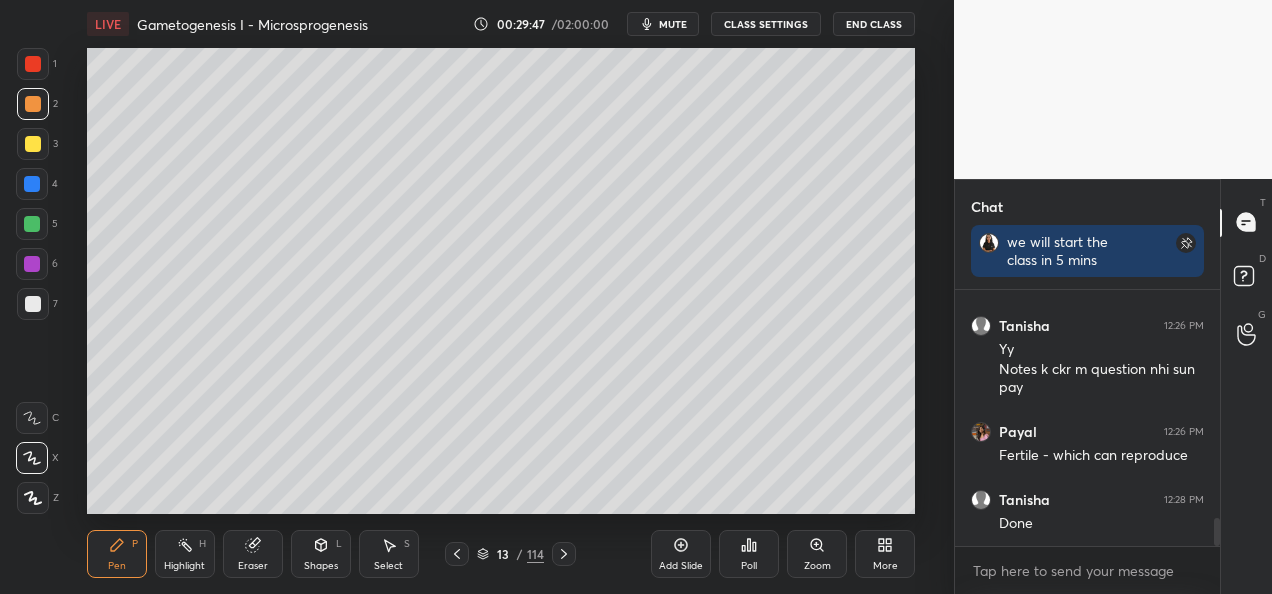 click at bounding box center (33, 144) 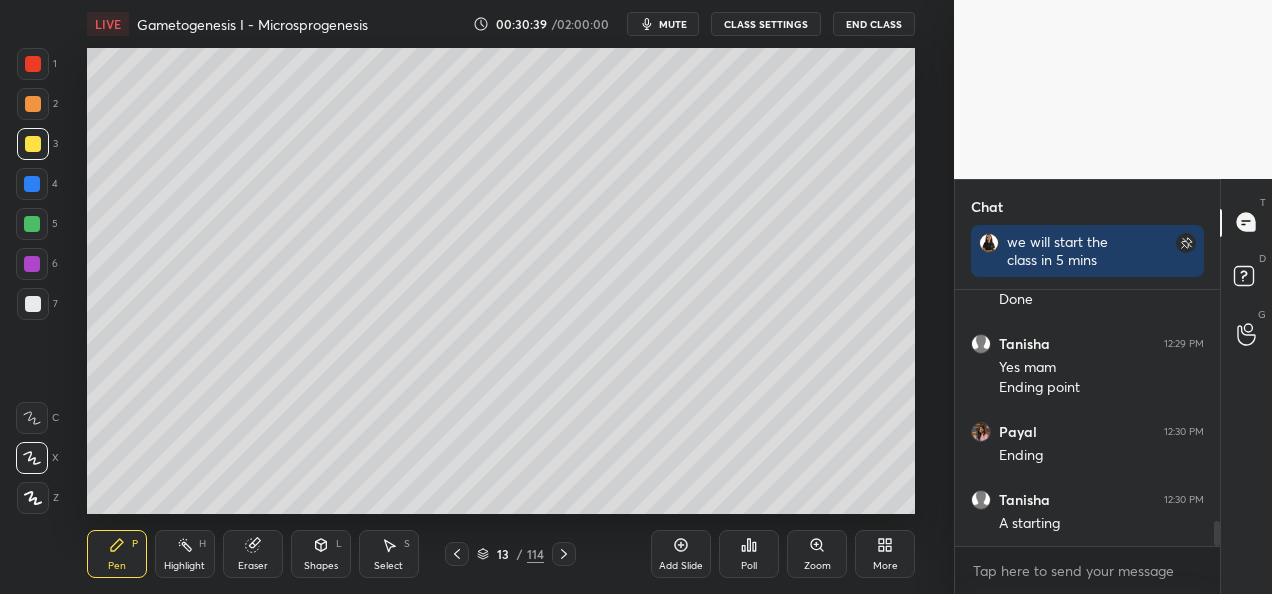 scroll, scrollTop: 2338, scrollLeft: 0, axis: vertical 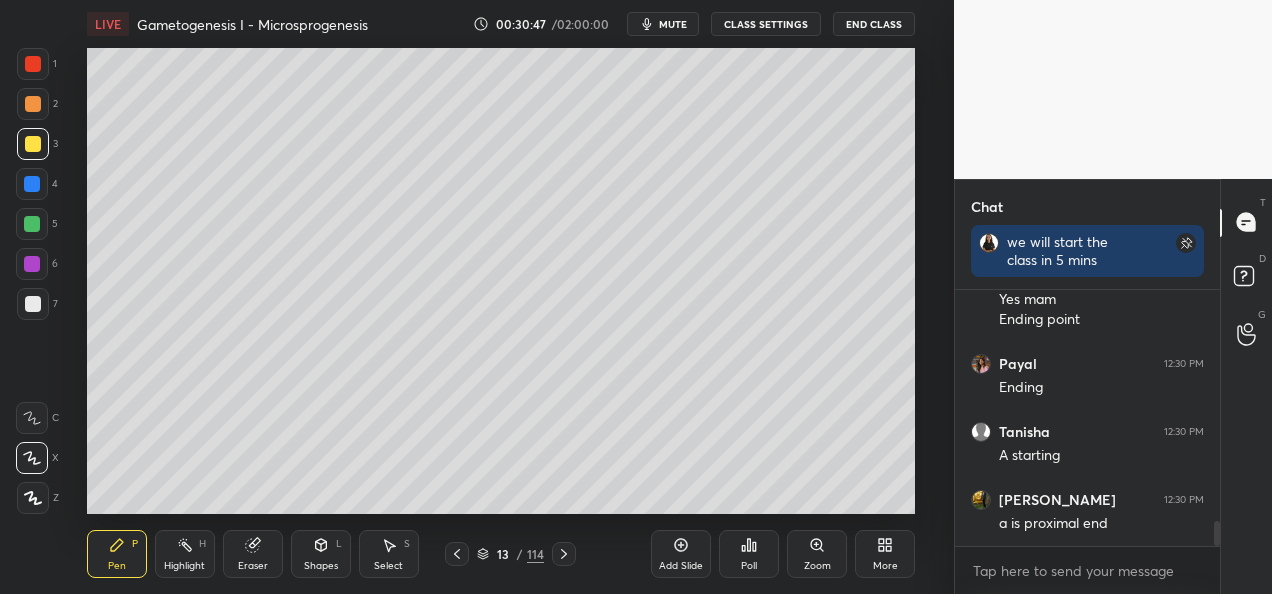 click at bounding box center [32, 224] 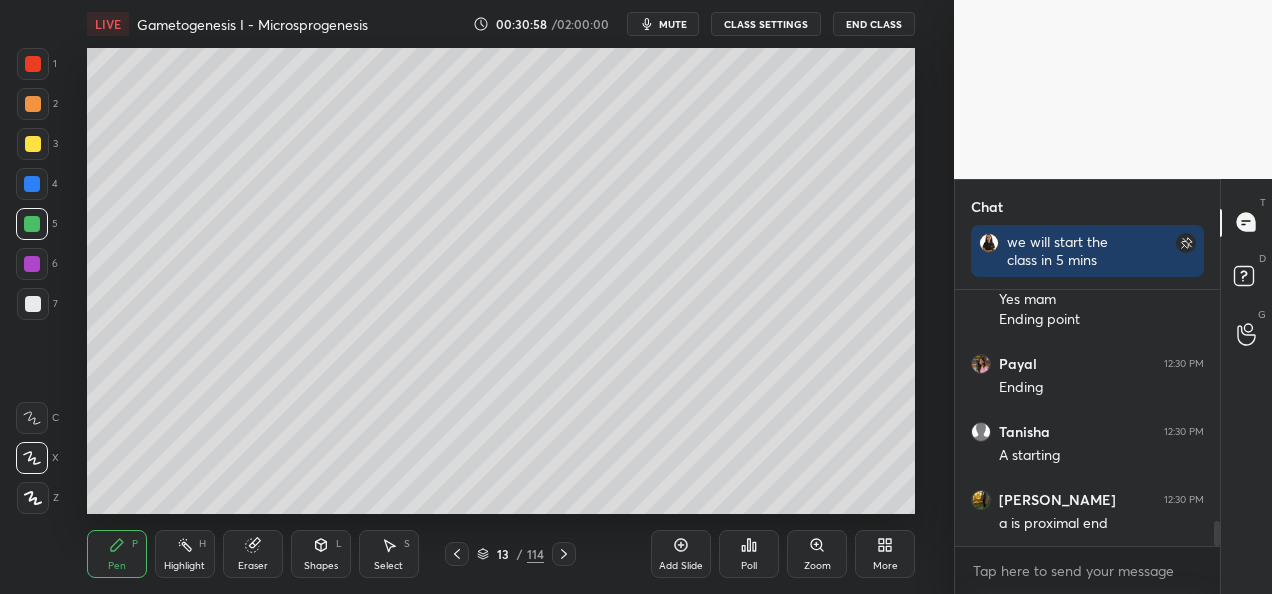 scroll, scrollTop: 2410, scrollLeft: 0, axis: vertical 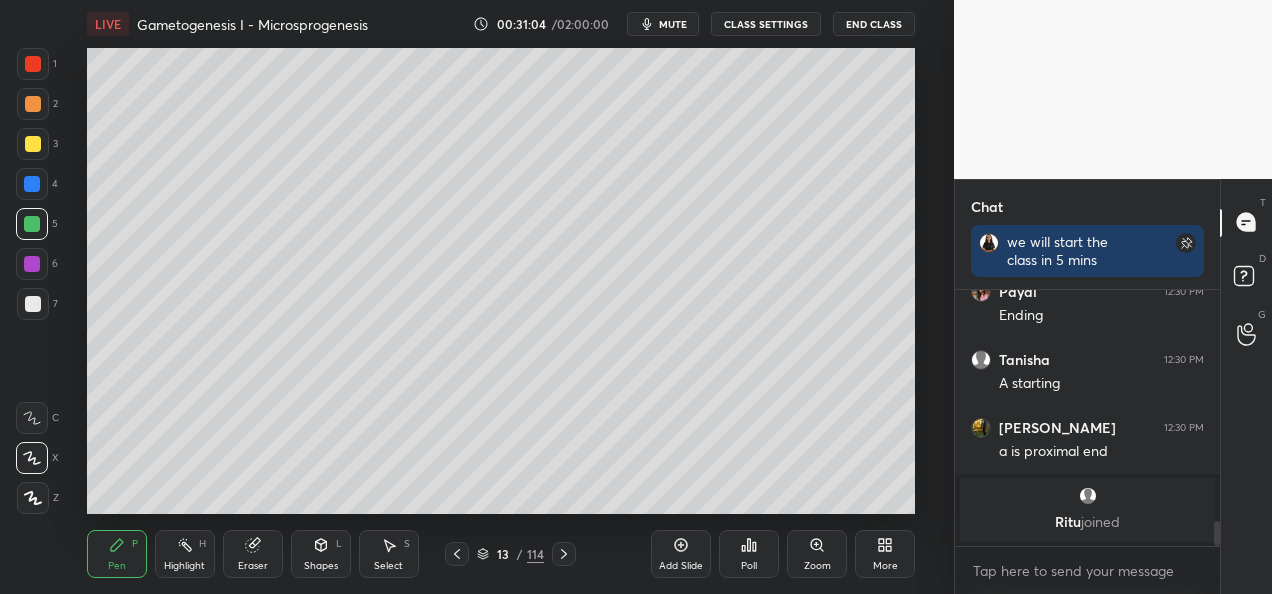 click at bounding box center (33, 144) 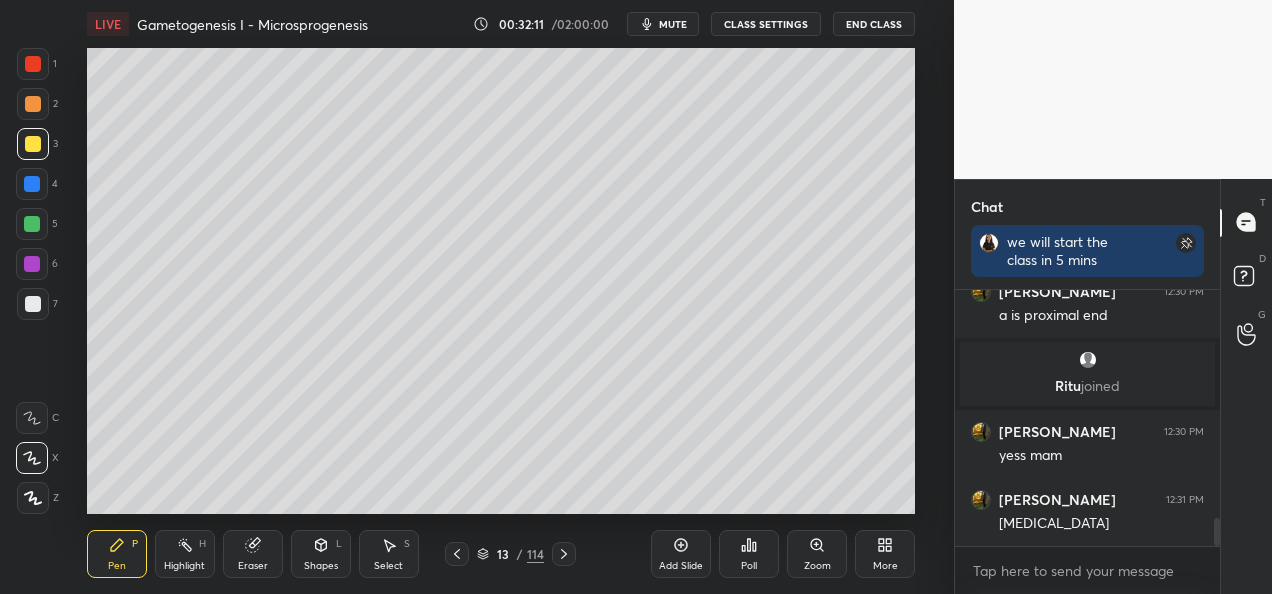 scroll, scrollTop: 2174, scrollLeft: 0, axis: vertical 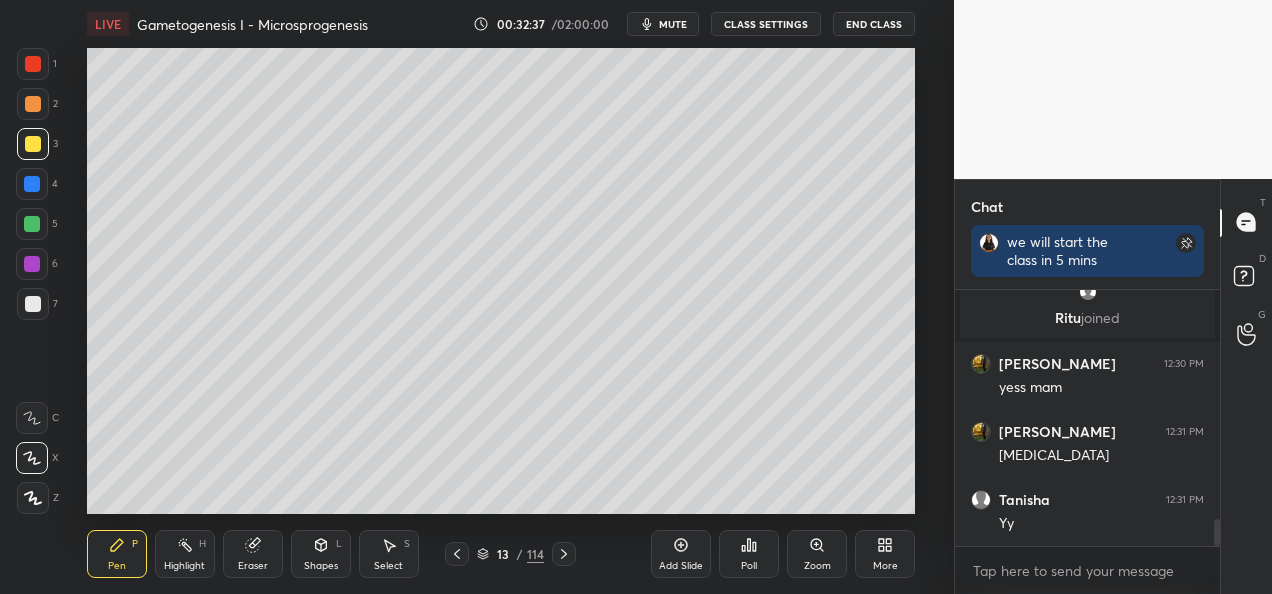 click on "Add Slide" at bounding box center (681, 566) 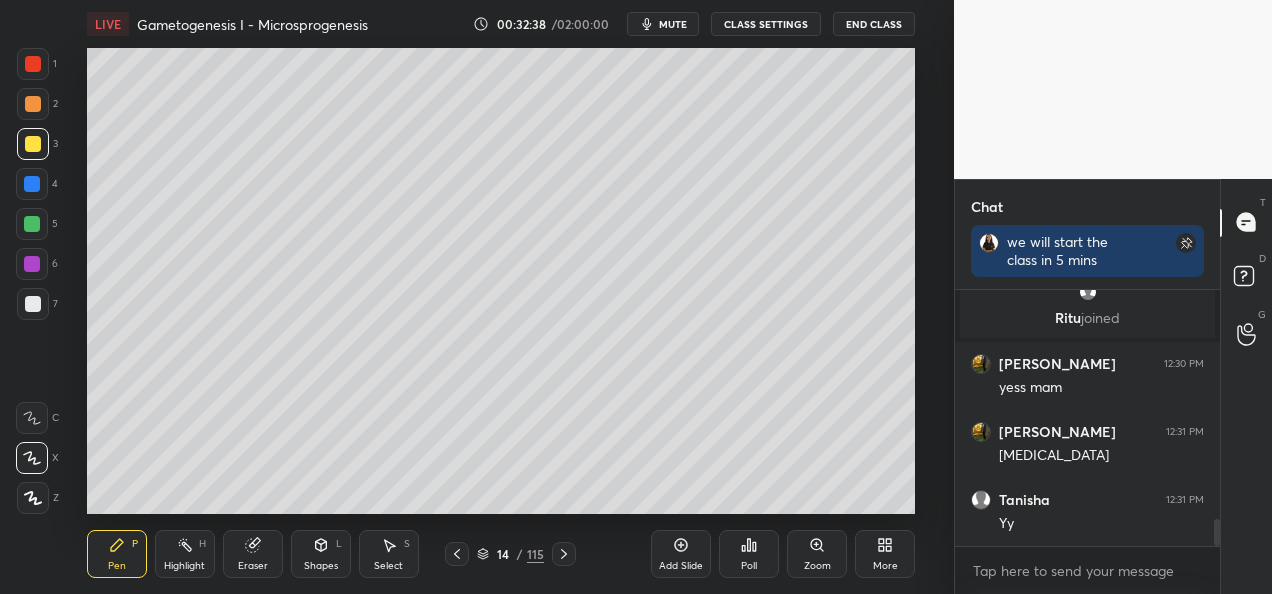 click at bounding box center [33, 64] 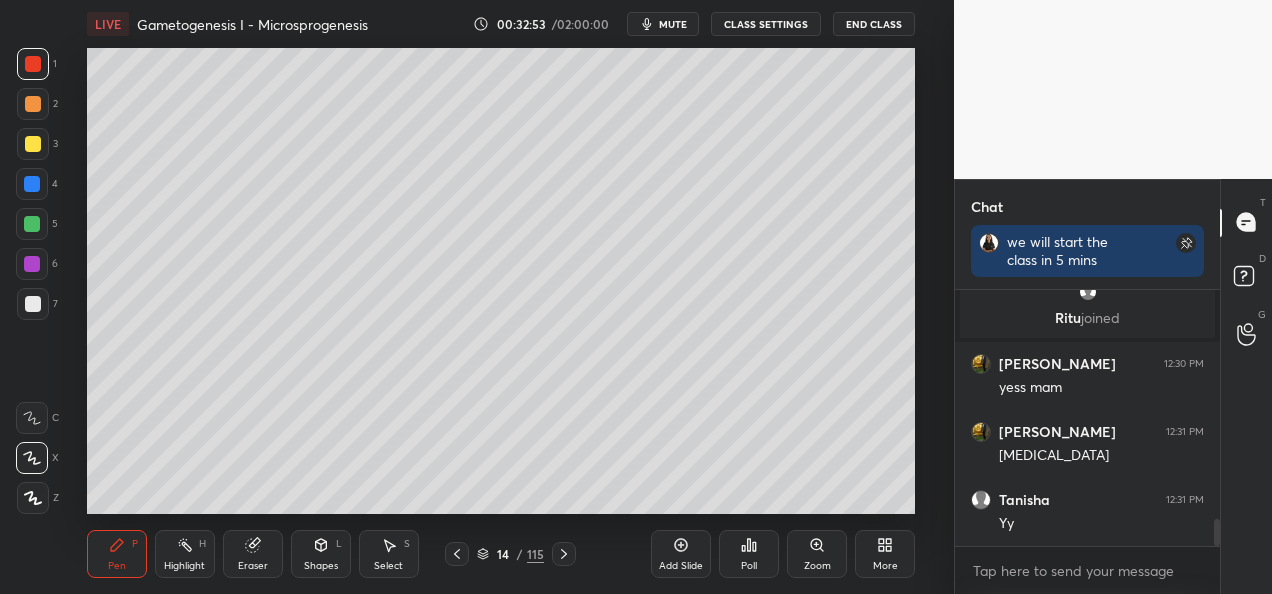 click at bounding box center (33, 144) 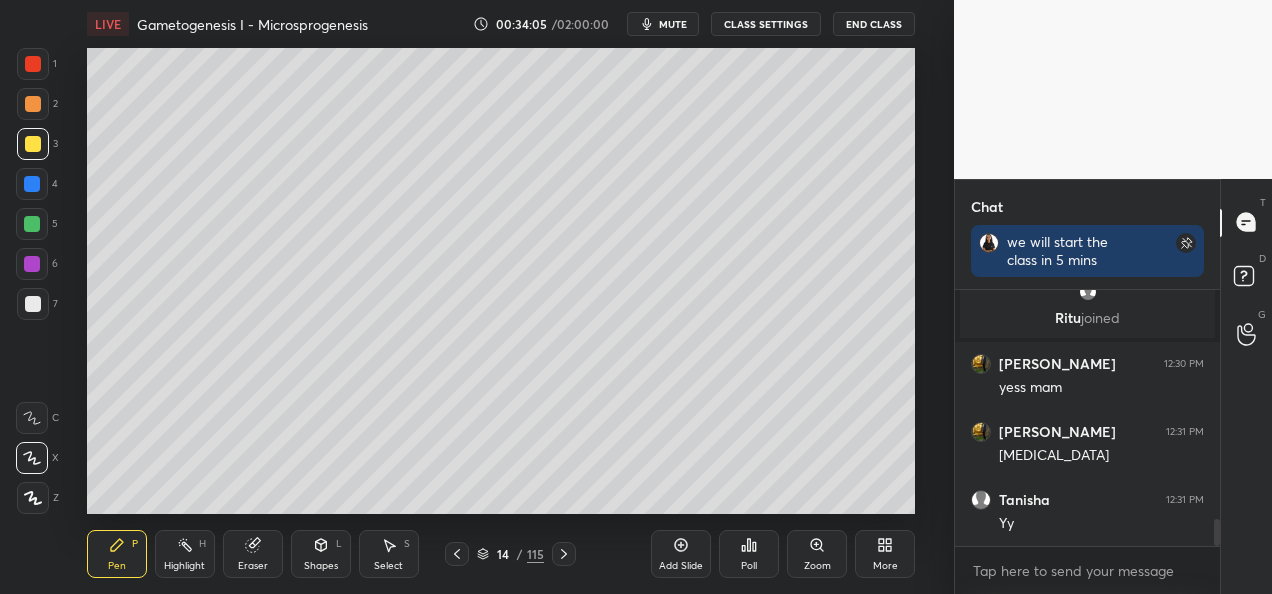 click at bounding box center [33, 104] 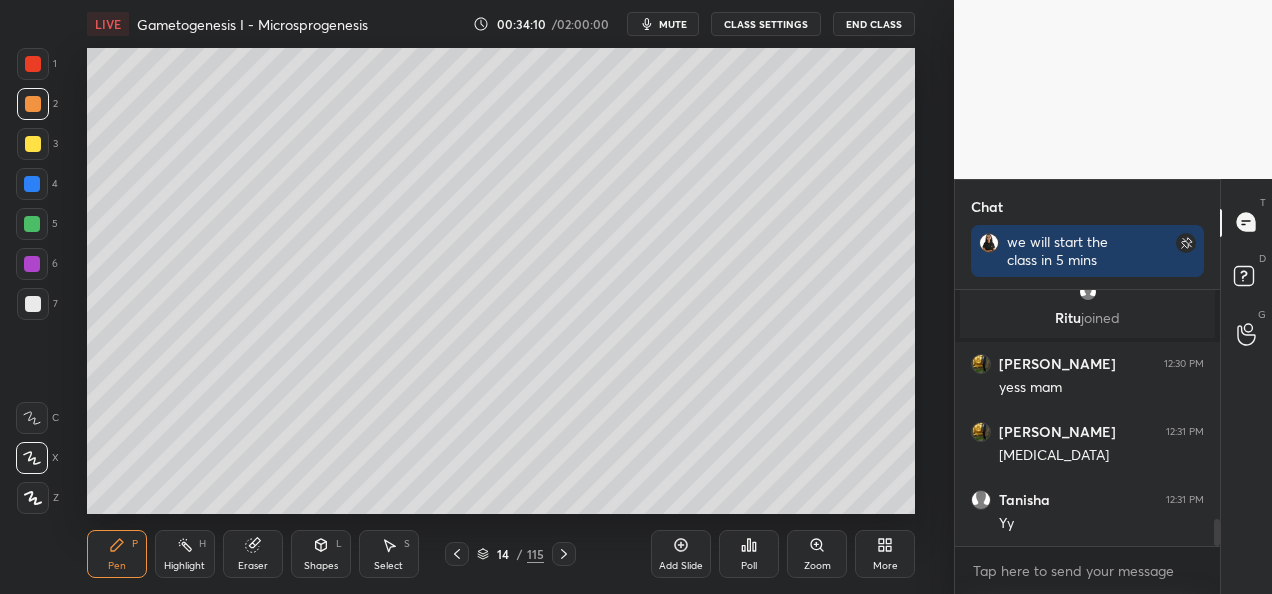 click at bounding box center [32, 184] 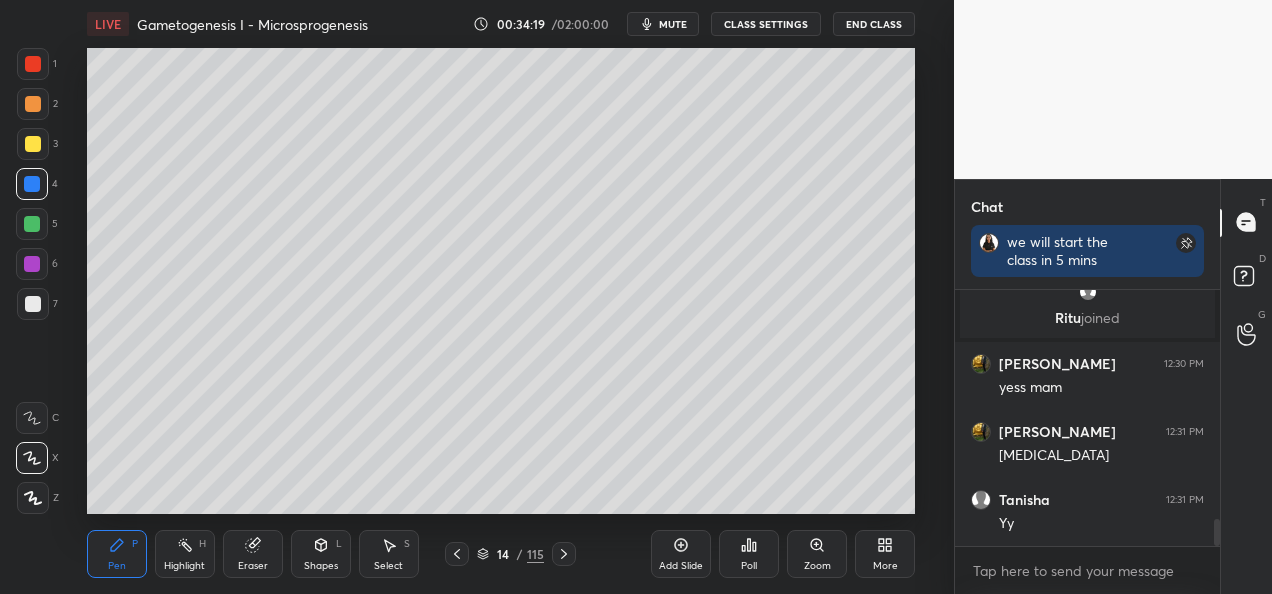 click at bounding box center [32, 224] 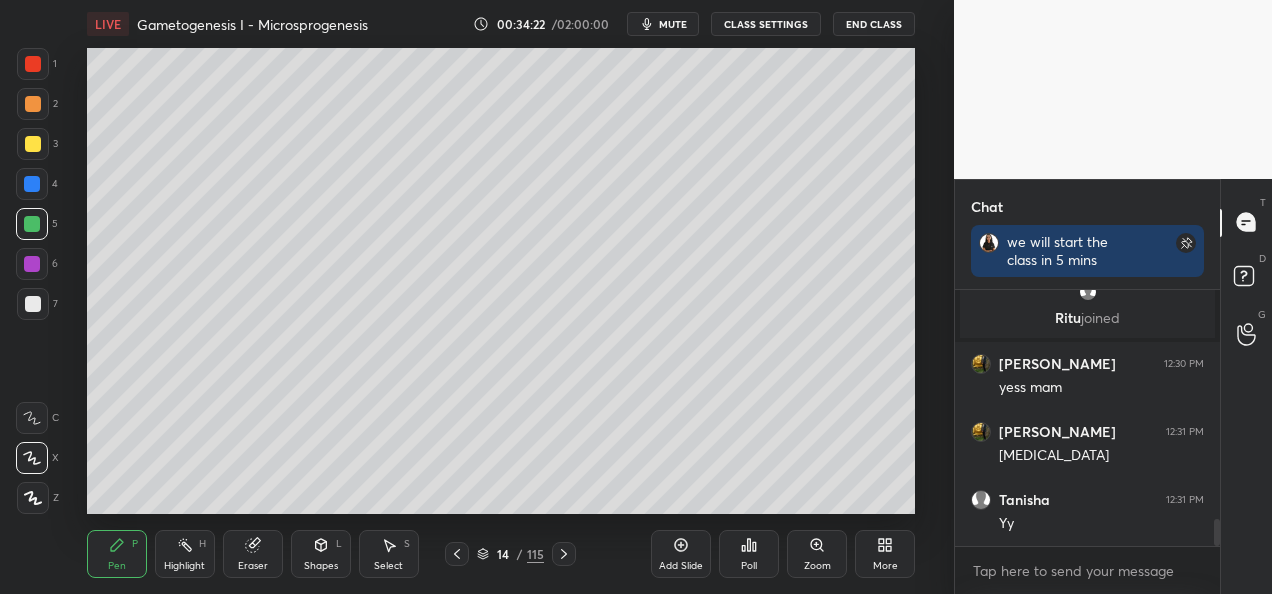 click at bounding box center (33, 144) 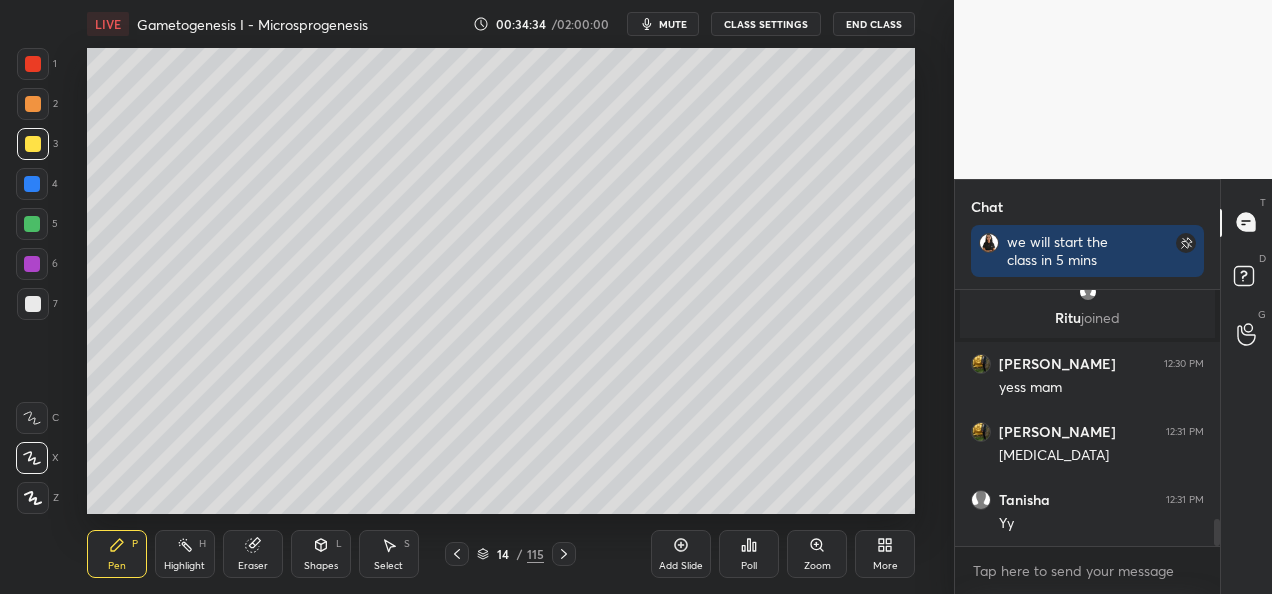 click at bounding box center [32, 184] 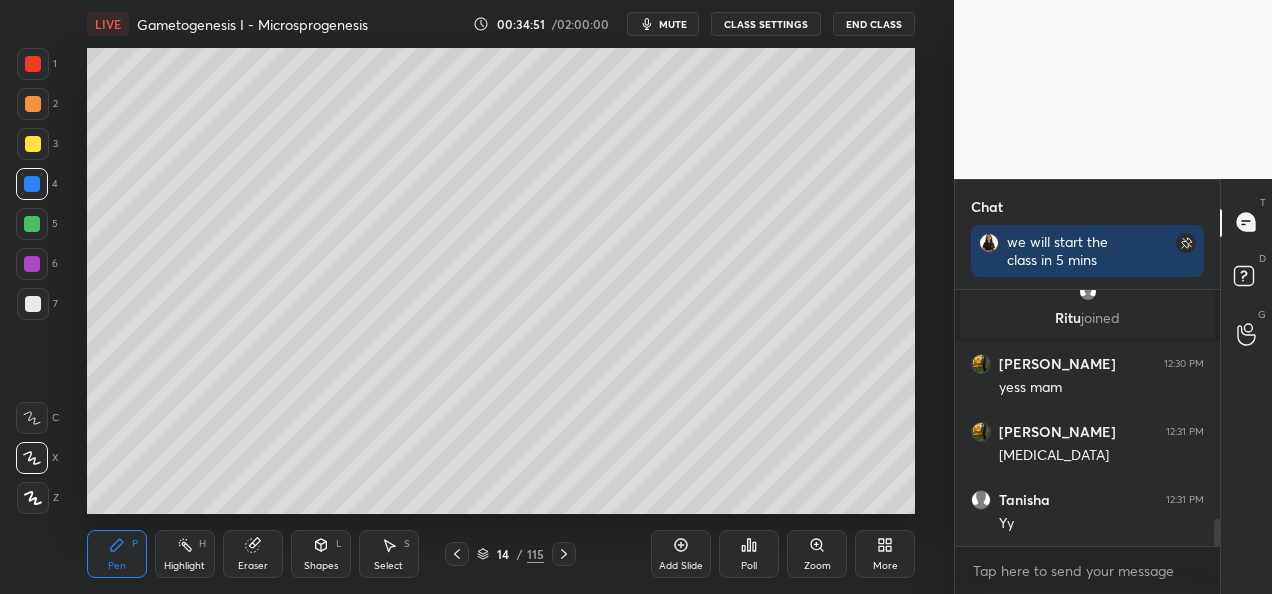 click at bounding box center [33, 144] 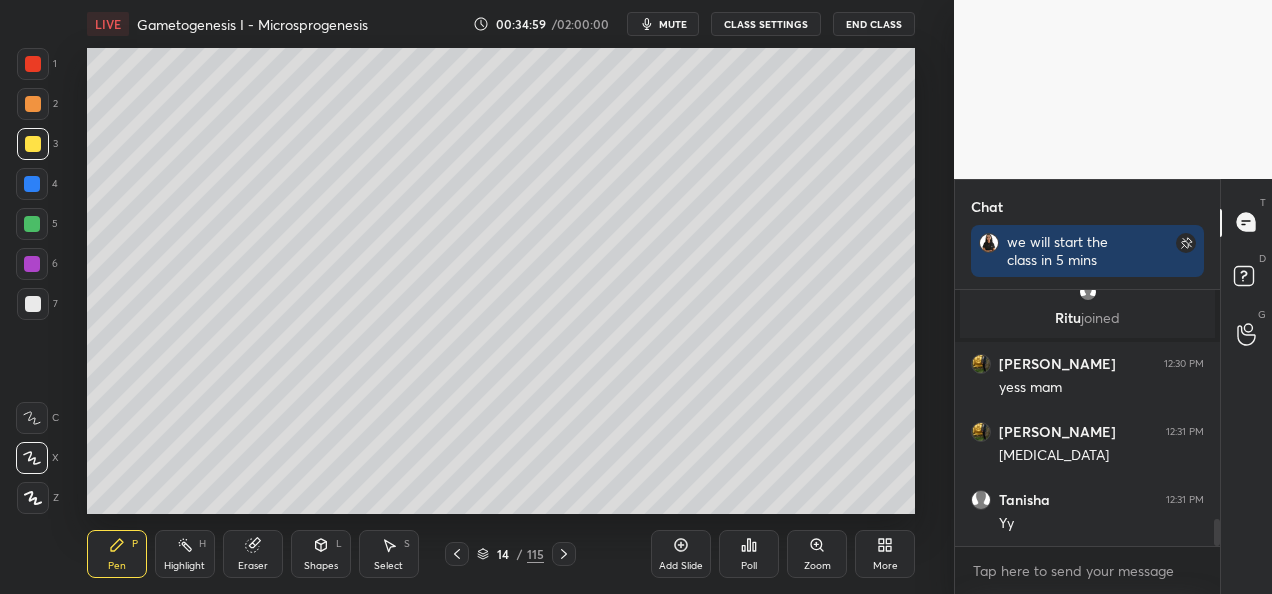 click at bounding box center [32, 184] 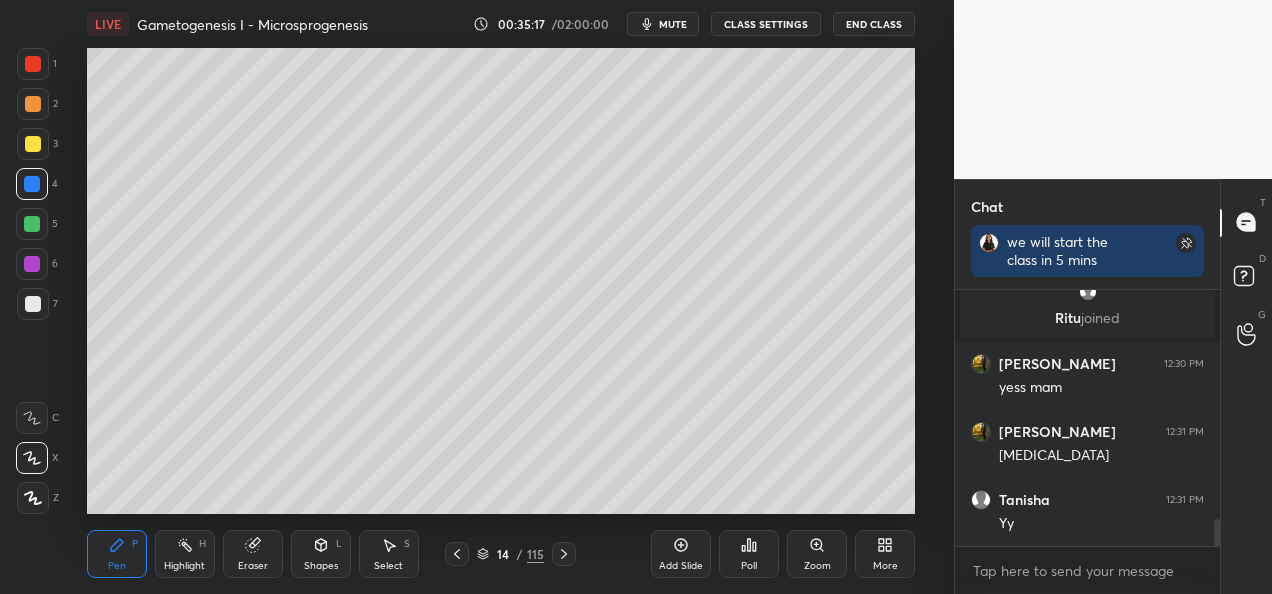 click at bounding box center [32, 184] 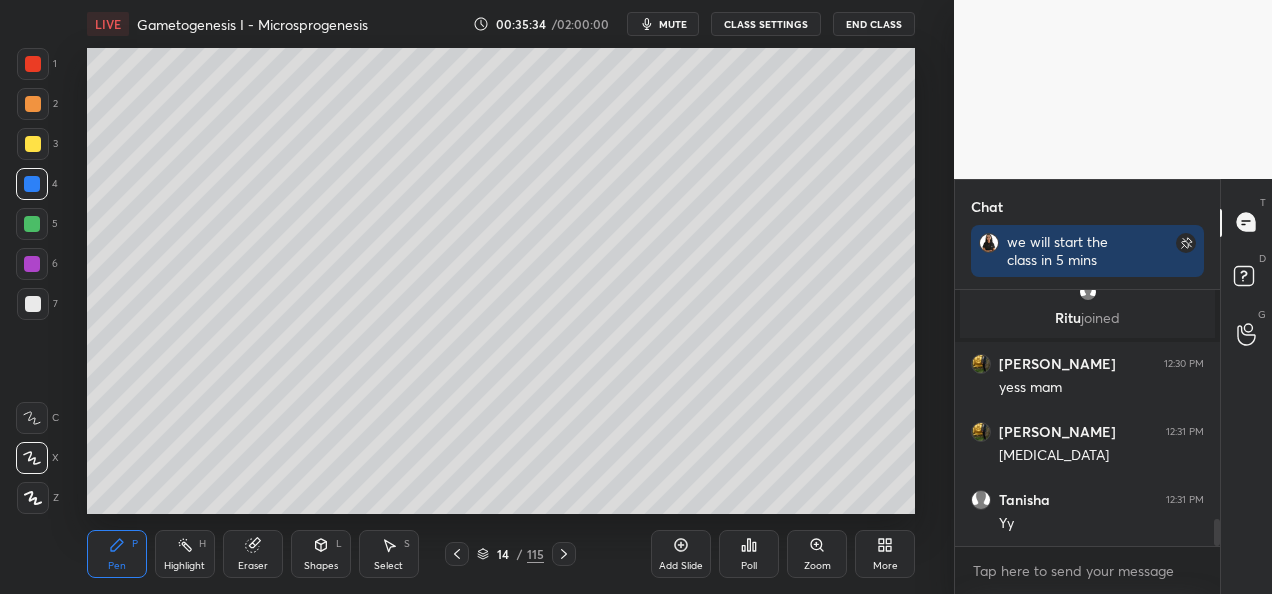 click at bounding box center (33, 144) 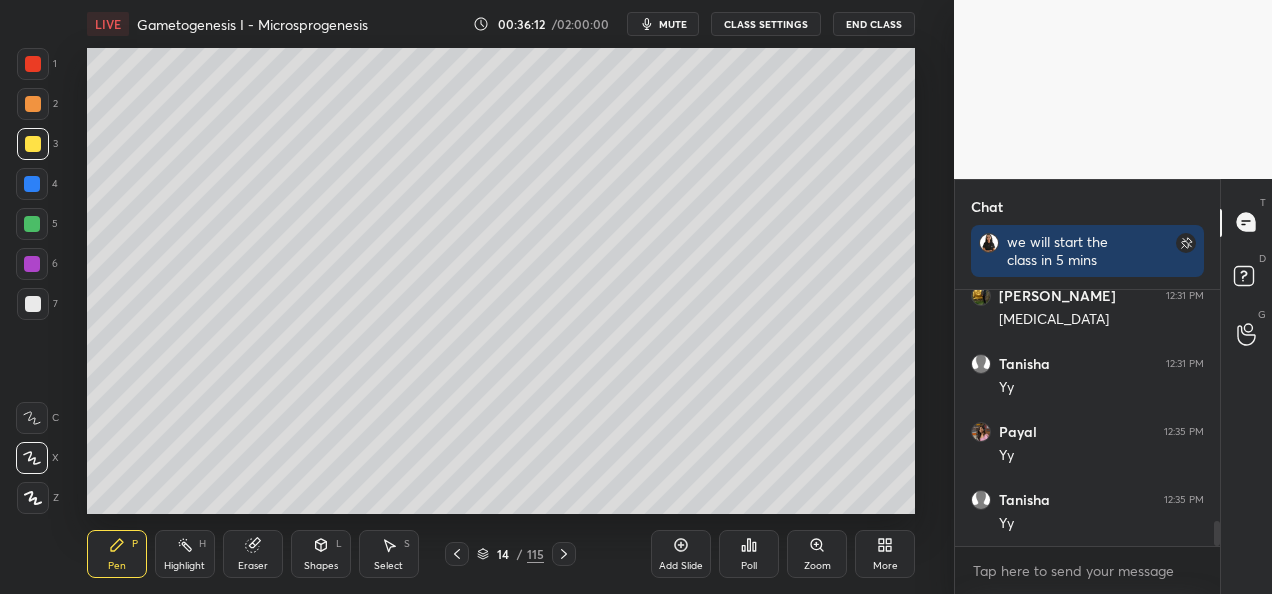 scroll, scrollTop: 2378, scrollLeft: 0, axis: vertical 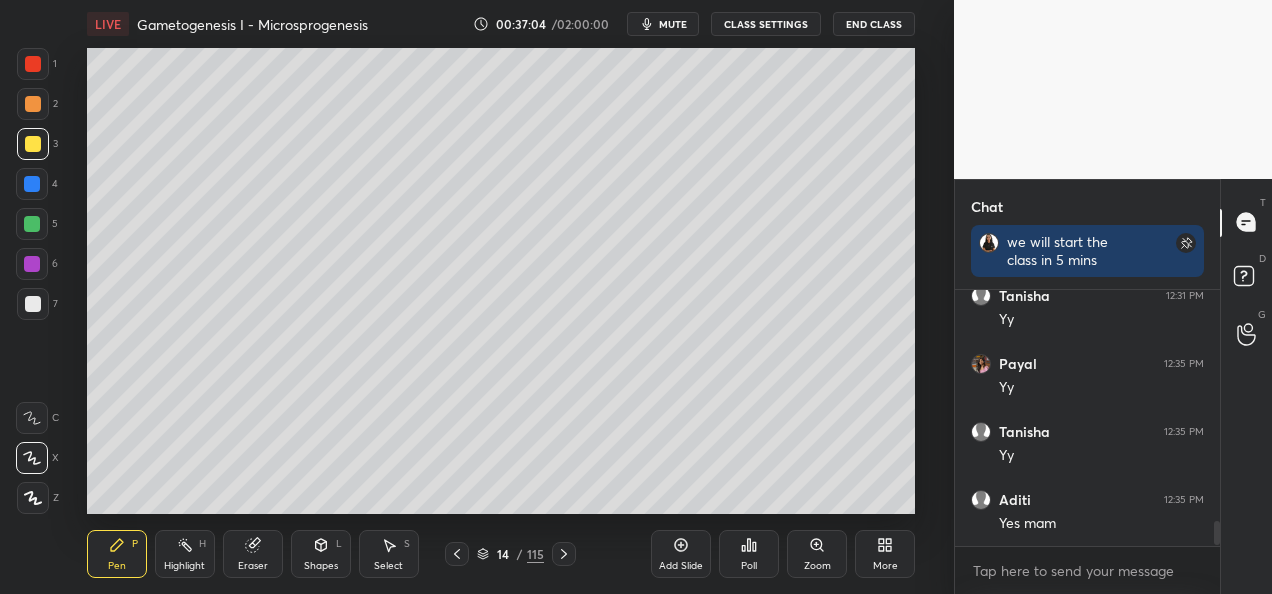 click on "Add Slide" at bounding box center (681, 566) 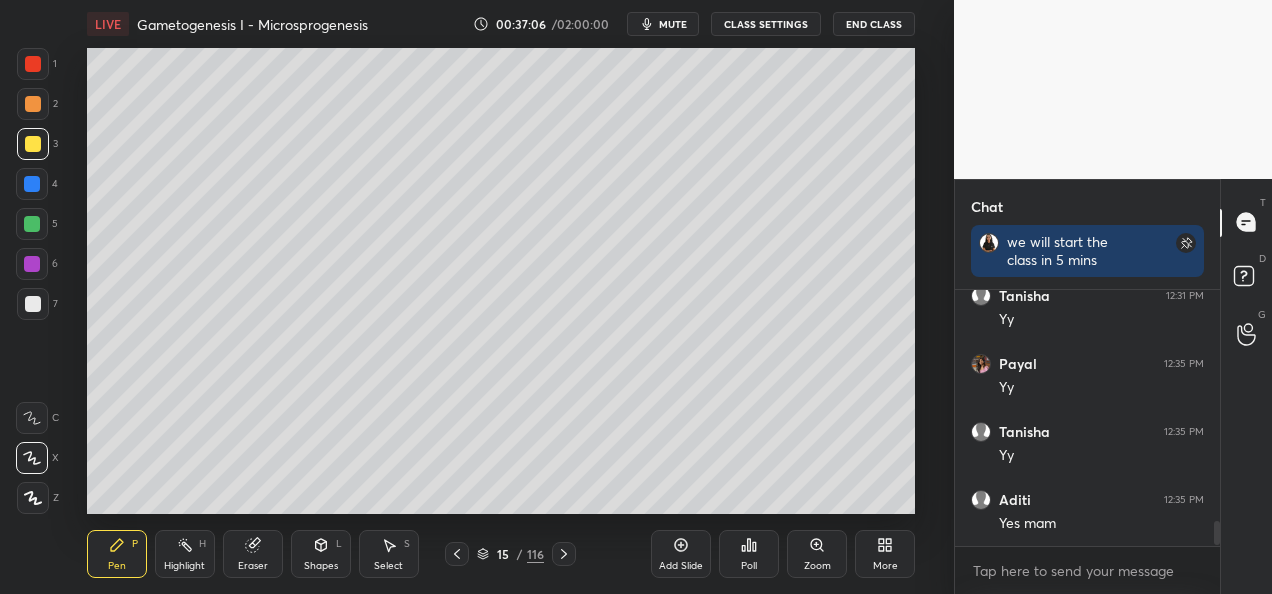 click at bounding box center [33, 104] 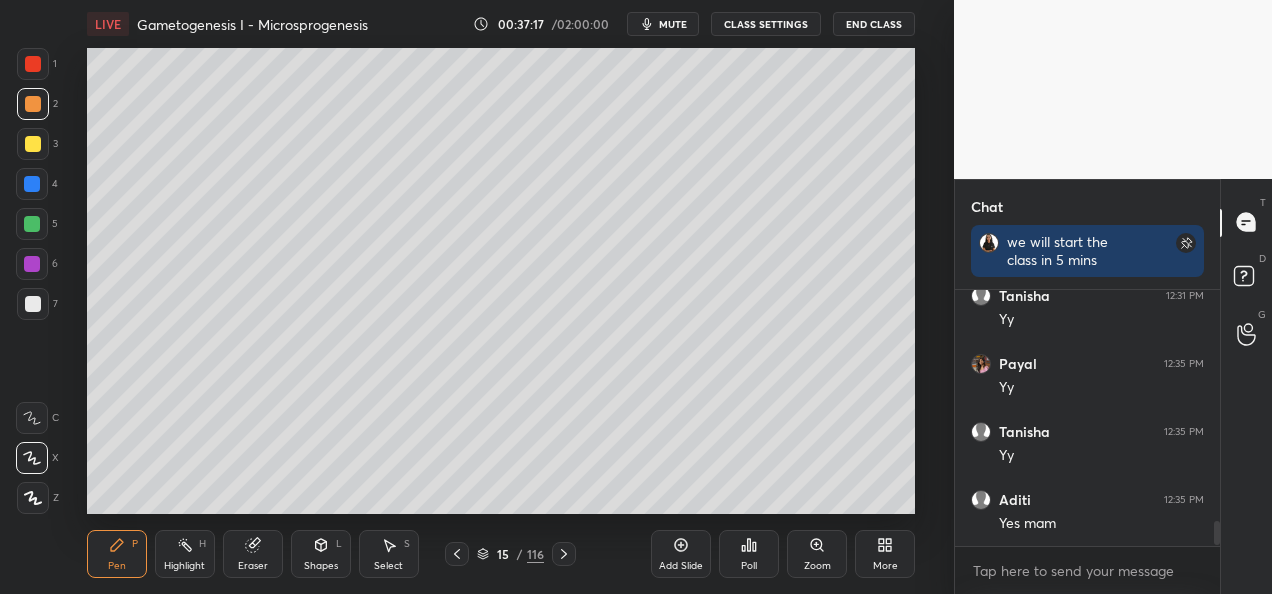 click at bounding box center [33, 144] 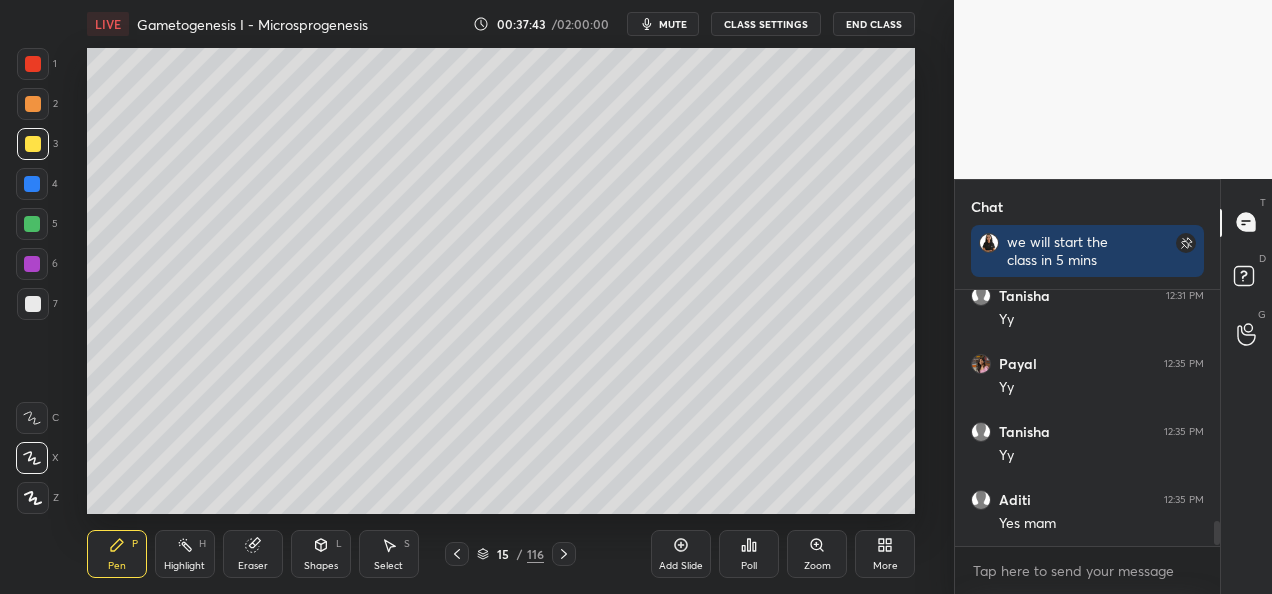 click at bounding box center (33, 104) 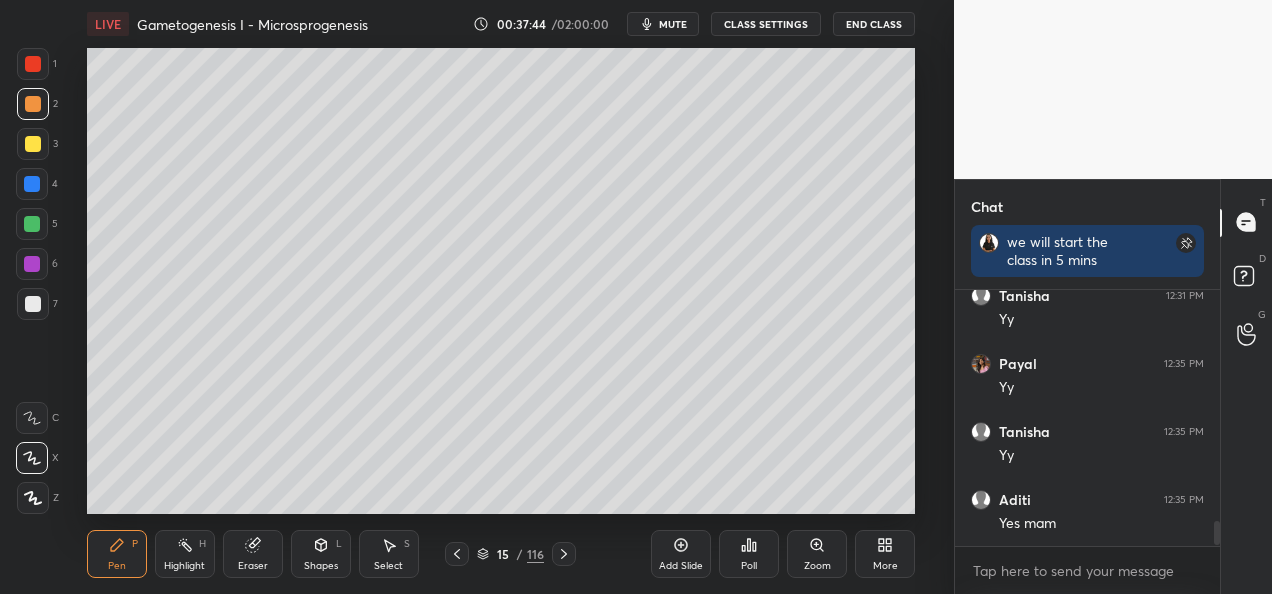 click at bounding box center [32, 224] 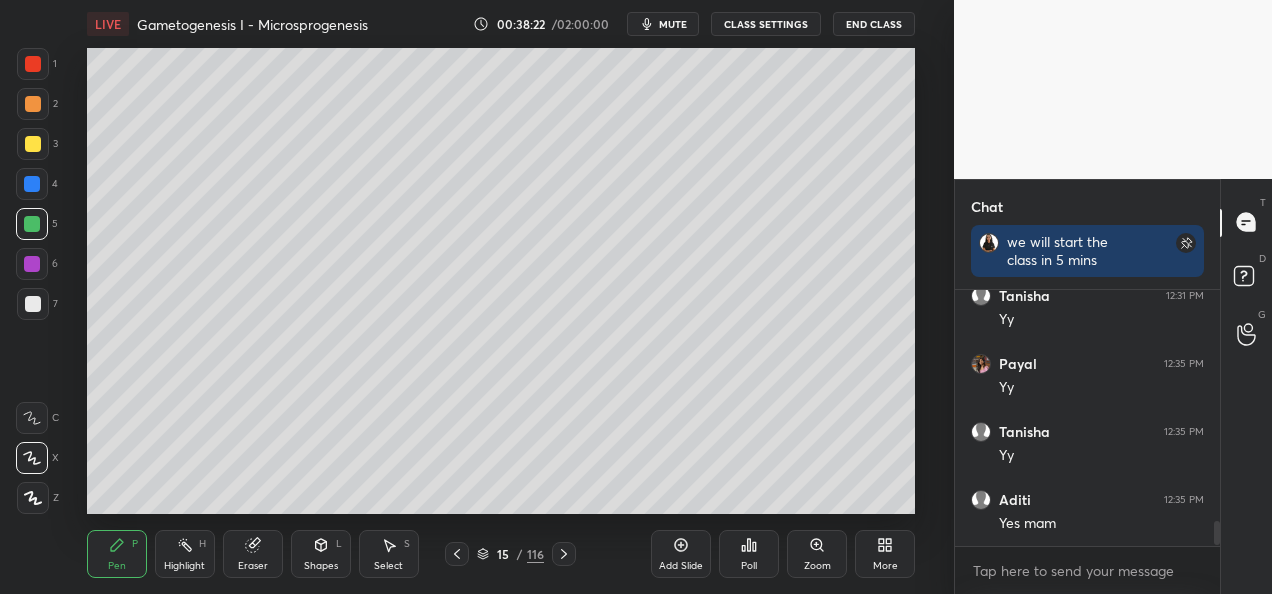 click at bounding box center [33, 144] 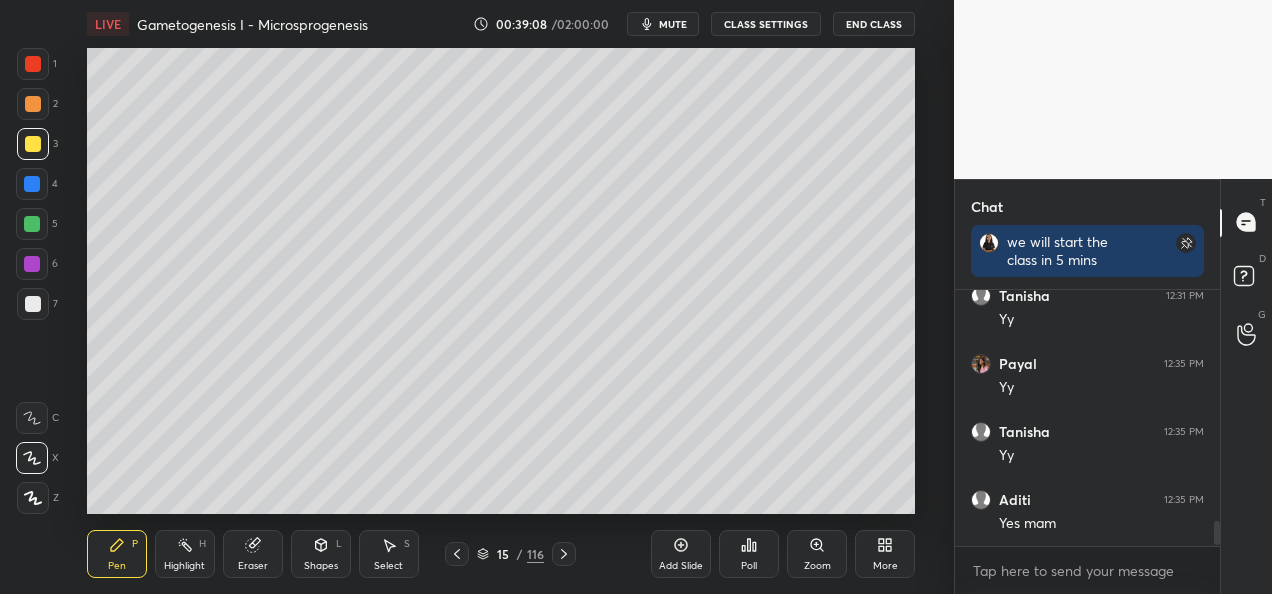 click on "Add Slide" at bounding box center (681, 554) 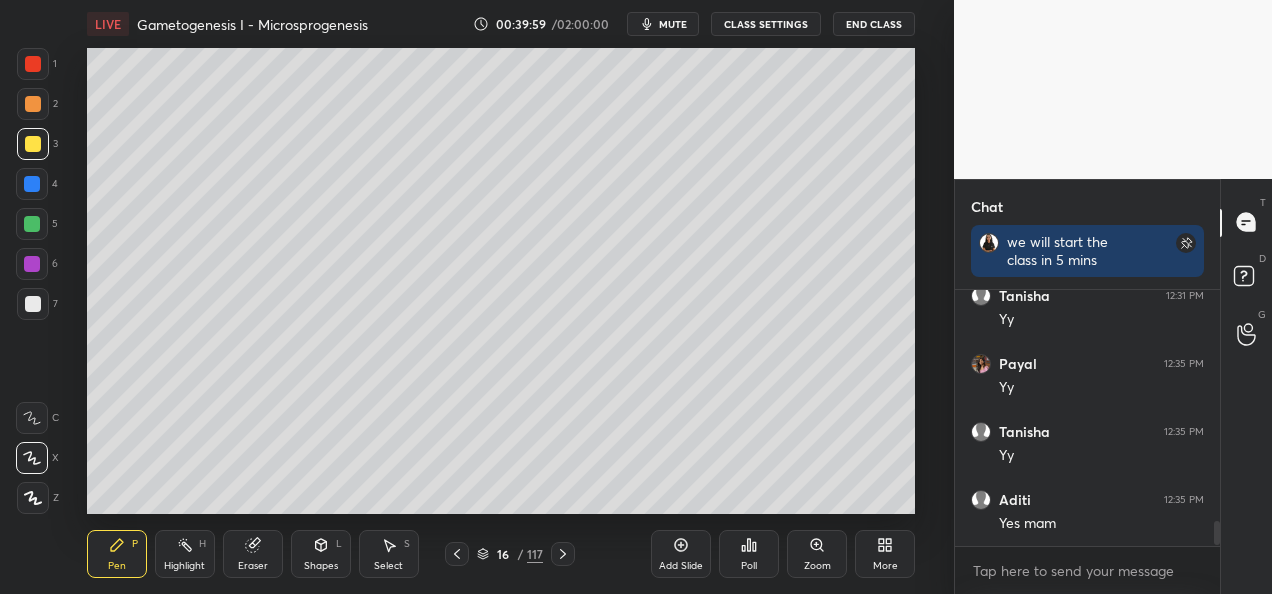 click at bounding box center [33, 104] 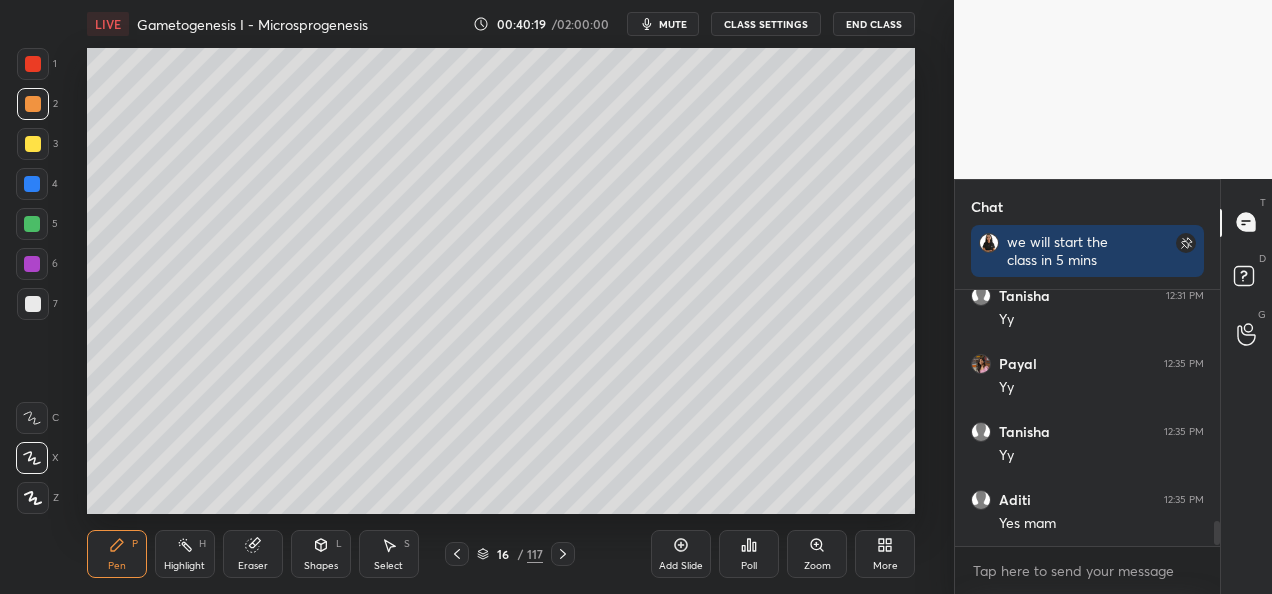 click at bounding box center (32, 224) 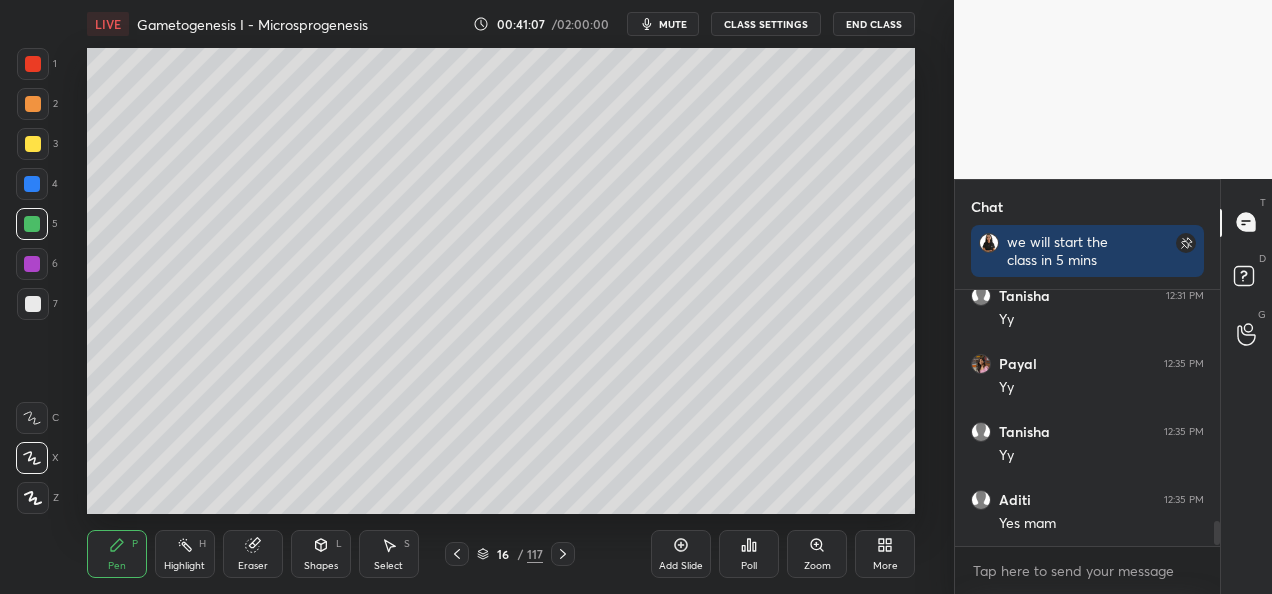 click 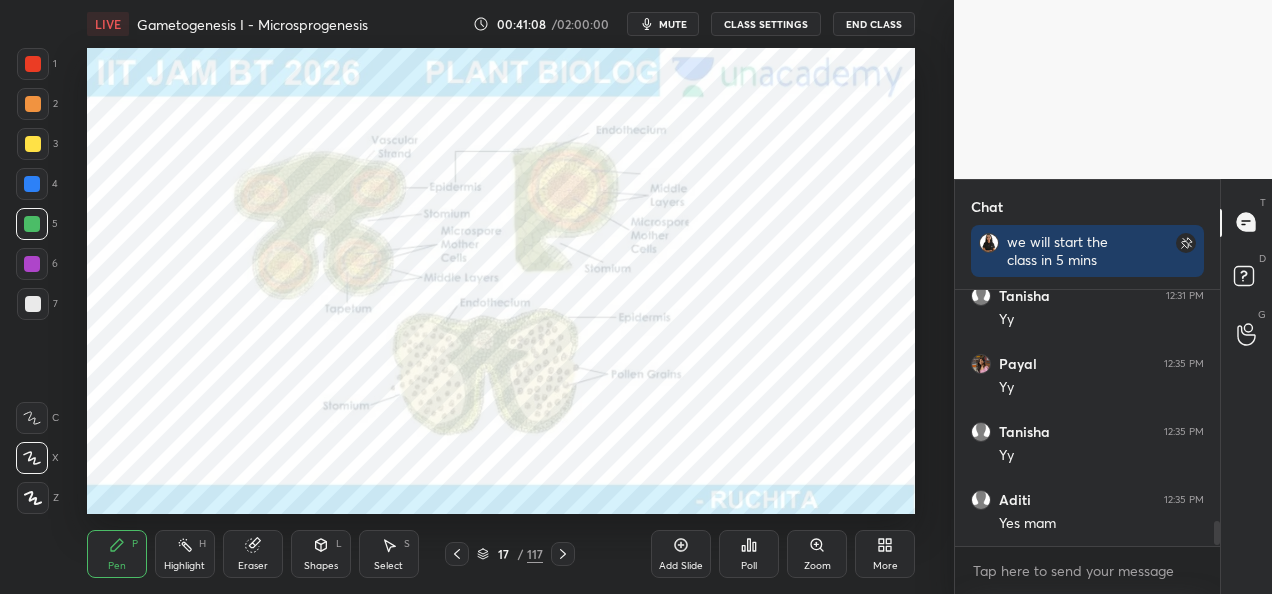 click 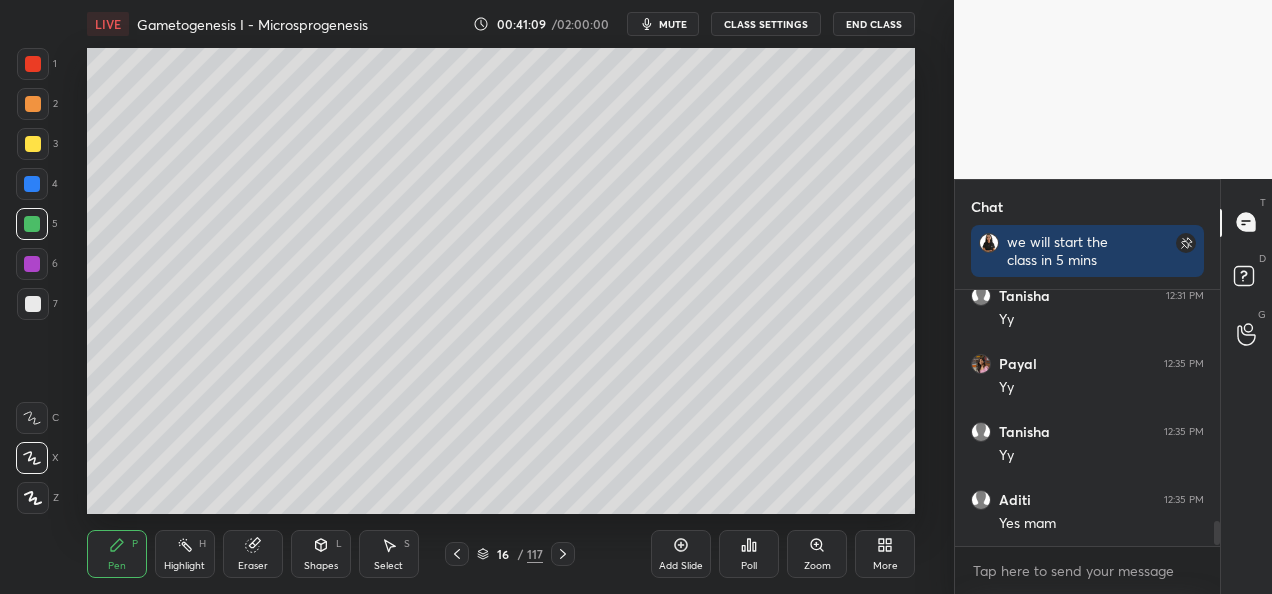 click on "Add Slide" at bounding box center (681, 554) 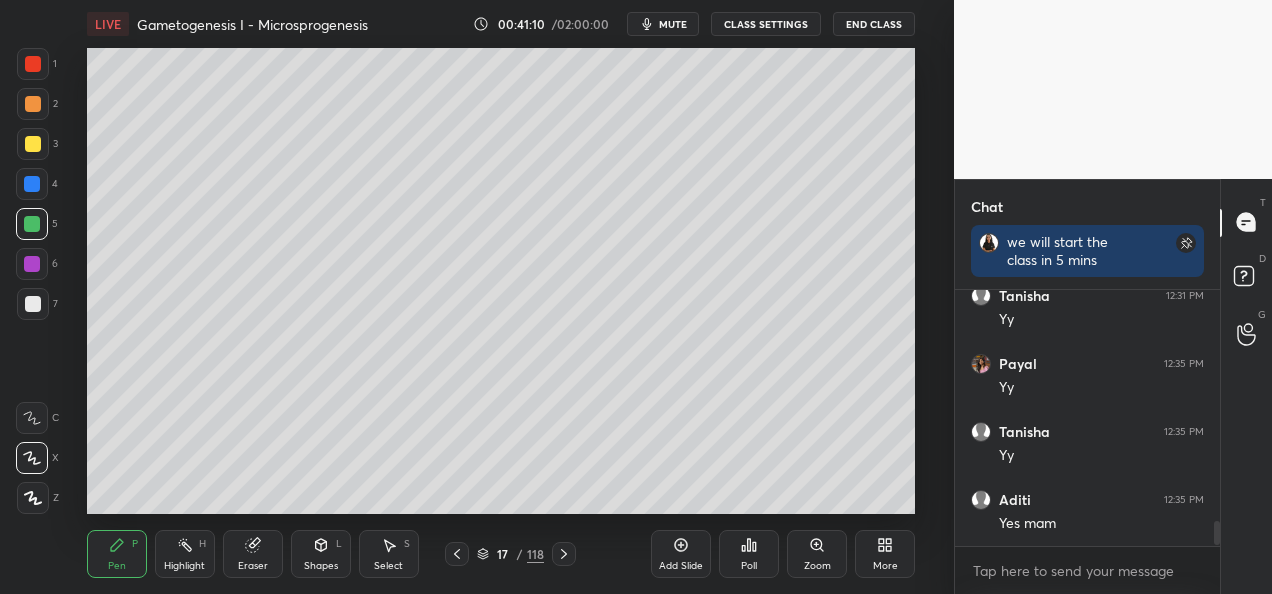 click at bounding box center (33, 144) 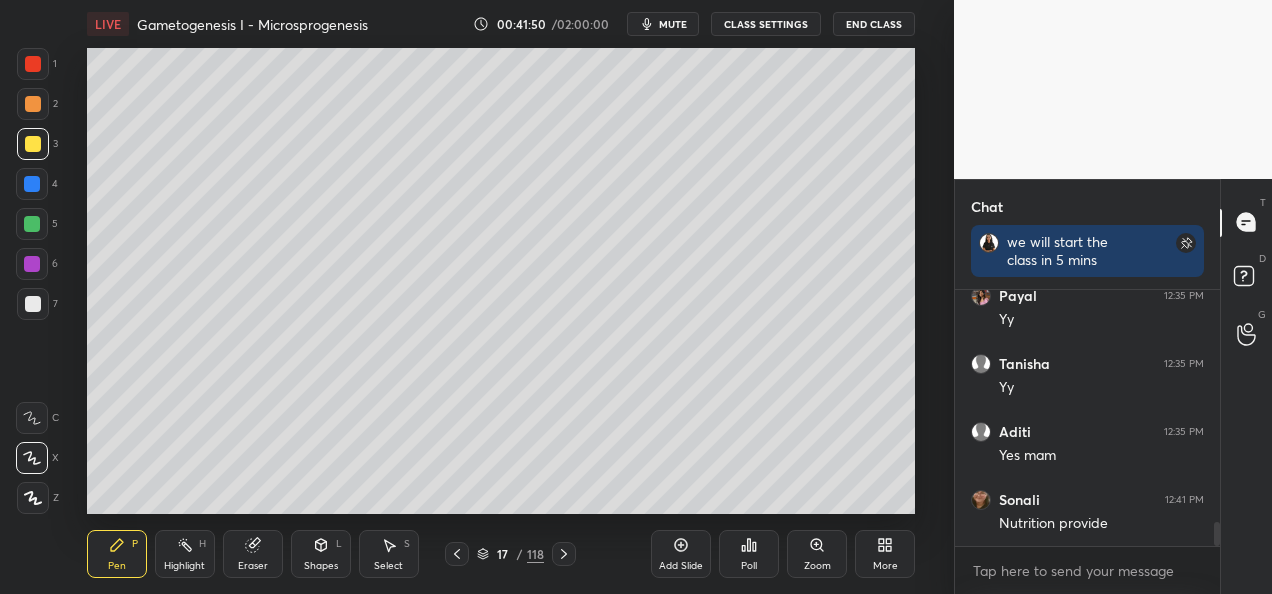 scroll, scrollTop: 2514, scrollLeft: 0, axis: vertical 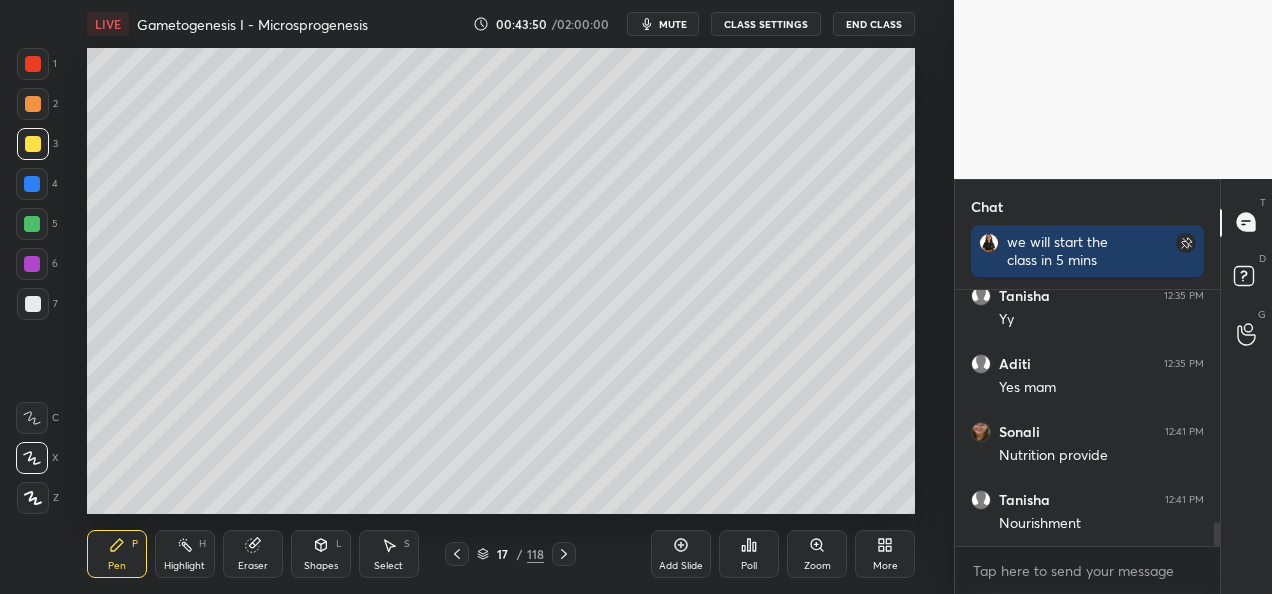click at bounding box center [33, 104] 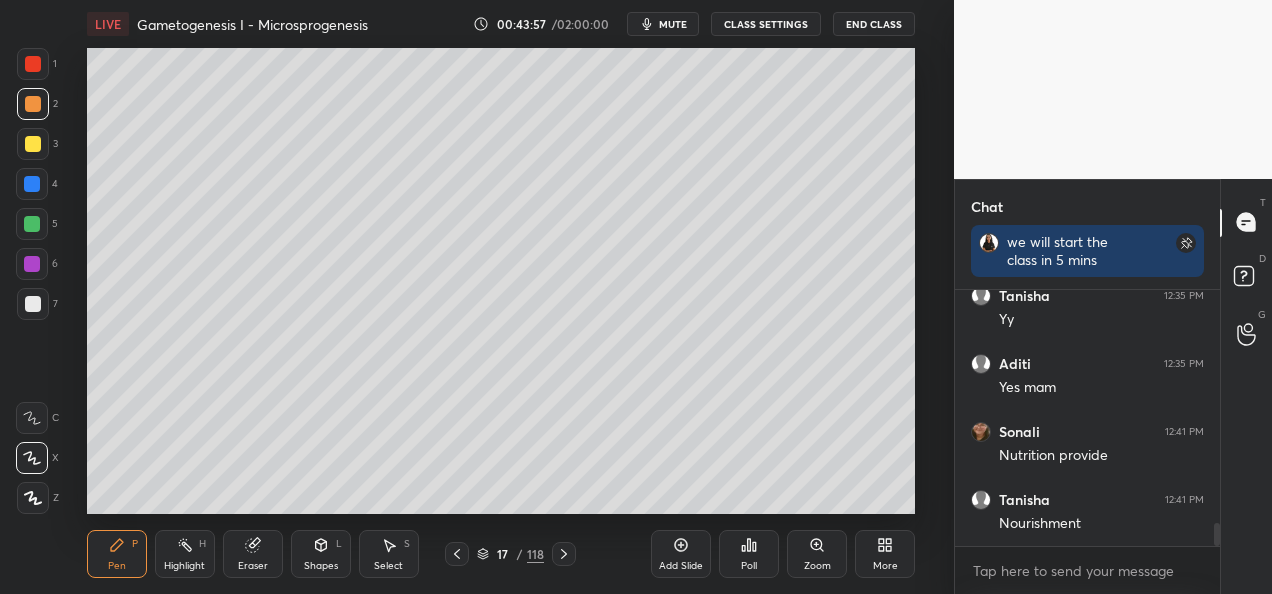 scroll, scrollTop: 2582, scrollLeft: 0, axis: vertical 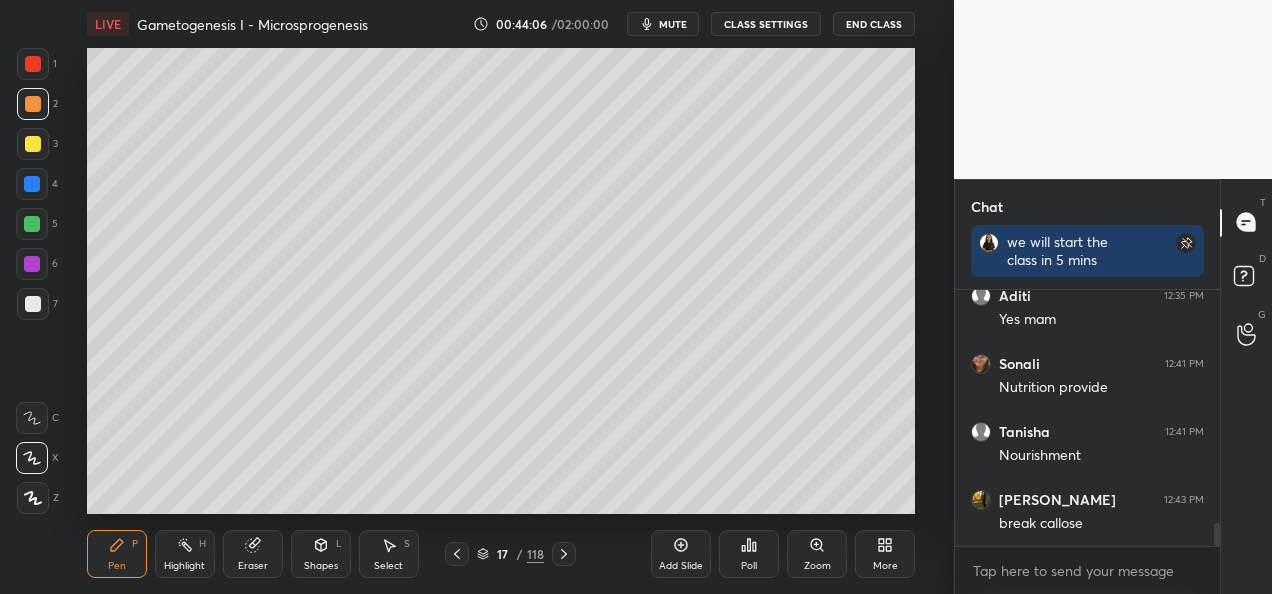 click on "Add Slide" at bounding box center [681, 554] 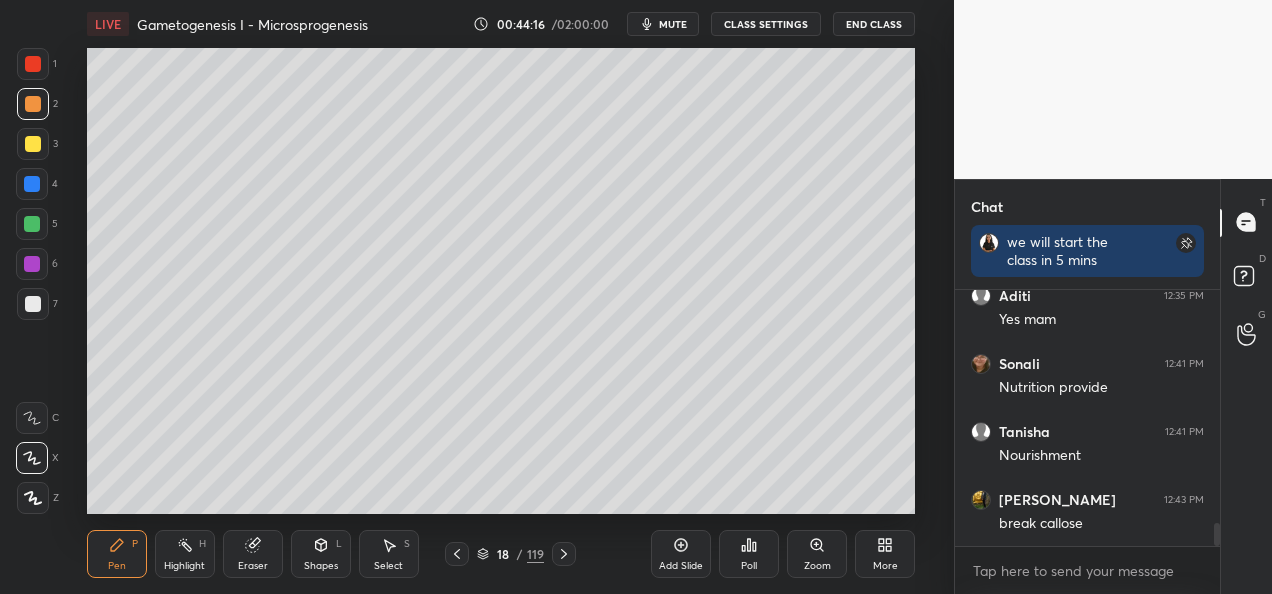 click at bounding box center (33, 144) 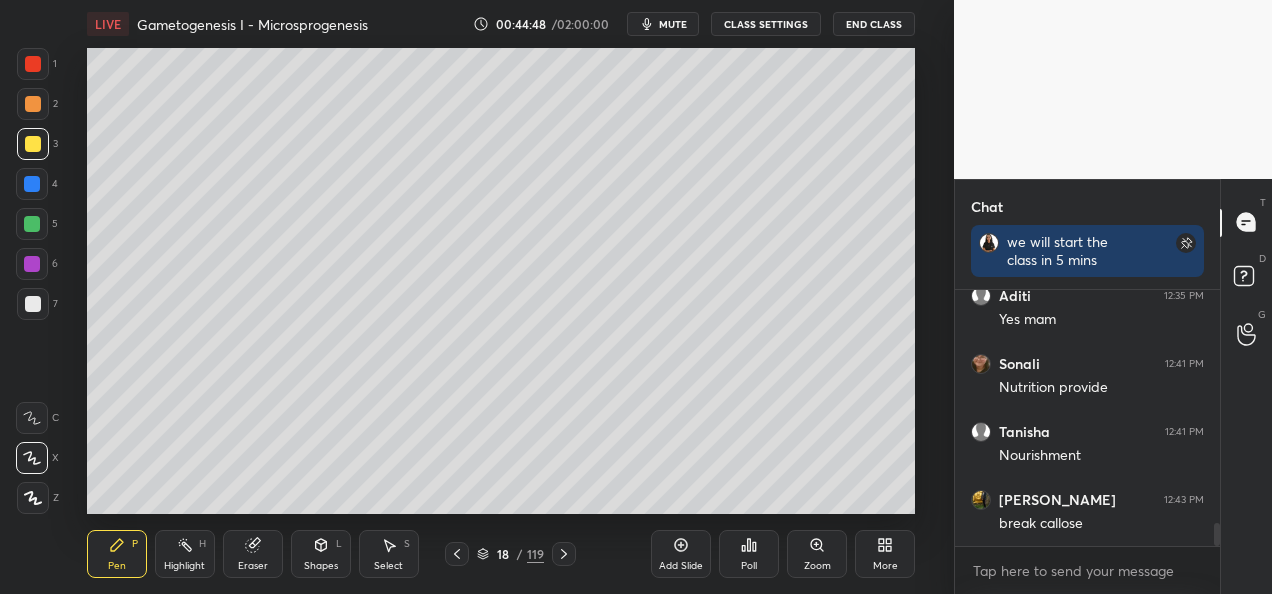 click at bounding box center [32, 224] 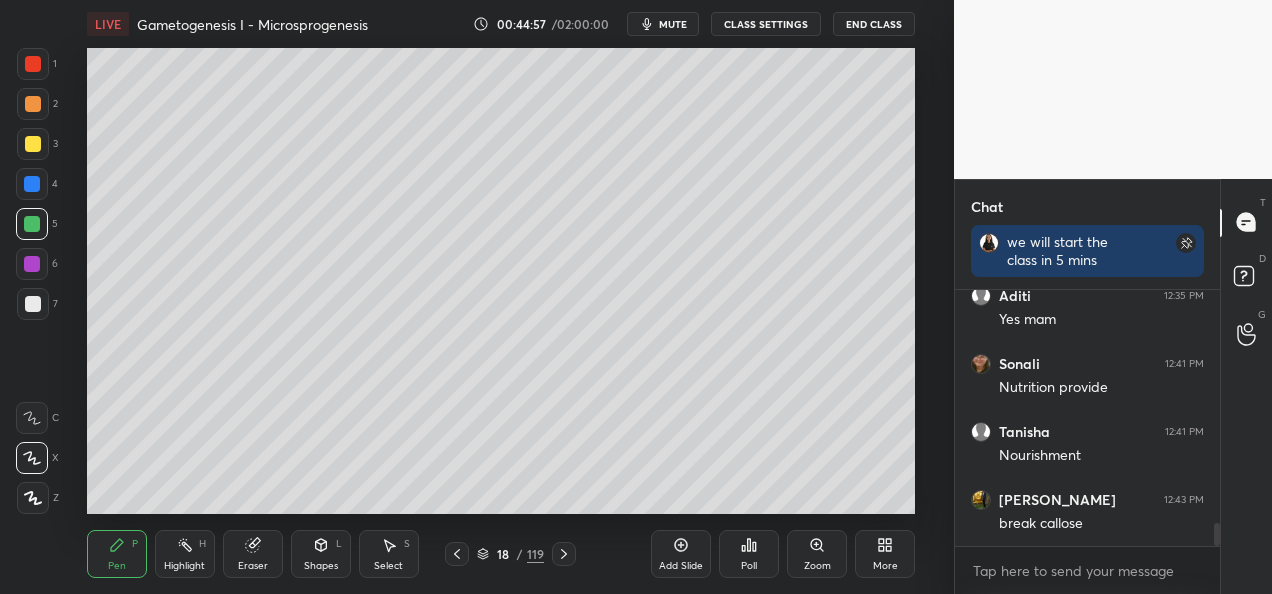 click at bounding box center [32, 184] 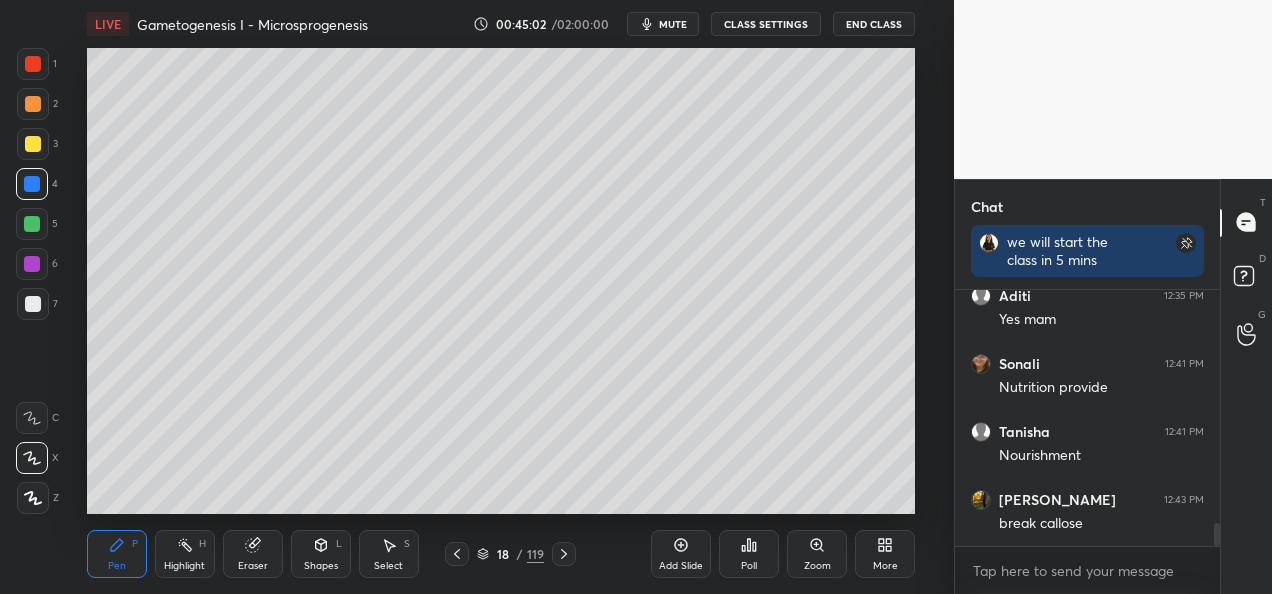 click at bounding box center [33, 144] 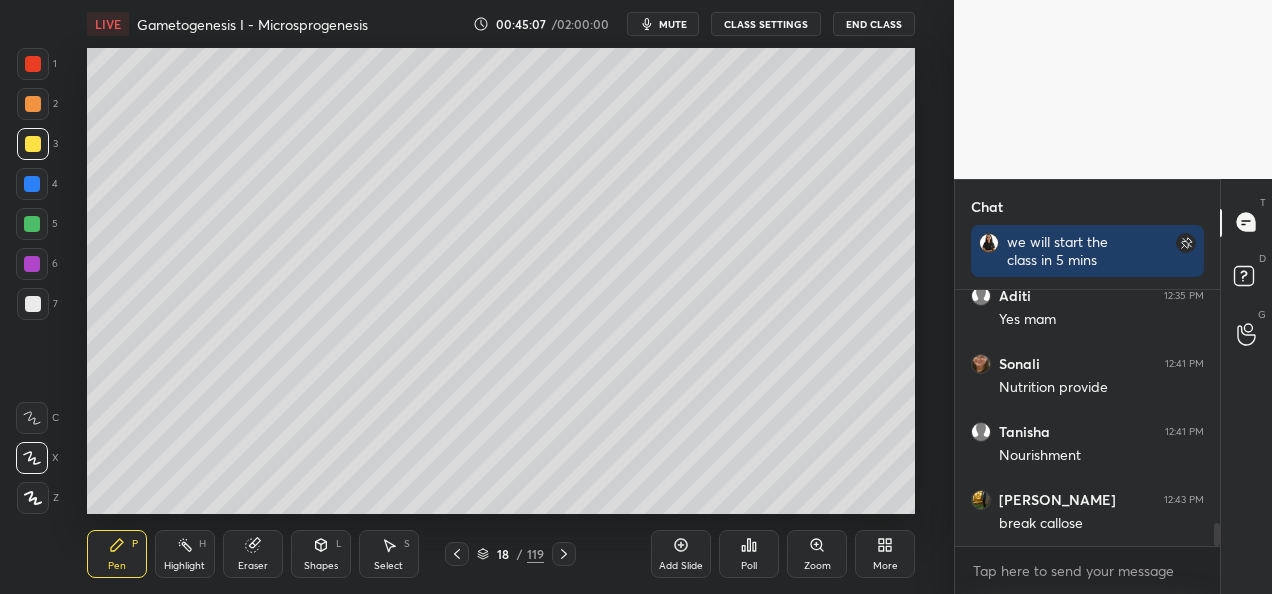 click at bounding box center (32, 184) 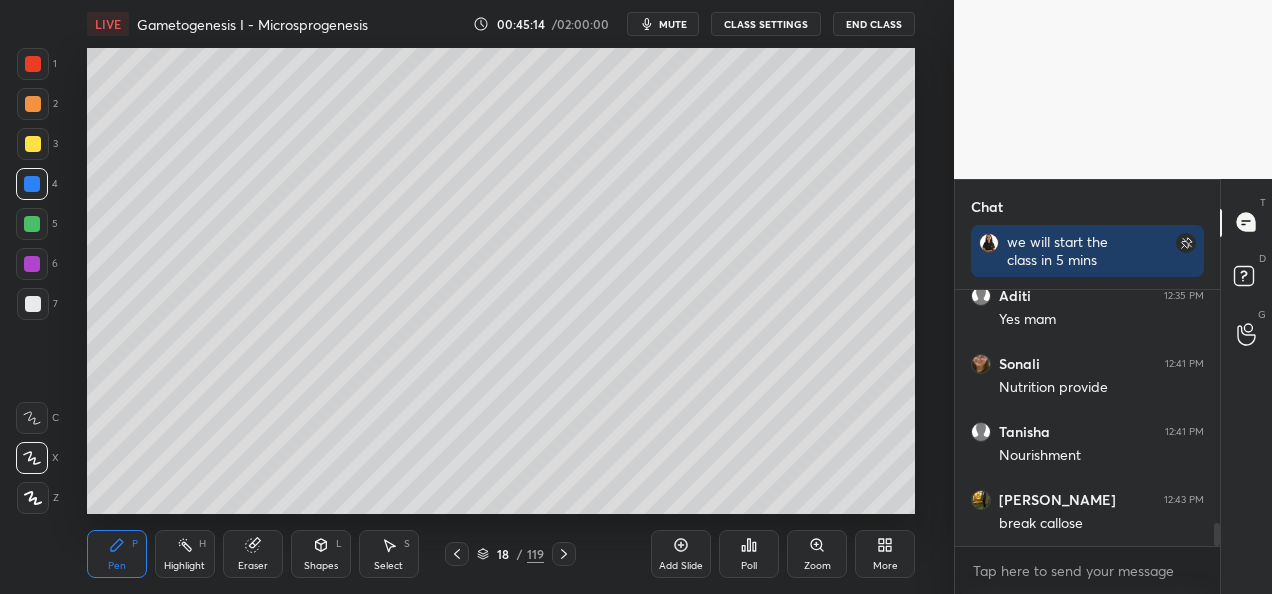 click at bounding box center (33, 304) 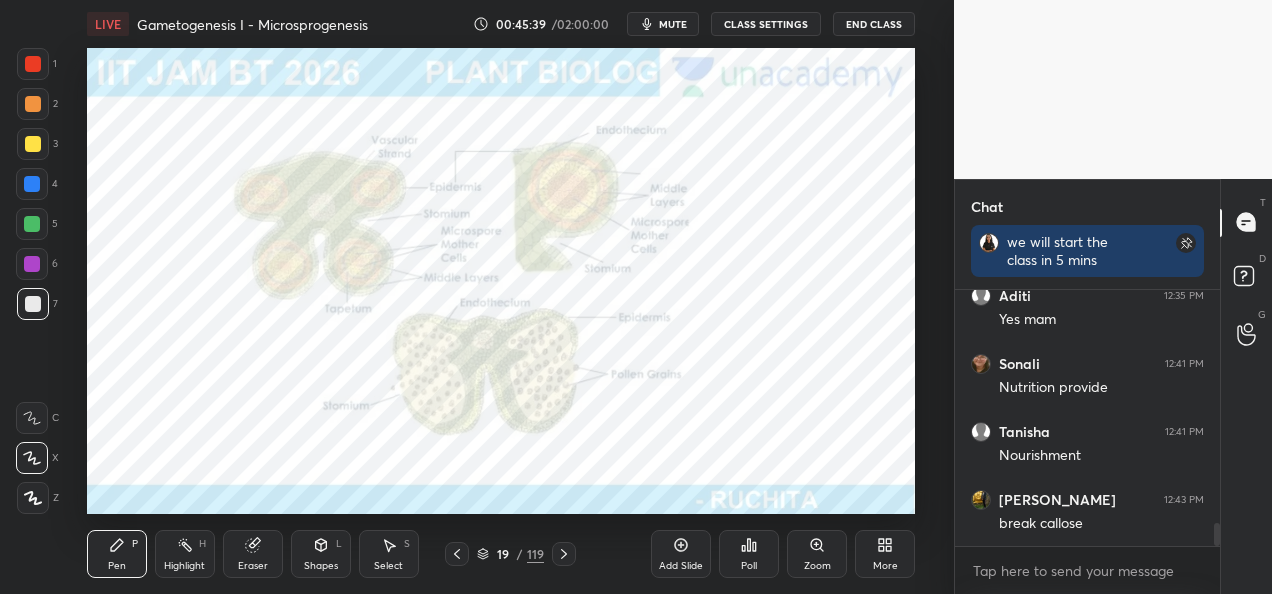 click at bounding box center (32, 224) 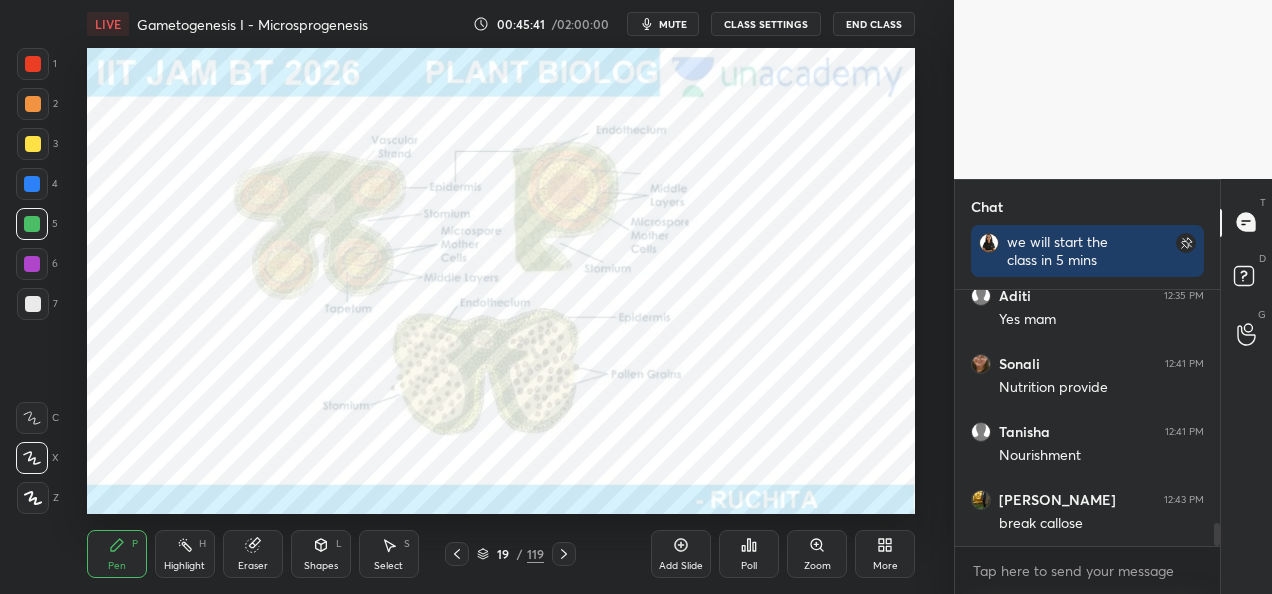 click at bounding box center (33, 64) 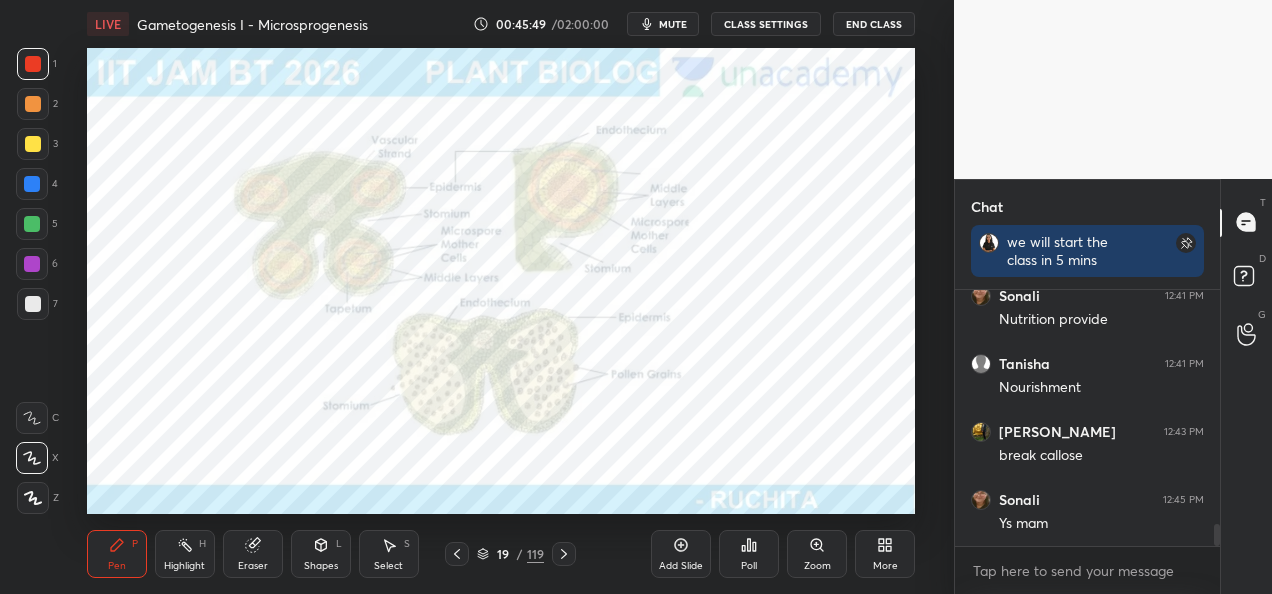 scroll, scrollTop: 2718, scrollLeft: 0, axis: vertical 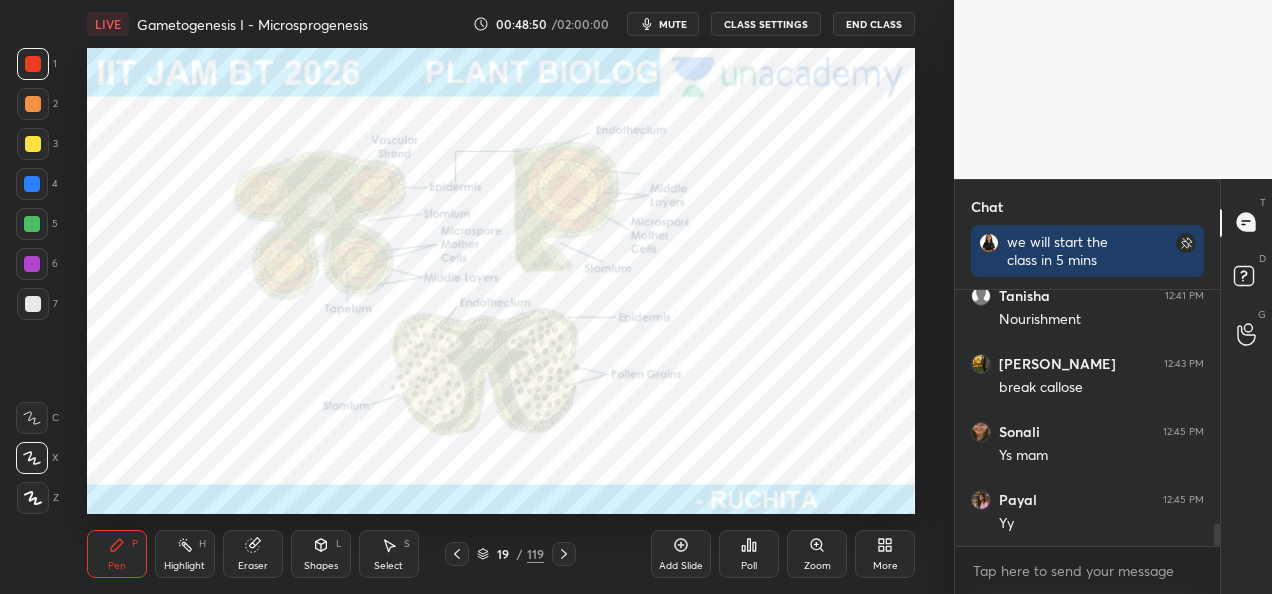 click at bounding box center (32, 224) 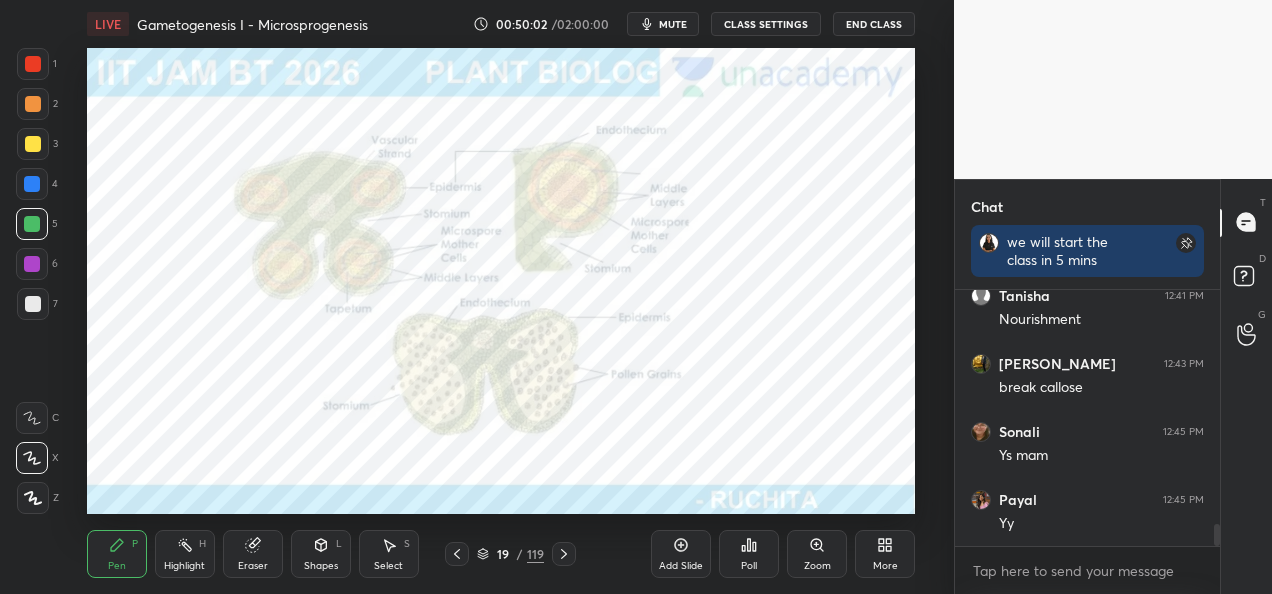 scroll, scrollTop: 2786, scrollLeft: 0, axis: vertical 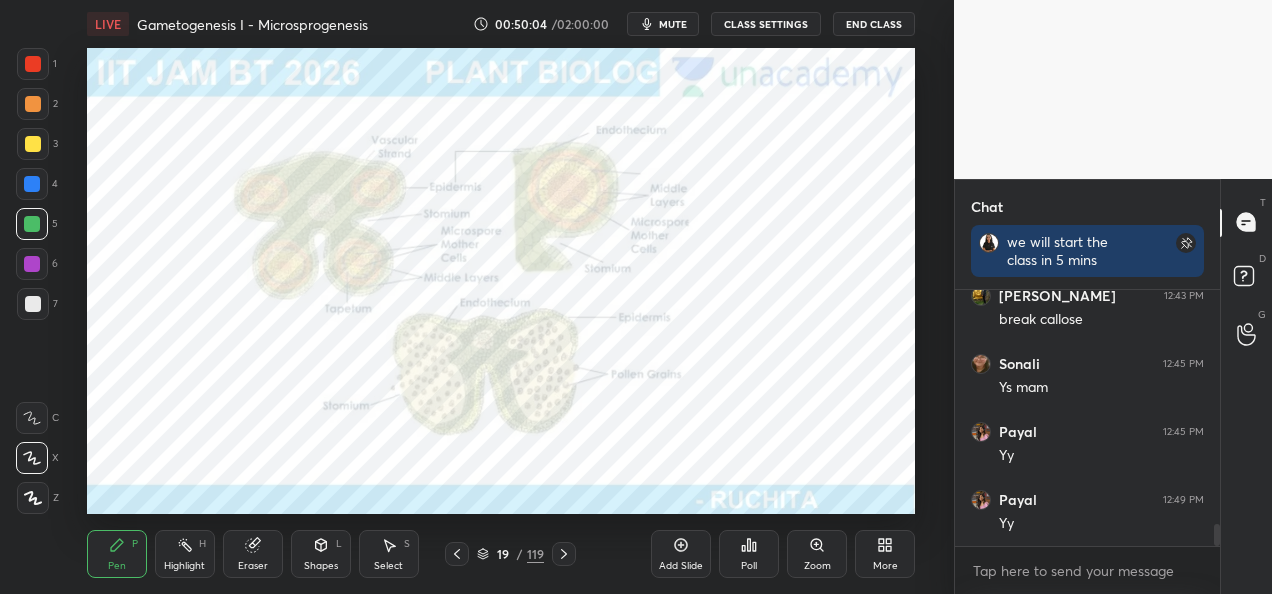 click on "Add Slide" at bounding box center [681, 554] 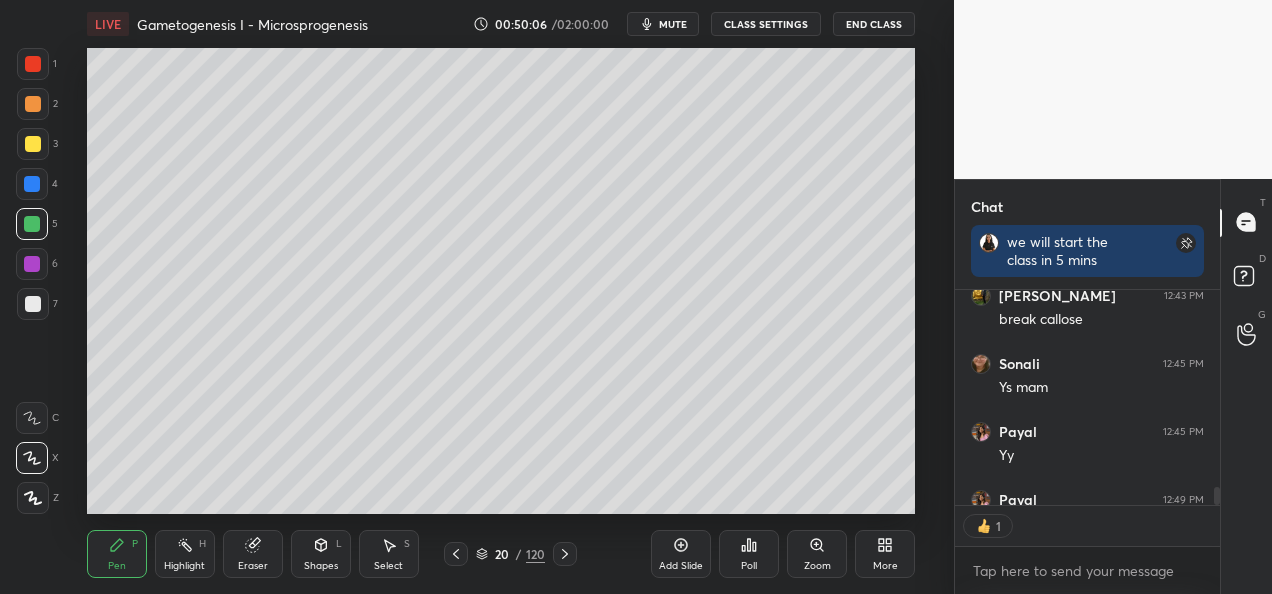 scroll, scrollTop: 209, scrollLeft: 259, axis: both 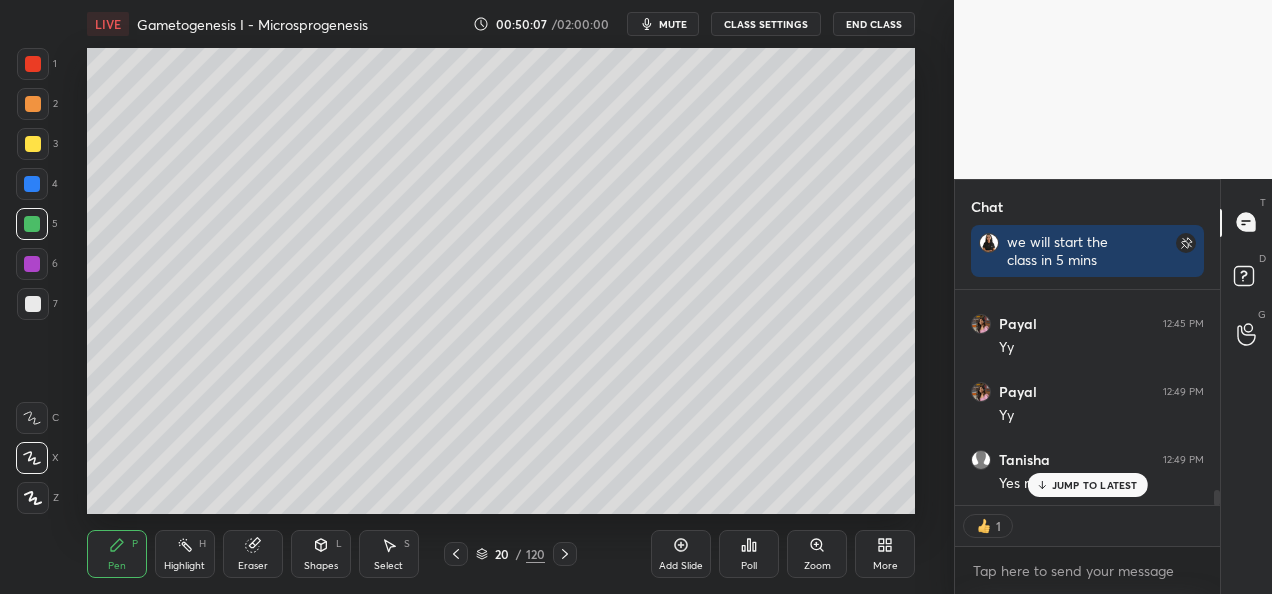 click at bounding box center (33, 144) 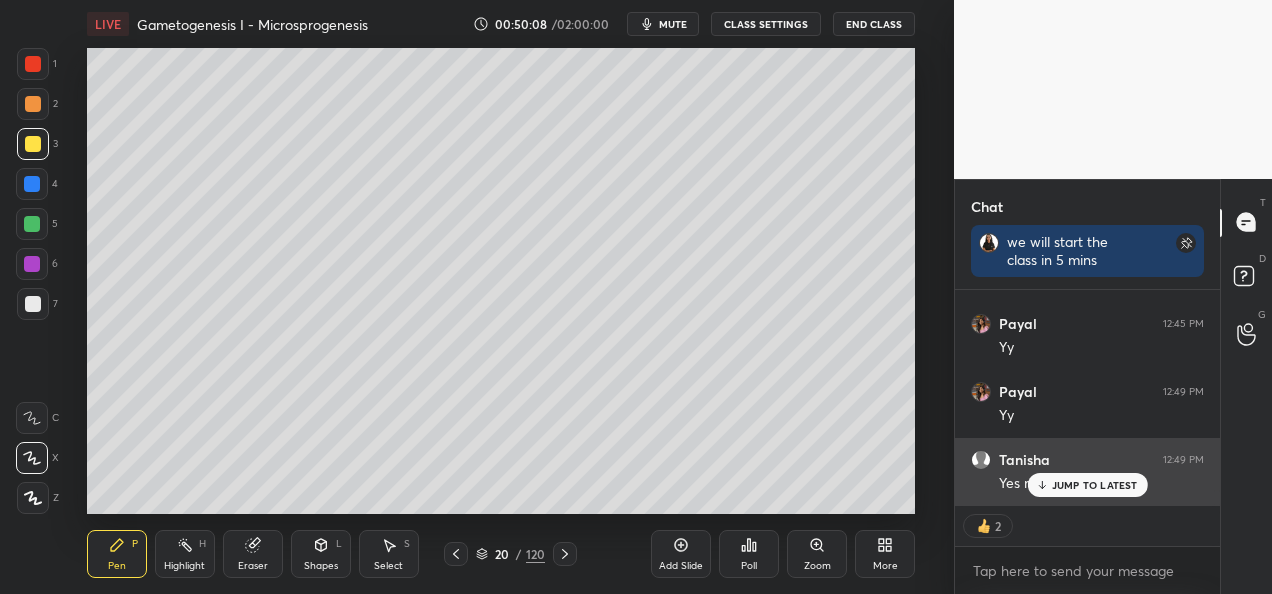 click 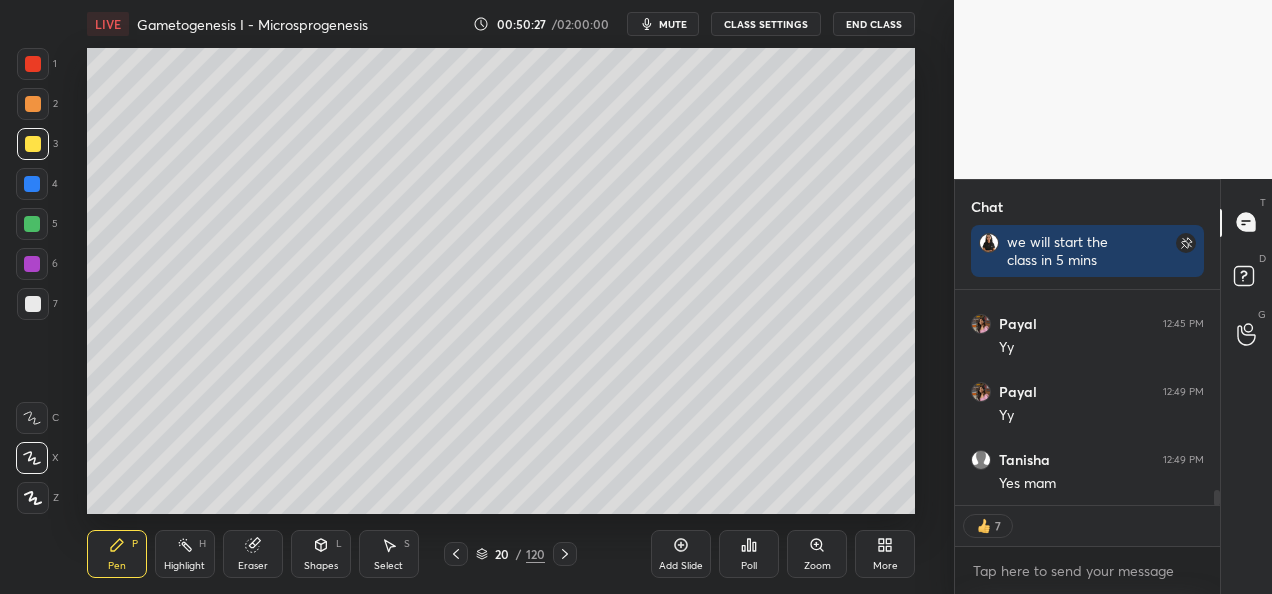scroll, scrollTop: 6, scrollLeft: 6, axis: both 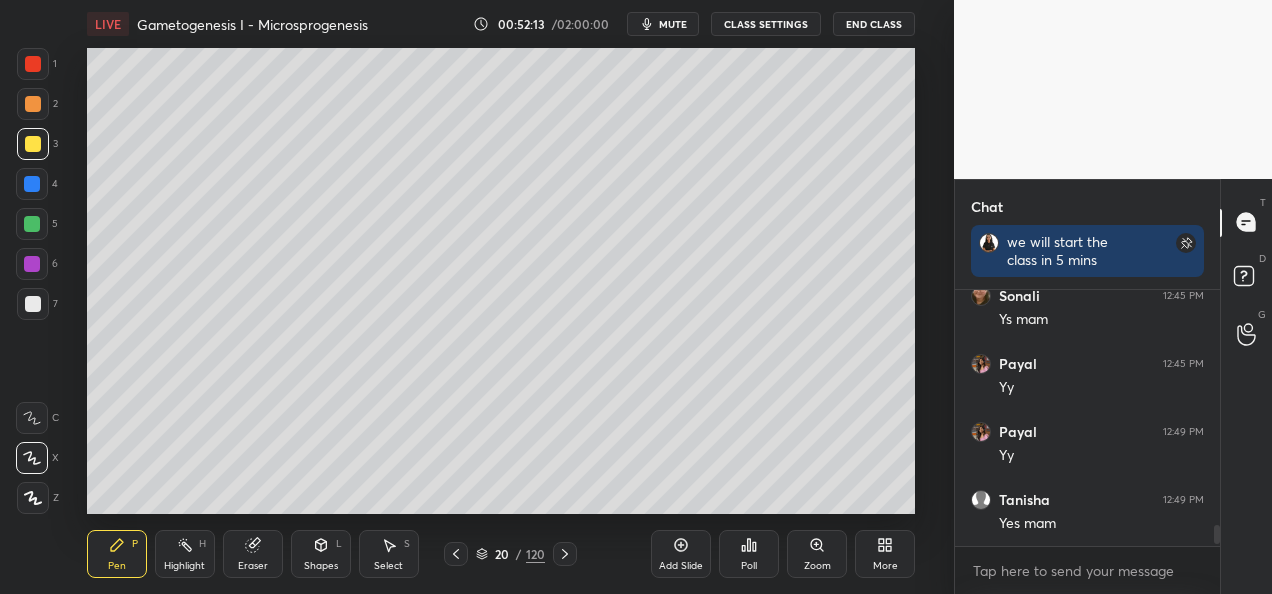 click at bounding box center [33, 304] 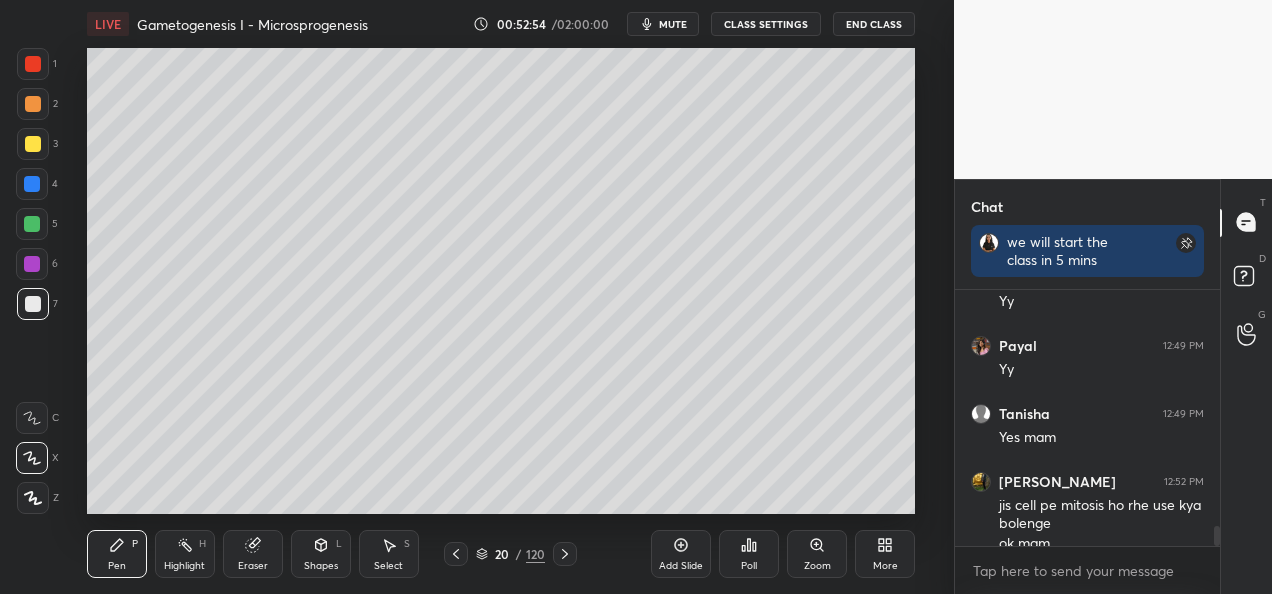 scroll, scrollTop: 2960, scrollLeft: 0, axis: vertical 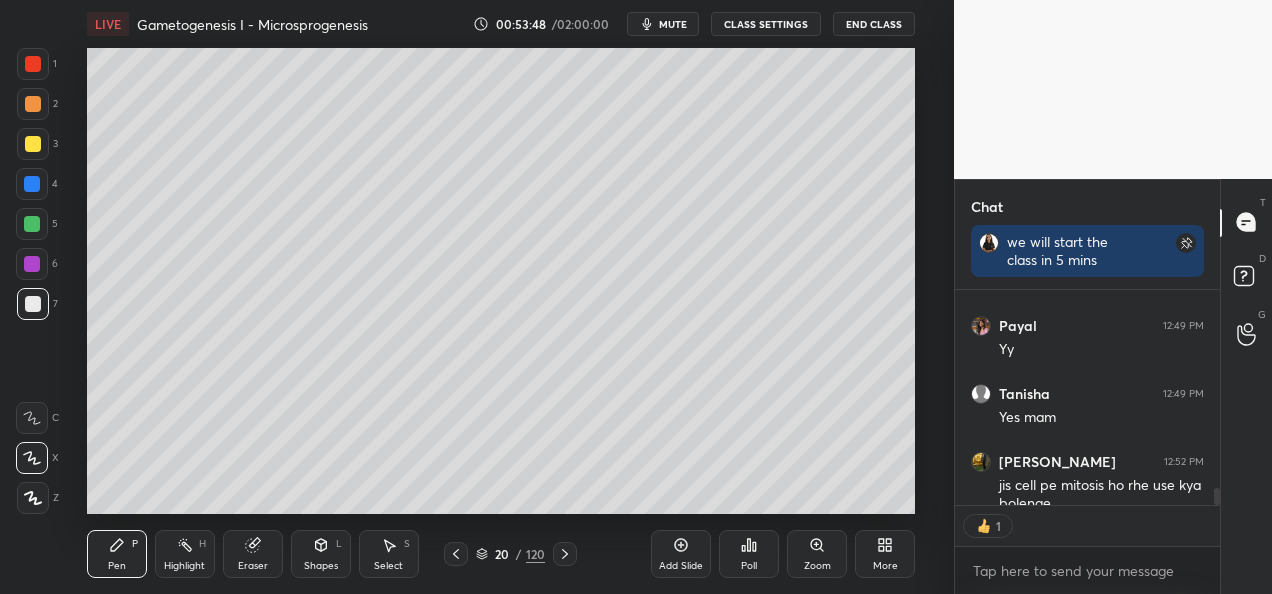 type on "x" 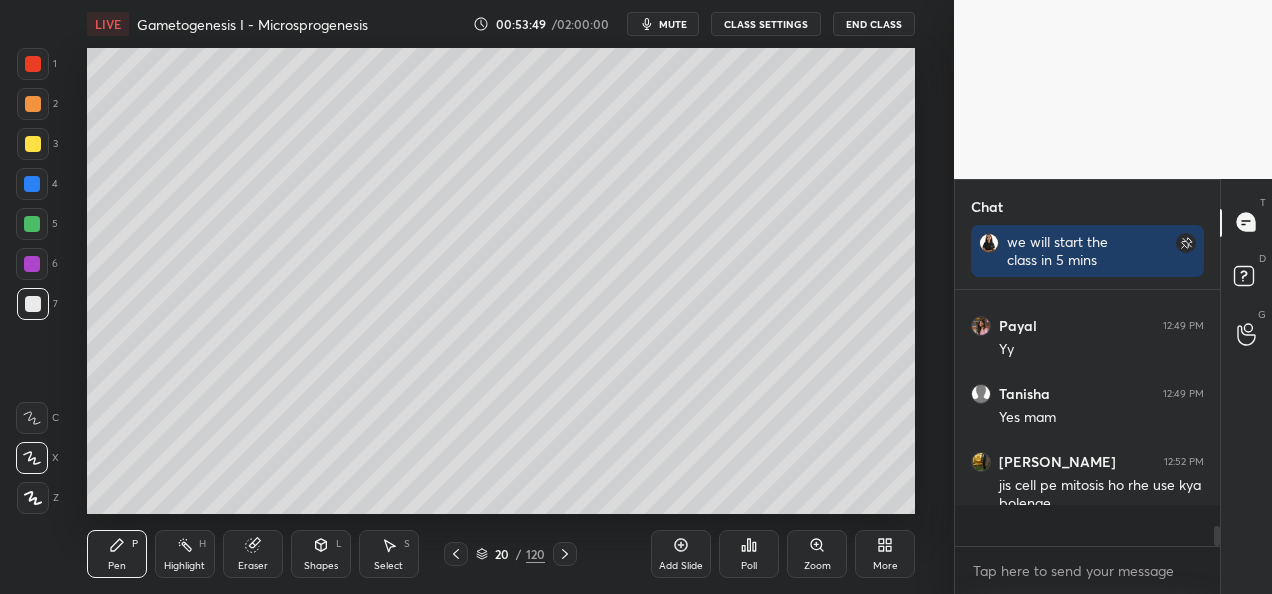 scroll, scrollTop: 6, scrollLeft: 6, axis: both 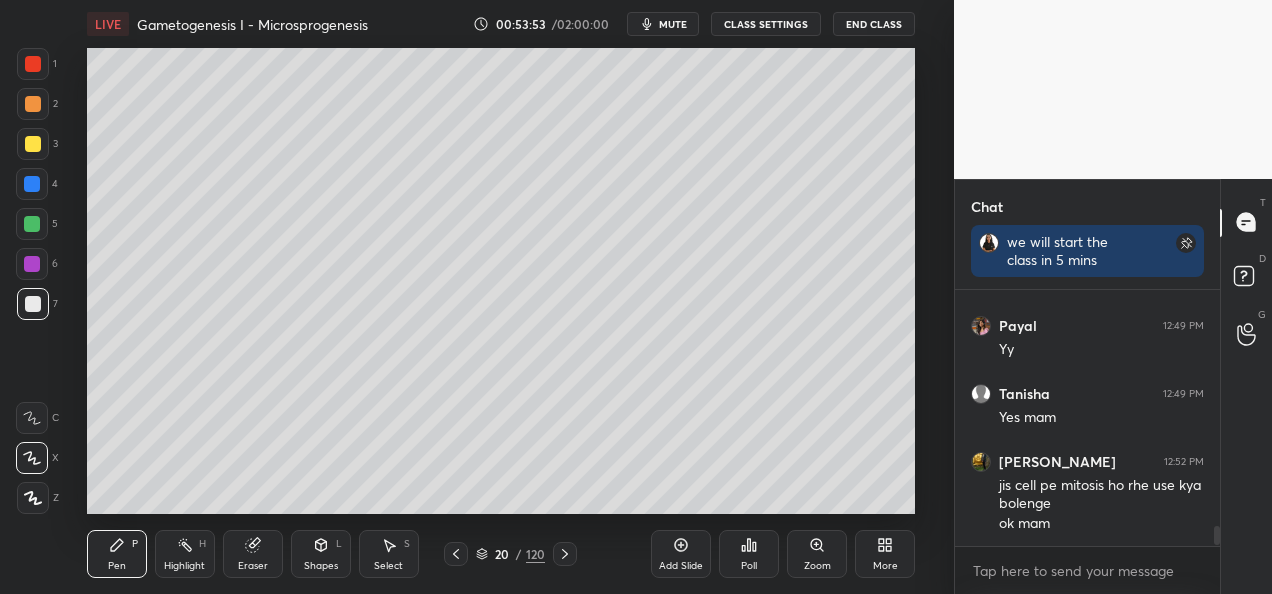 click on "Add Slide" at bounding box center (681, 554) 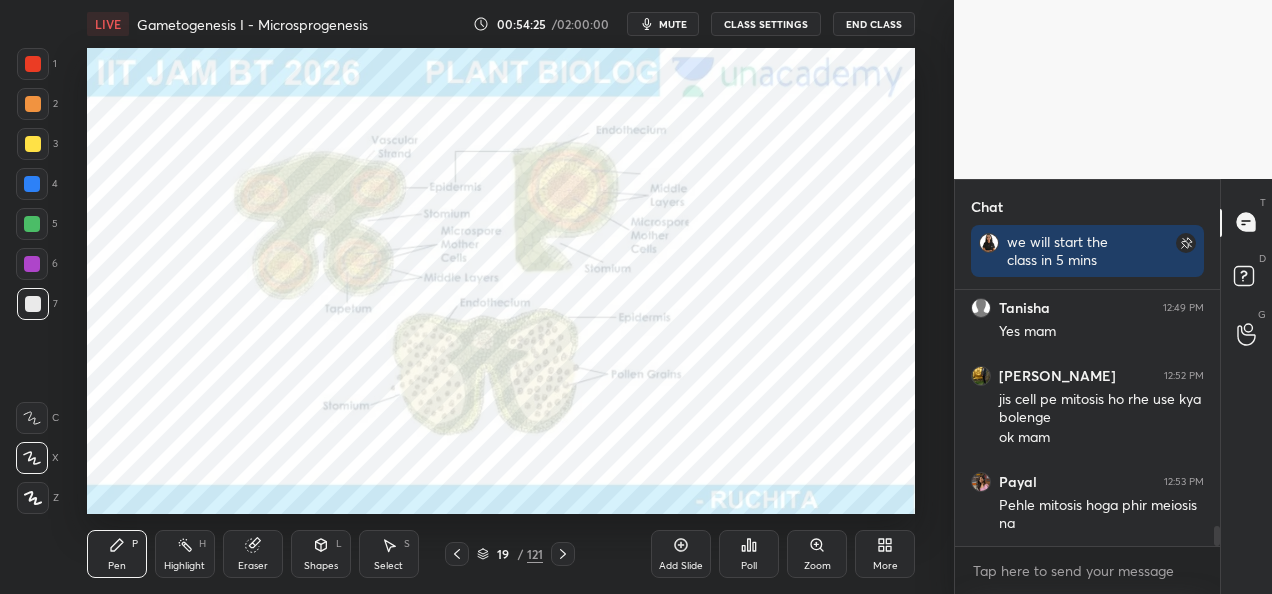 scroll, scrollTop: 3114, scrollLeft: 0, axis: vertical 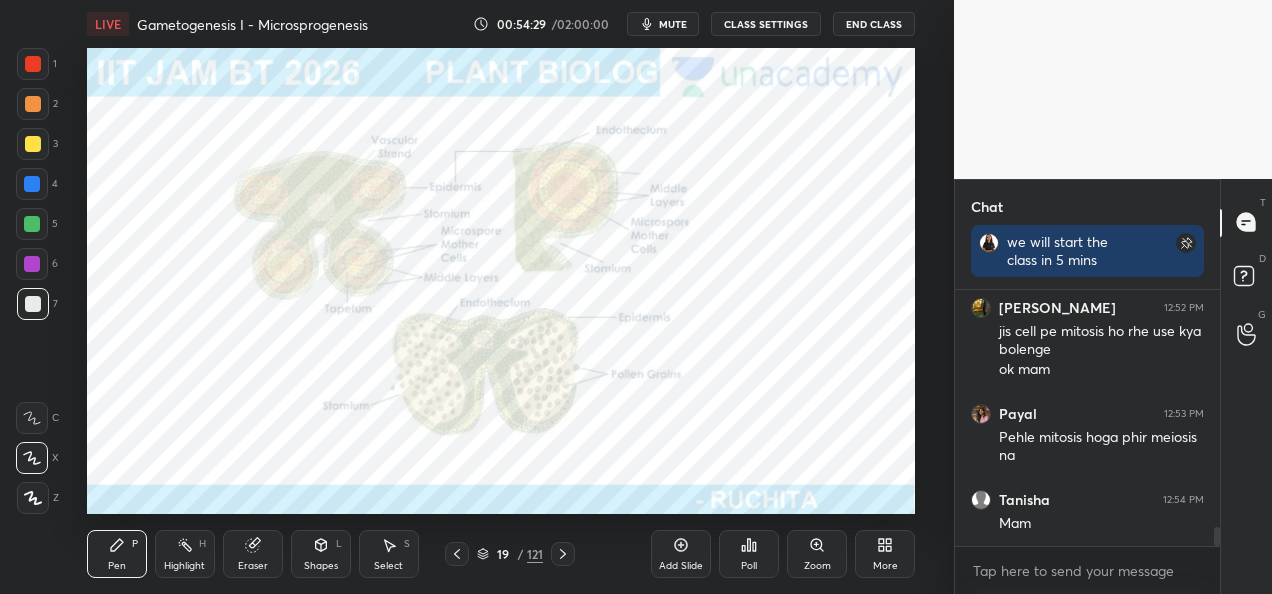 click on "Zoom" at bounding box center [817, 554] 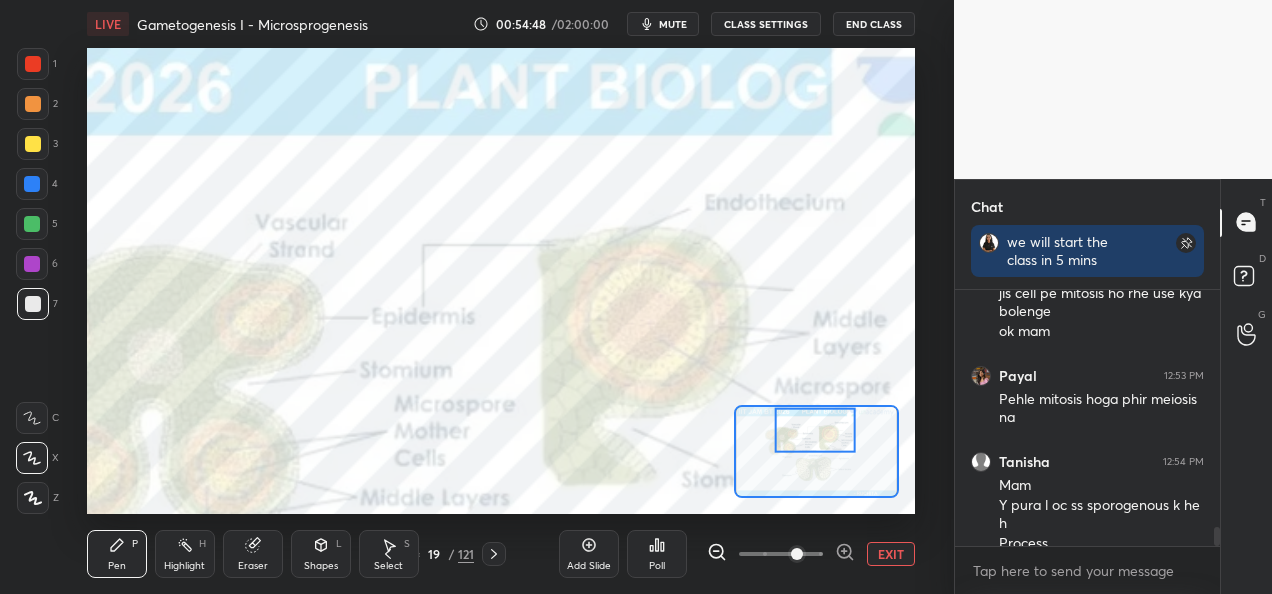 scroll, scrollTop: 3172, scrollLeft: 0, axis: vertical 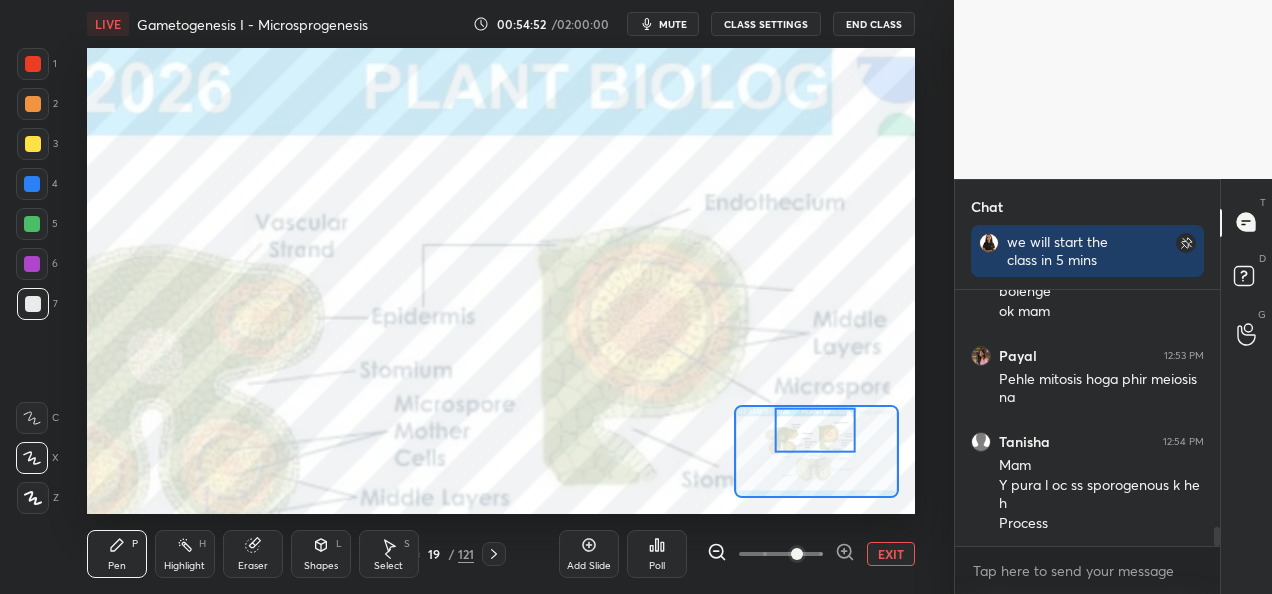 click at bounding box center (32, 184) 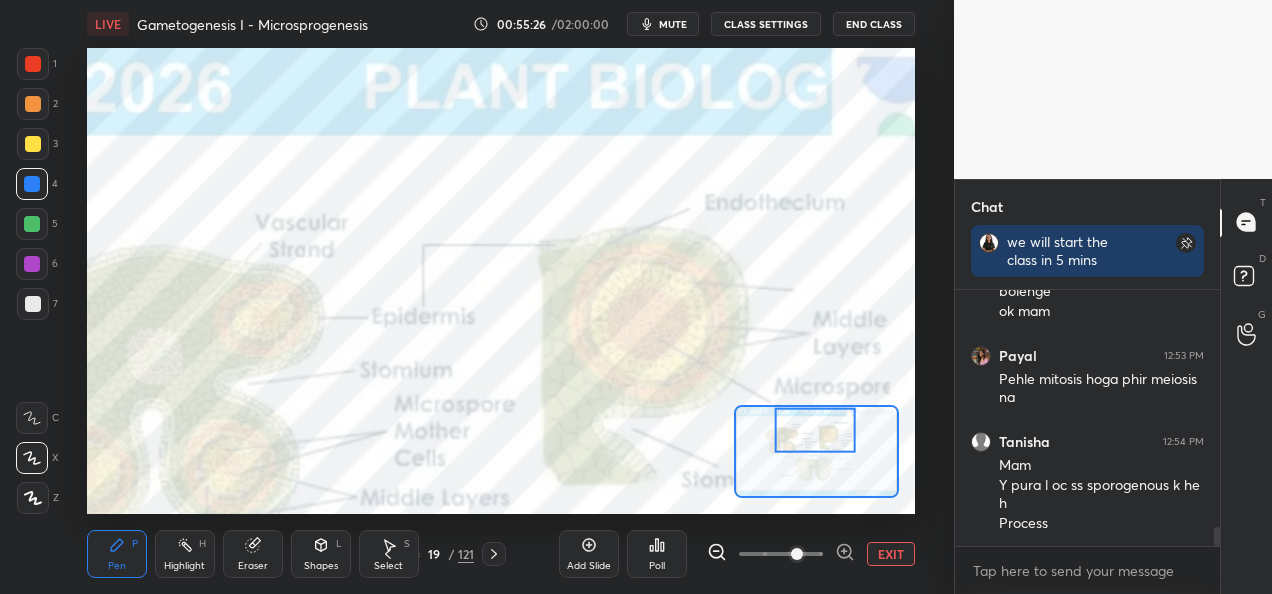 click on "EXIT" at bounding box center [891, 554] 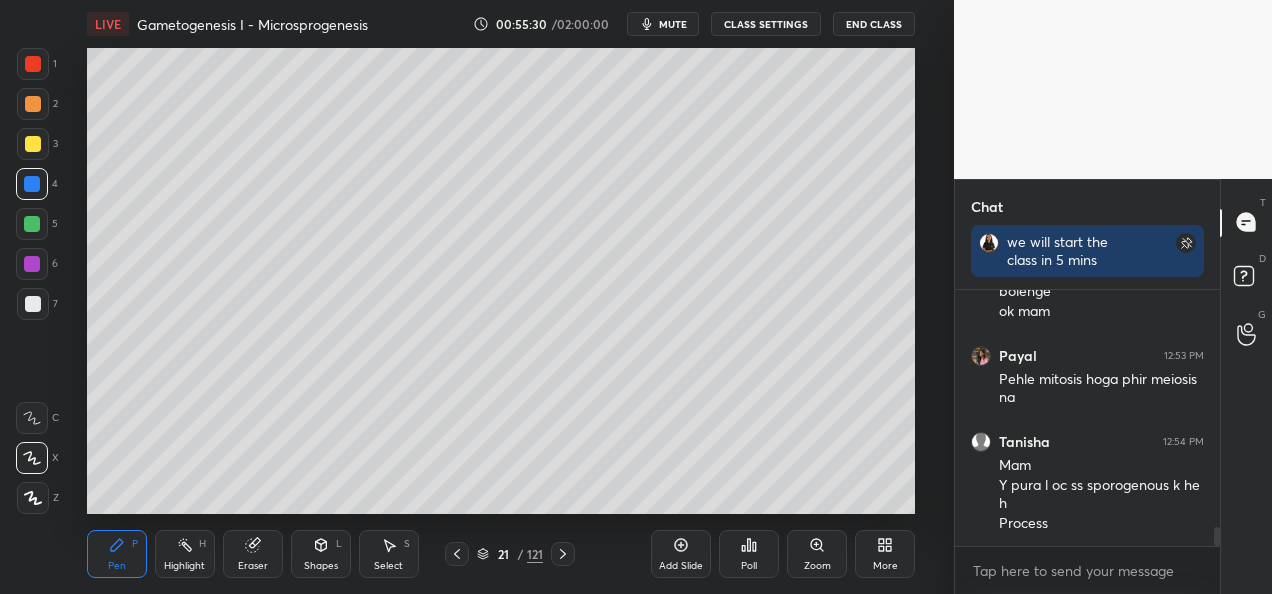 click on "CLASS SETTINGS" at bounding box center [766, 24] 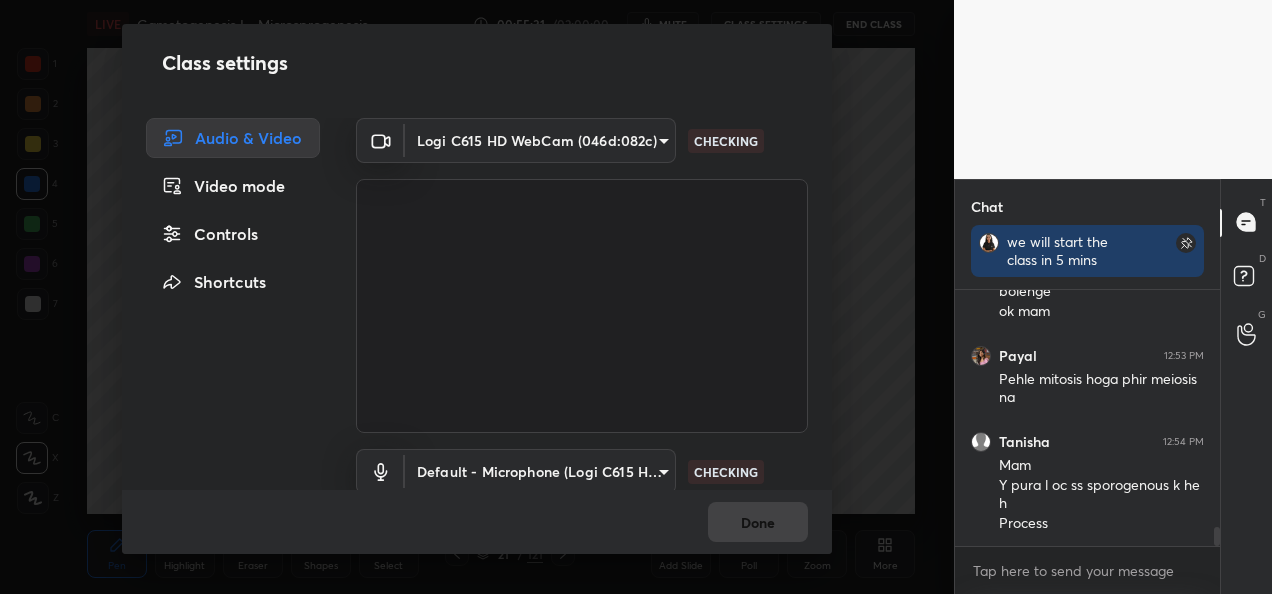 click on "1 2 3 4 5 6 7 C X Z C X Z E E Erase all   H H LIVE Gametogenesis I - Microsprogenesis 00:55:31 /  02:00:00 mute CLASS SETTINGS End Class Setting up your live class Poll for   secs No correct answer Start poll Back Gametogenesis I - Microsprogenesis • L2 of Detailed Course on Plant Biology for IIT JAM | GAT-B | CUET PG 2026/27 [PERSON_NAME] Pen P Highlight H Eraser Shapes L Select S 21 / 121 Add Slide Poll Zoom More Chat we will start the class in 5 mins [PERSON_NAME] 12:49 PM Yes mam [PERSON_NAME] 12:52 PM jis cell pe mitosis ho rhe use kya bolenge ok mam [PERSON_NAME] 12:53 PM Pehle mitosis hoga phir meiosis na [PERSON_NAME] 12:54 PM Mam Y pura l oc ss sporogenous k he h Process JUMP TO LATEST Enable hand raising Enable raise hand to speak to learners. Once enabled, chat will be turned off temporarily. Enable x   introducing Raise a hand with a doubt Now learners can raise their hand along with a doubt  How it works? Doubts asked by learners will show up here NEW DOUBTS ASKED No one has raised a hand yet Can't raise hand Got it T D" at bounding box center (636, 297) 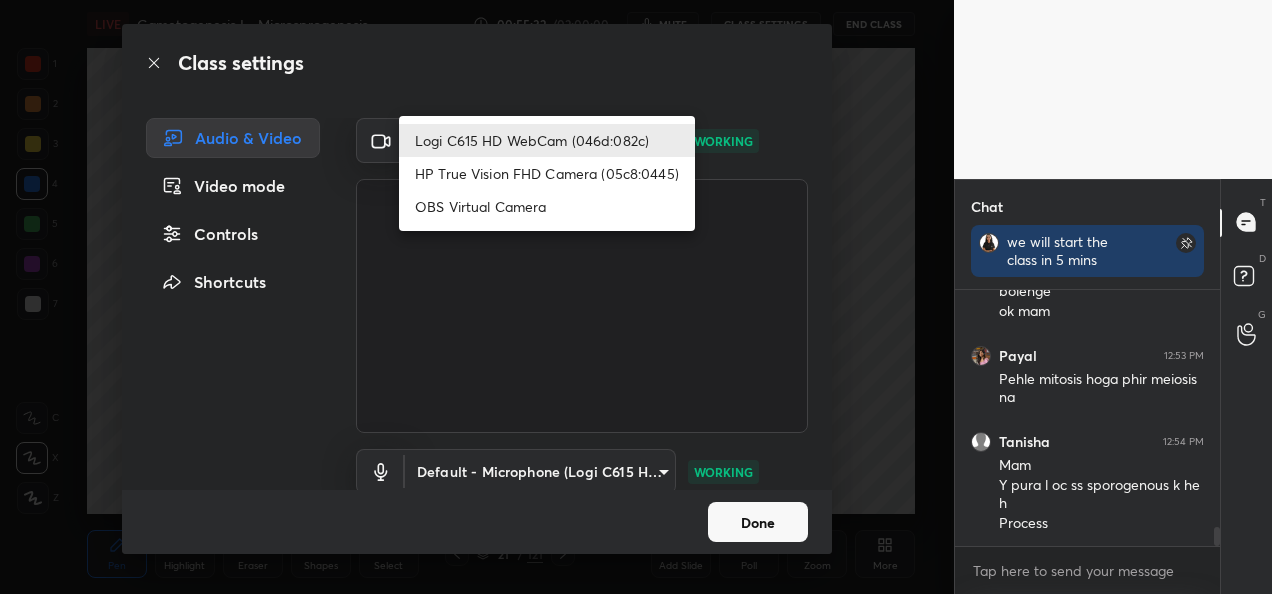 click on "HP True Vision FHD Camera (05c8:0445)" at bounding box center (547, 173) 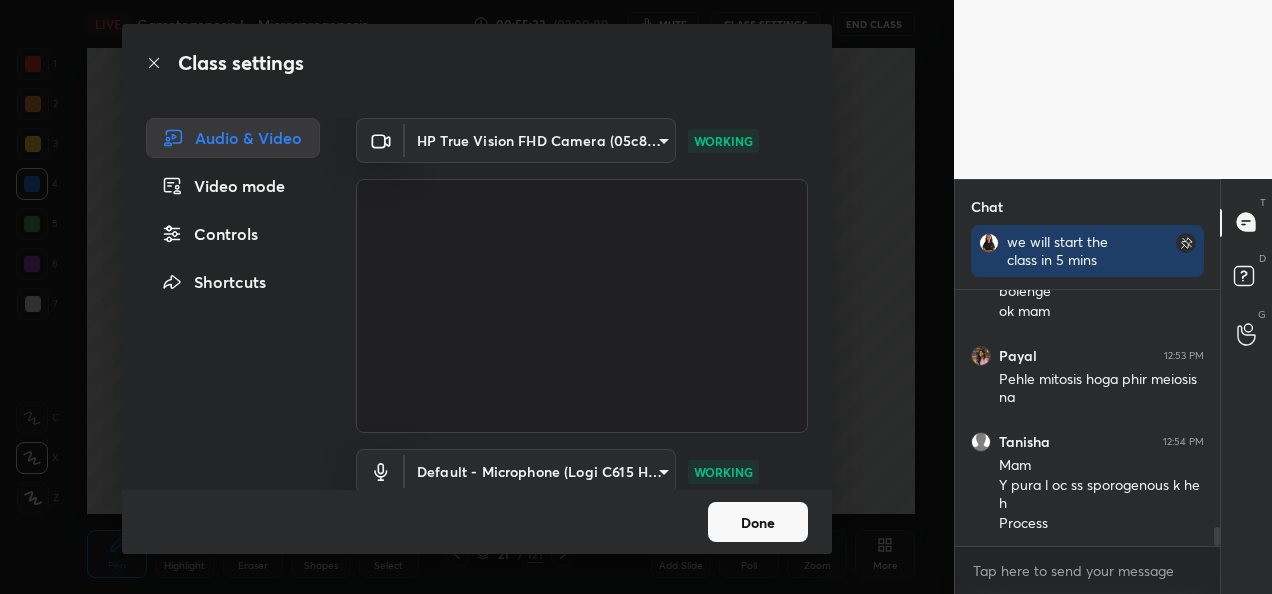 click on "Done" at bounding box center [758, 522] 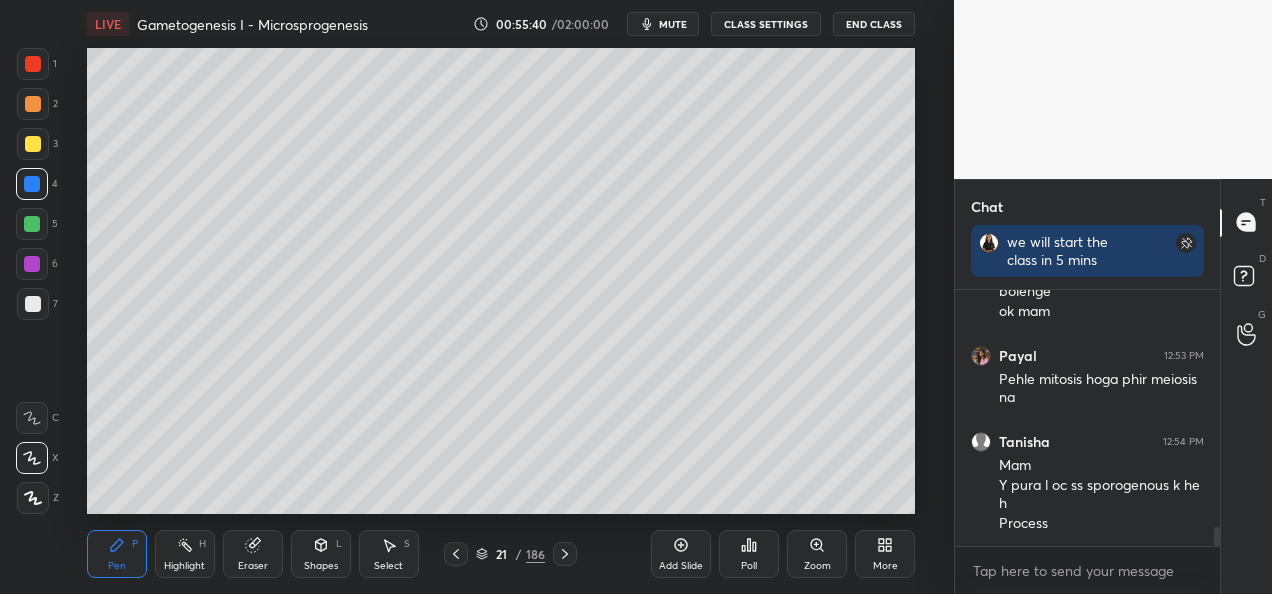 click on "CLASS SETTINGS" at bounding box center (766, 24) 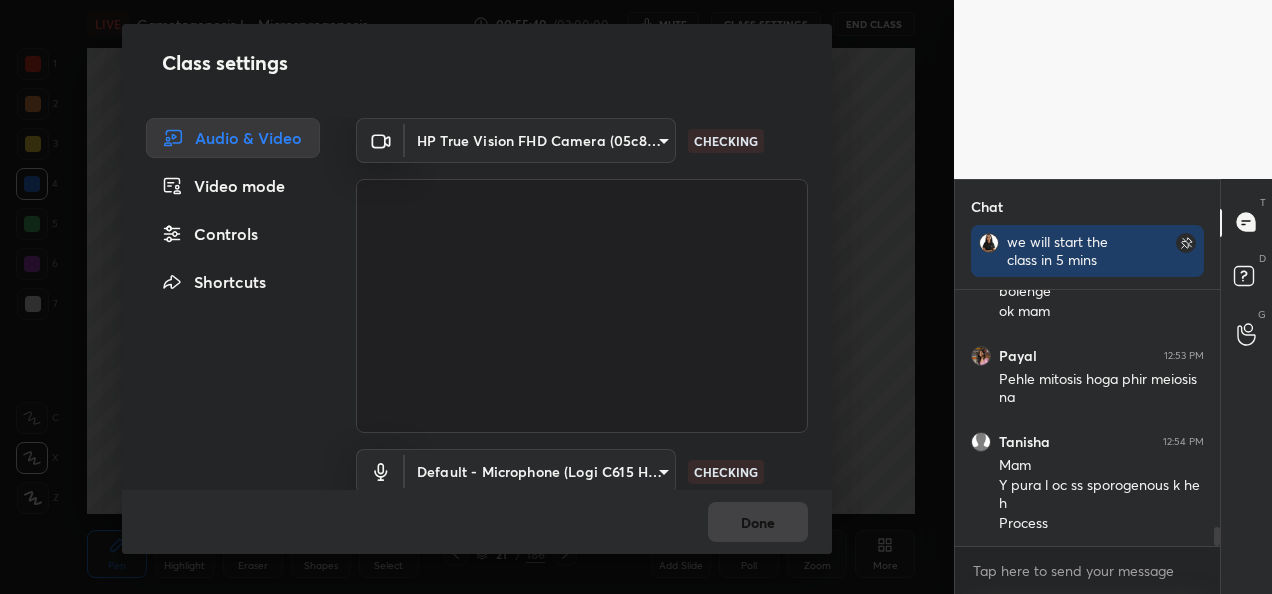 click on "1 2 3 4 5 6 7 C X Z C X Z E E Erase all   H H LIVE Gametogenesis I - Microsprogenesis 00:55:40 /  02:00:00 mute CLASS SETTINGS End Class Setting up your live class Poll for   secs No correct answer Start poll Back Gametogenesis I - Microsprogenesis • L2 of Detailed Course on Plant Biology for IIT JAM | GAT-B | CUET PG 2026/27 [PERSON_NAME] Pen P Highlight H Eraser Shapes L Select S 21 / 186 Add Slide Poll Zoom More Chat we will start the class in 5 mins [PERSON_NAME] 12:49 PM Yes mam [PERSON_NAME] 12:52 PM jis cell pe mitosis ho rhe use kya bolenge ok mam [PERSON_NAME] 12:53 PM Pehle mitosis hoga phir meiosis na [PERSON_NAME] 12:54 PM Mam Y pura l oc ss sporogenous k he h Process JUMP TO LATEST Enable hand raising Enable raise hand to speak to learners. Once enabled, chat will be turned off temporarily. Enable x   introducing Raise a hand with a doubt Now learners can raise their hand along with a doubt  How it works? Doubts asked by learners will show up here NEW DOUBTS ASKED No one has raised a hand yet Can't raise hand Got it T D" at bounding box center (636, 297) 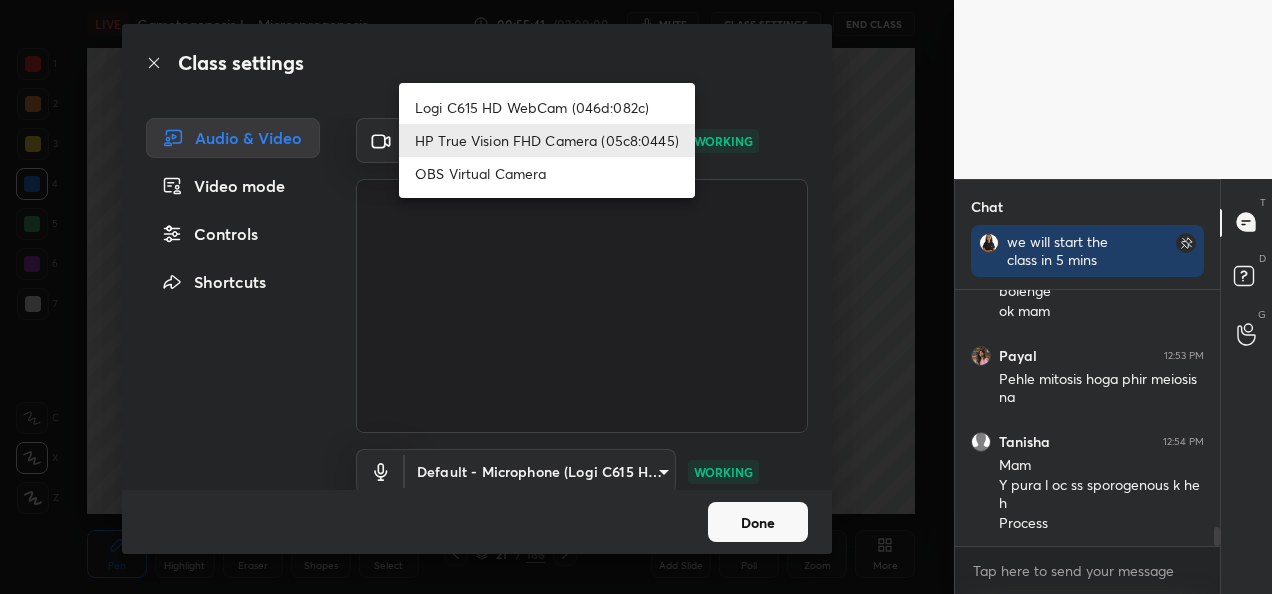 click on "Logi C615 HD WebCam (046d:082c)" at bounding box center [547, 107] 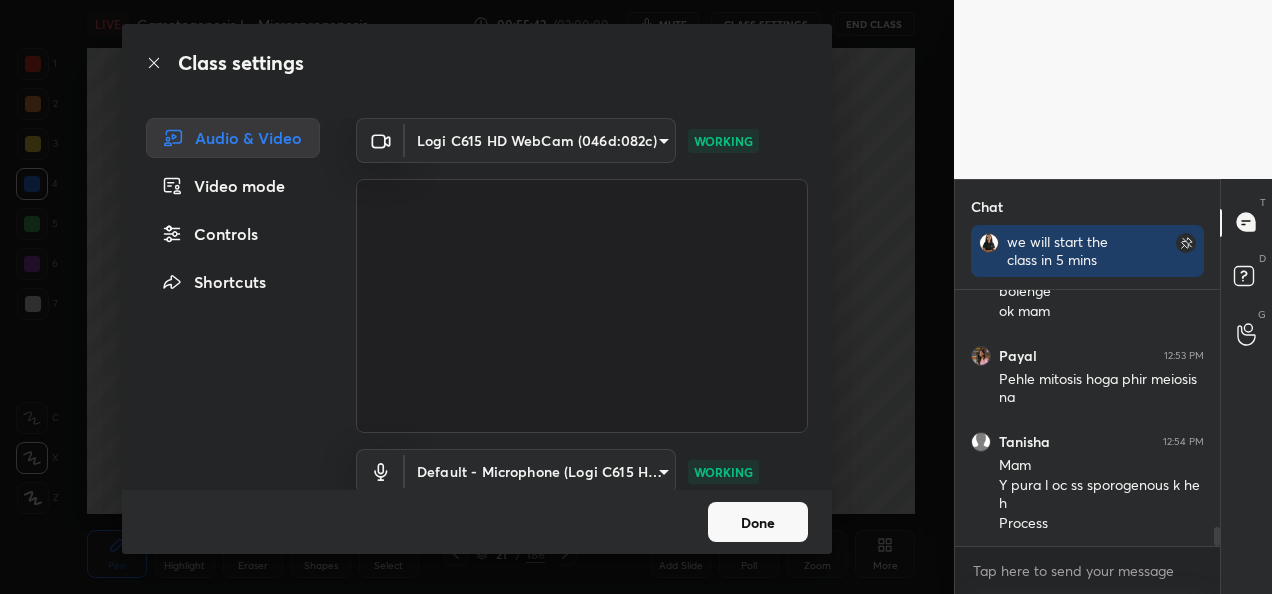 click on "Done" at bounding box center [758, 522] 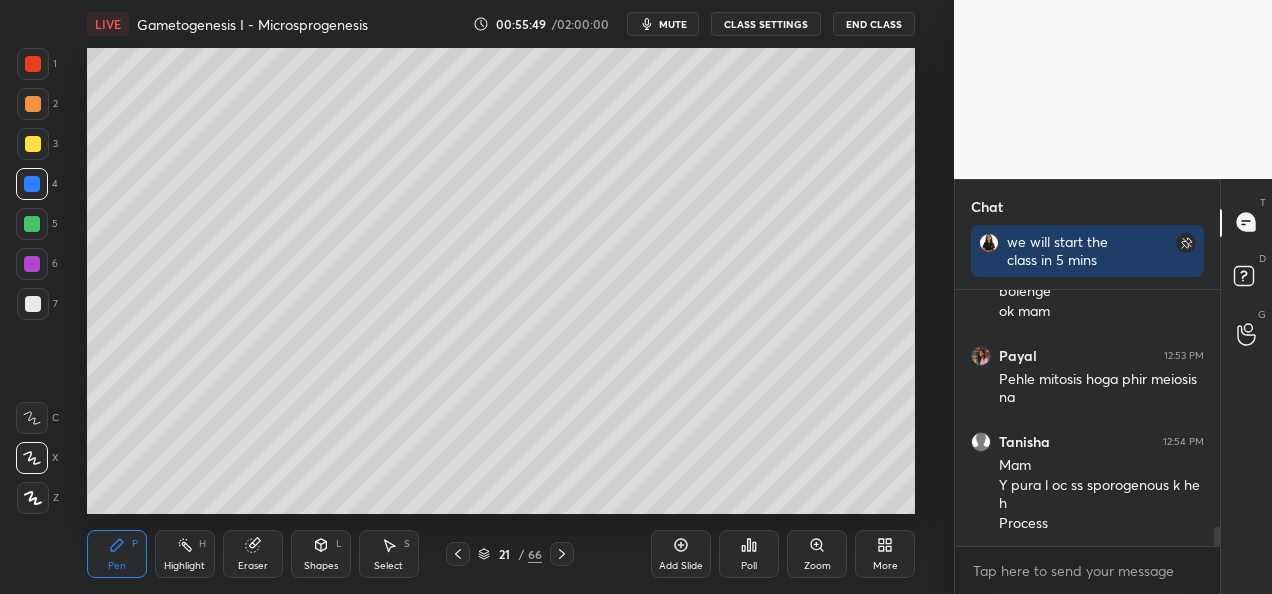 click at bounding box center [33, 104] 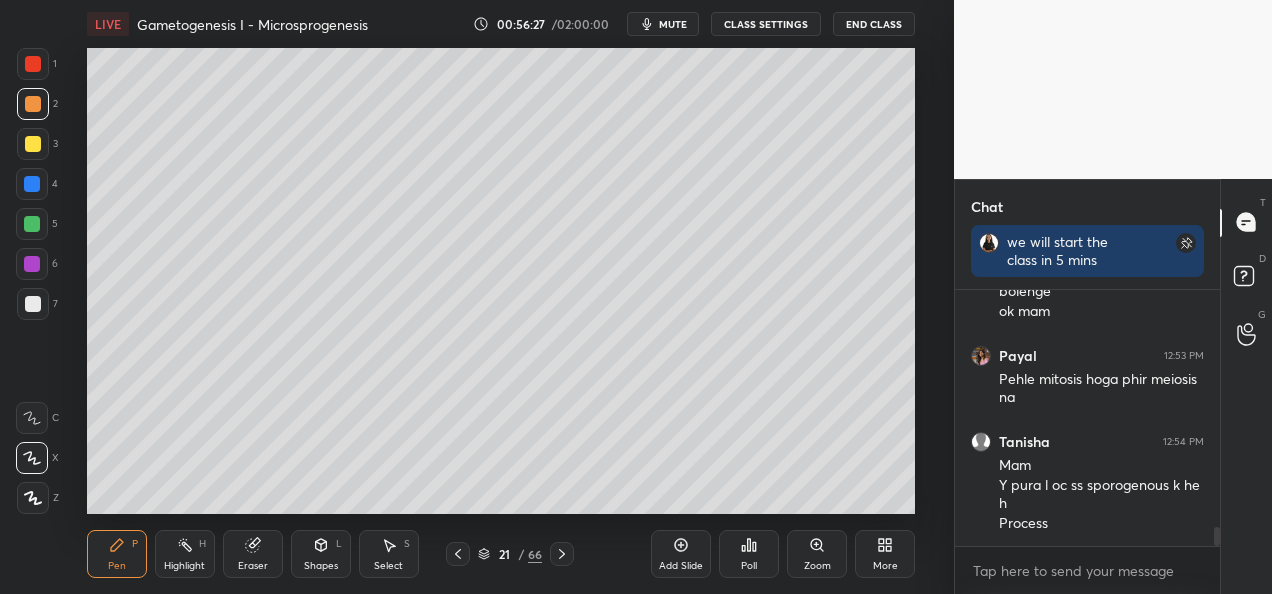 click at bounding box center (33, 304) 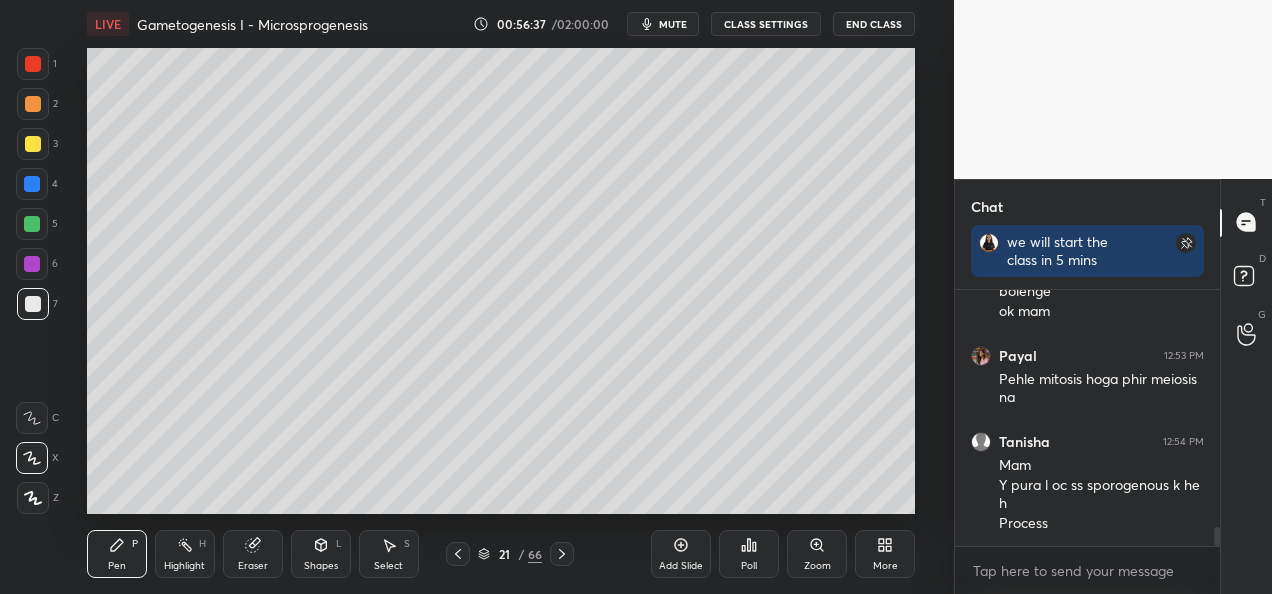 click at bounding box center [33, 144] 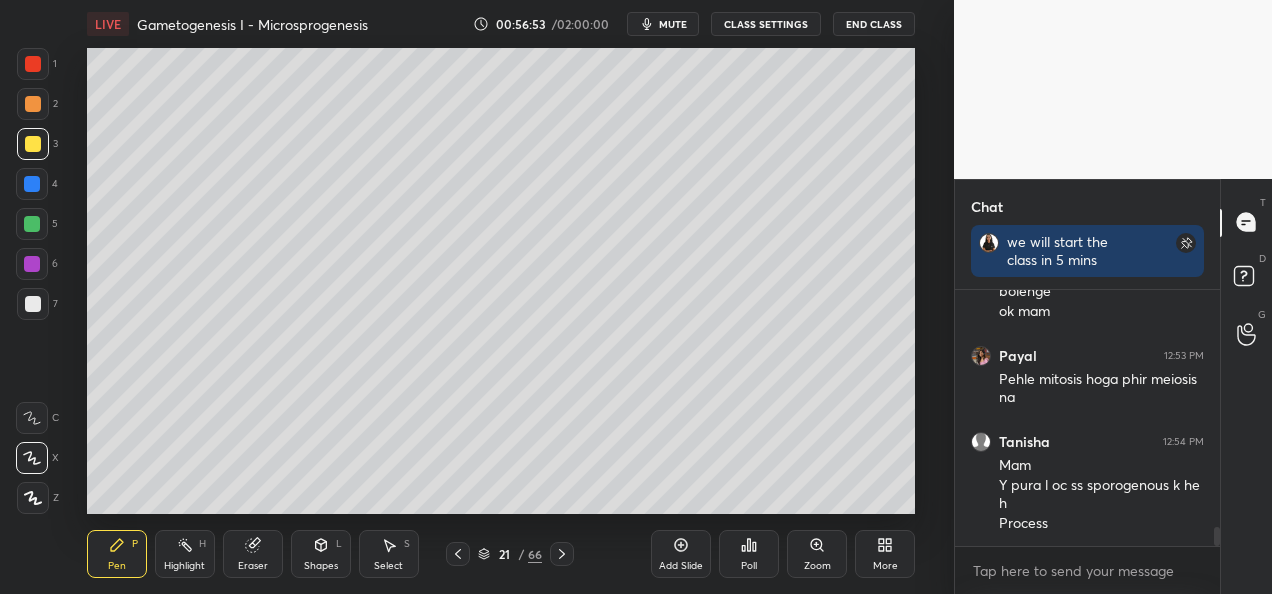 click at bounding box center (32, 184) 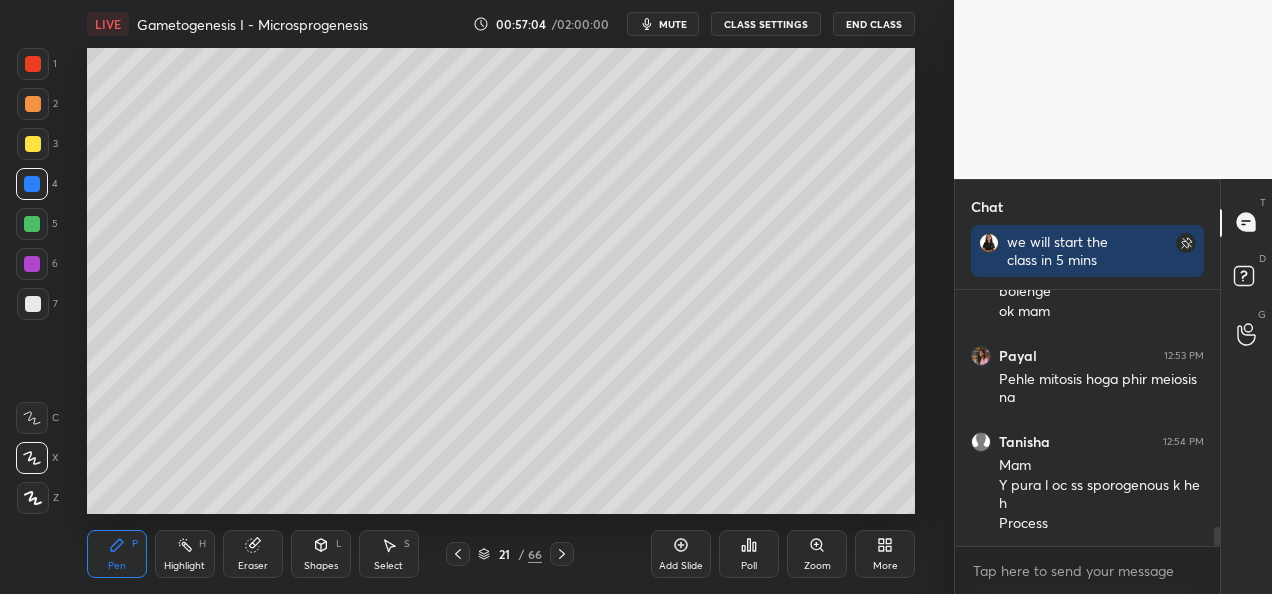 click at bounding box center [33, 104] 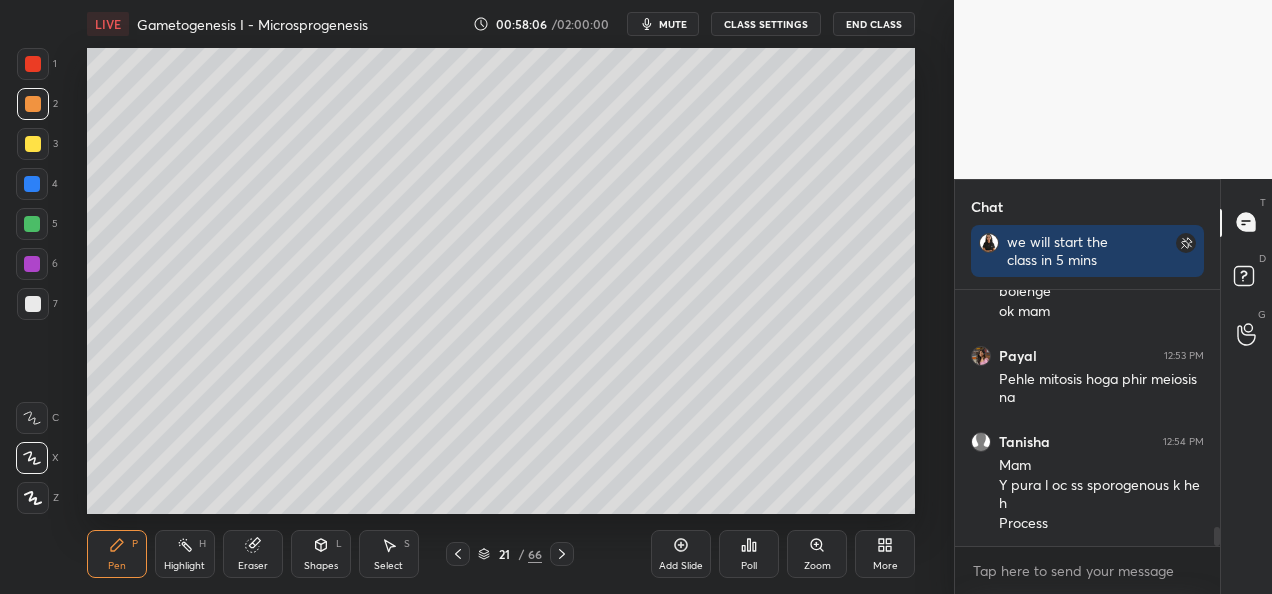 click at bounding box center [32, 184] 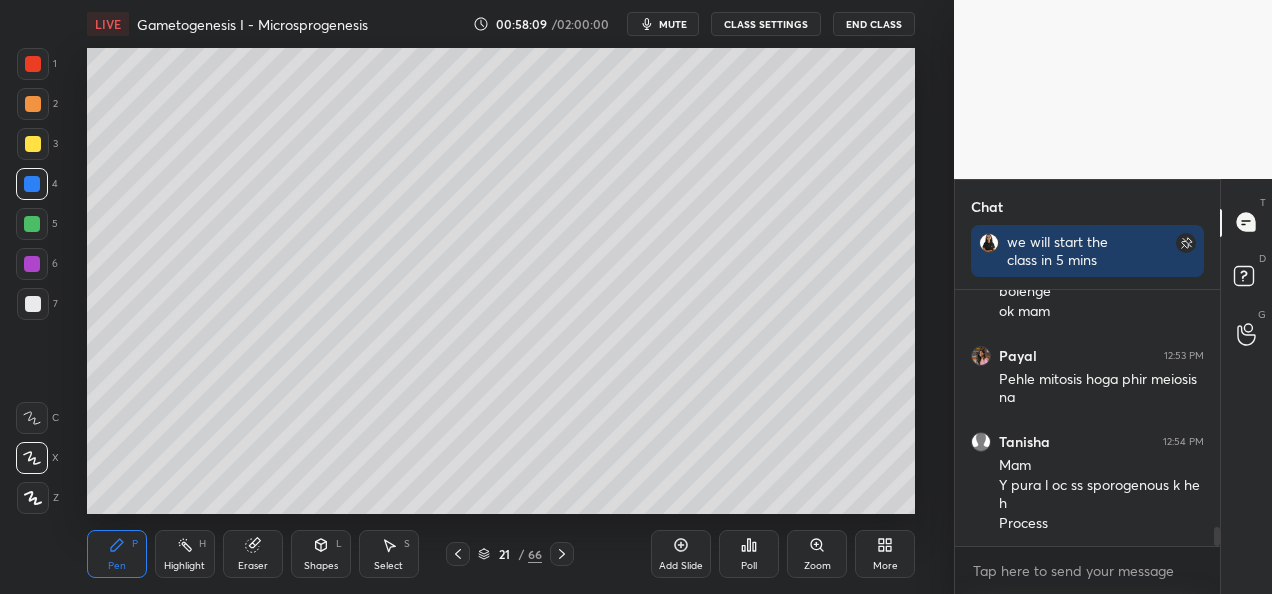 scroll, scrollTop: 3240, scrollLeft: 0, axis: vertical 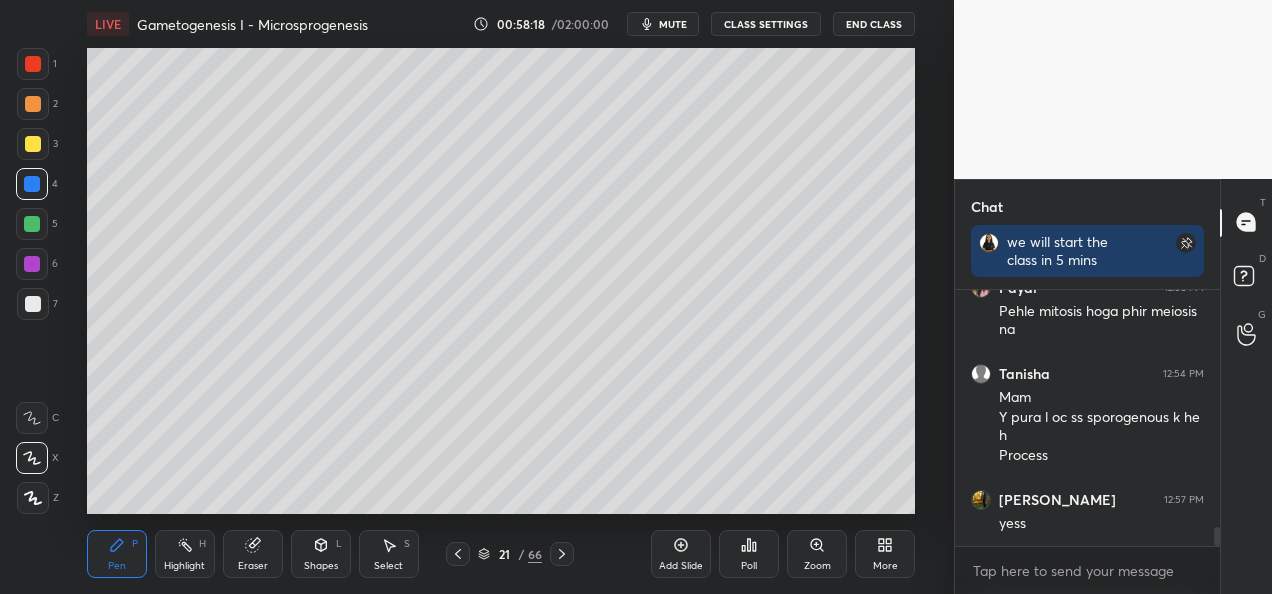 click at bounding box center (33, 144) 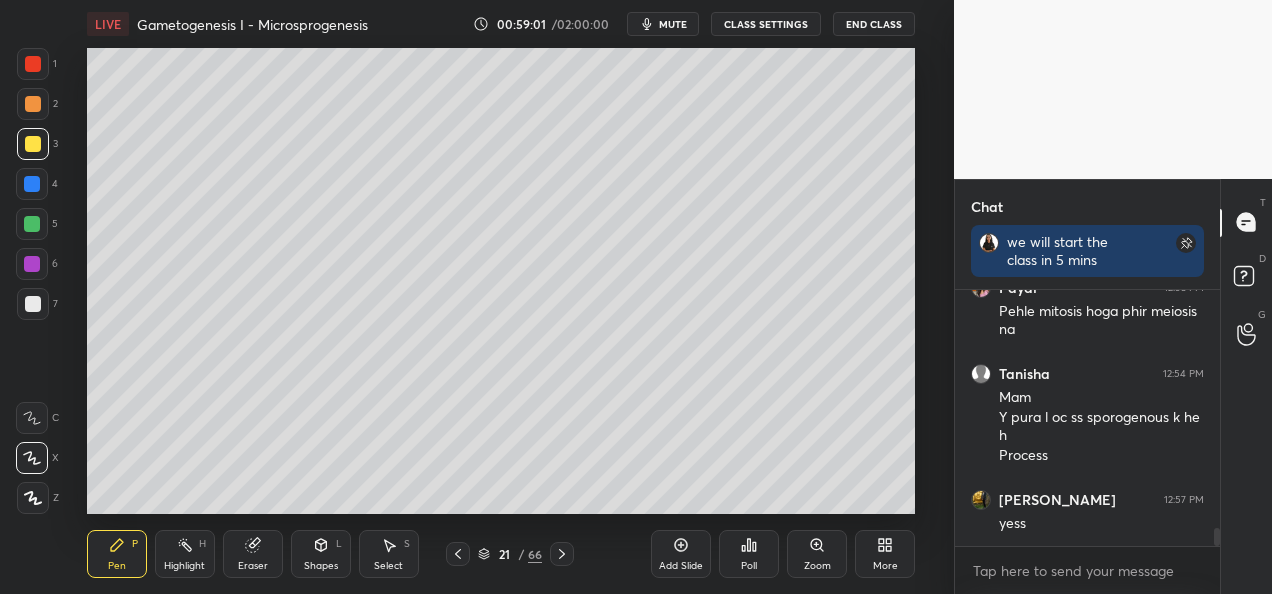 scroll, scrollTop: 3308, scrollLeft: 0, axis: vertical 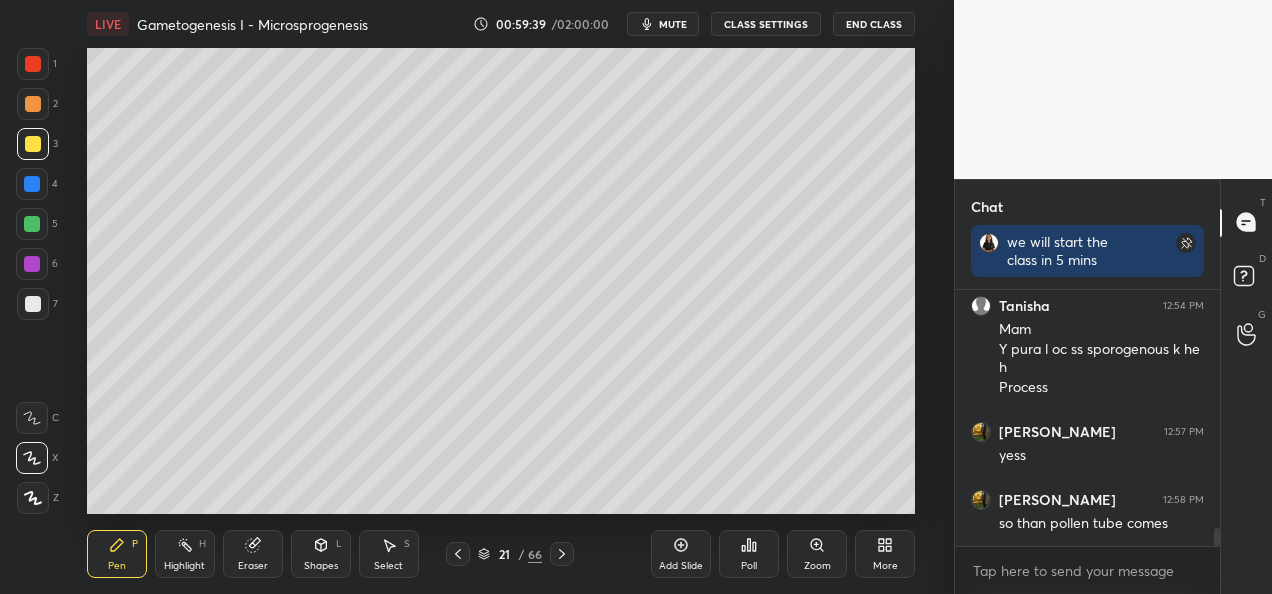 click on "Add Slide" at bounding box center [681, 554] 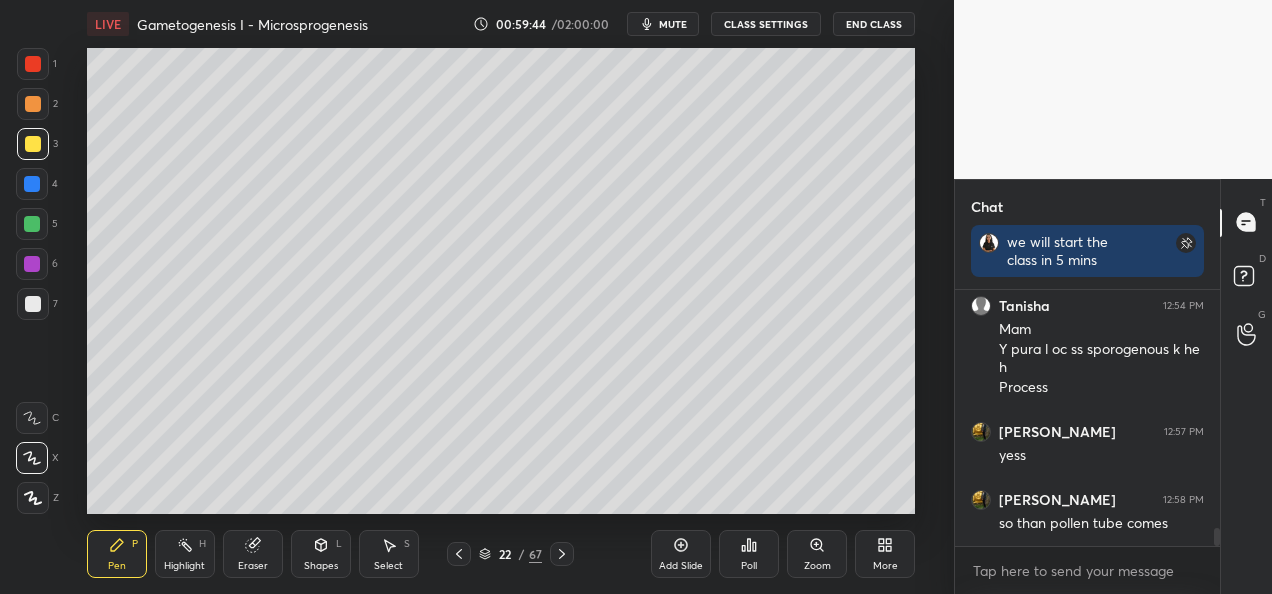 click at bounding box center [32, 224] 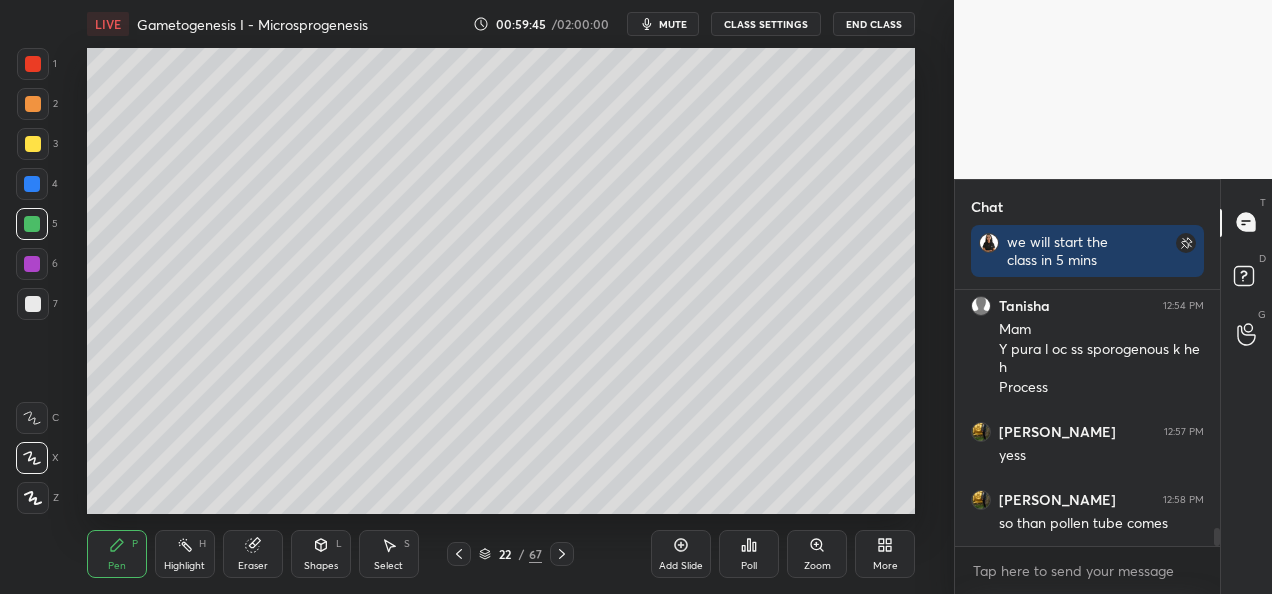 click at bounding box center [33, 304] 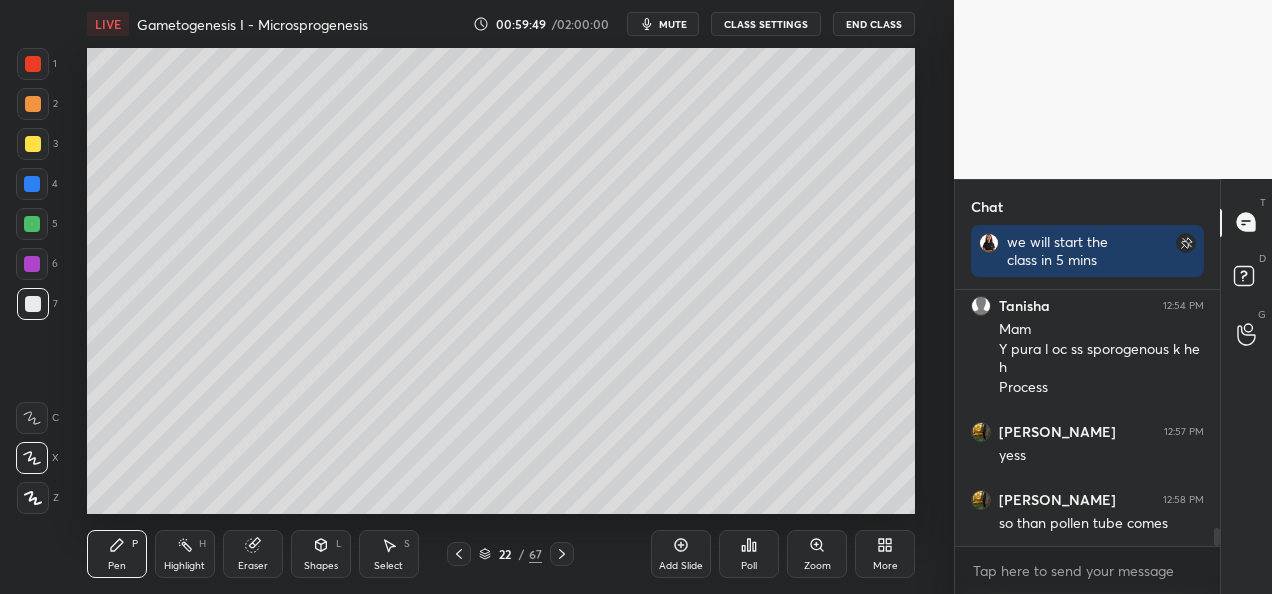 click at bounding box center [33, 144] 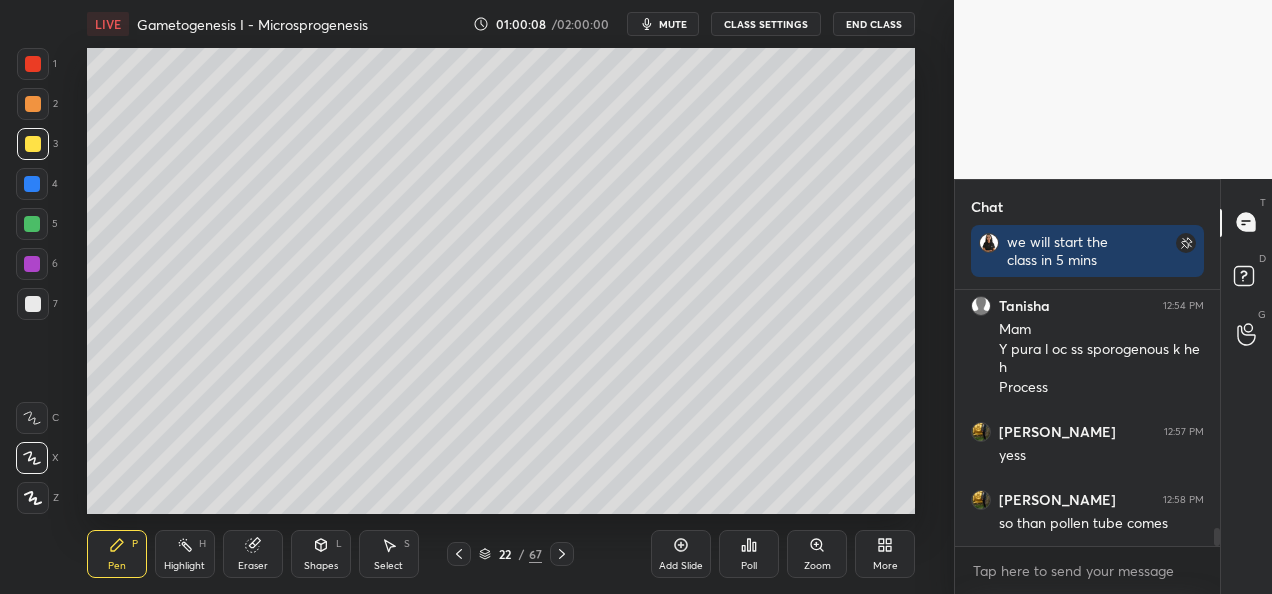 click at bounding box center (33, 304) 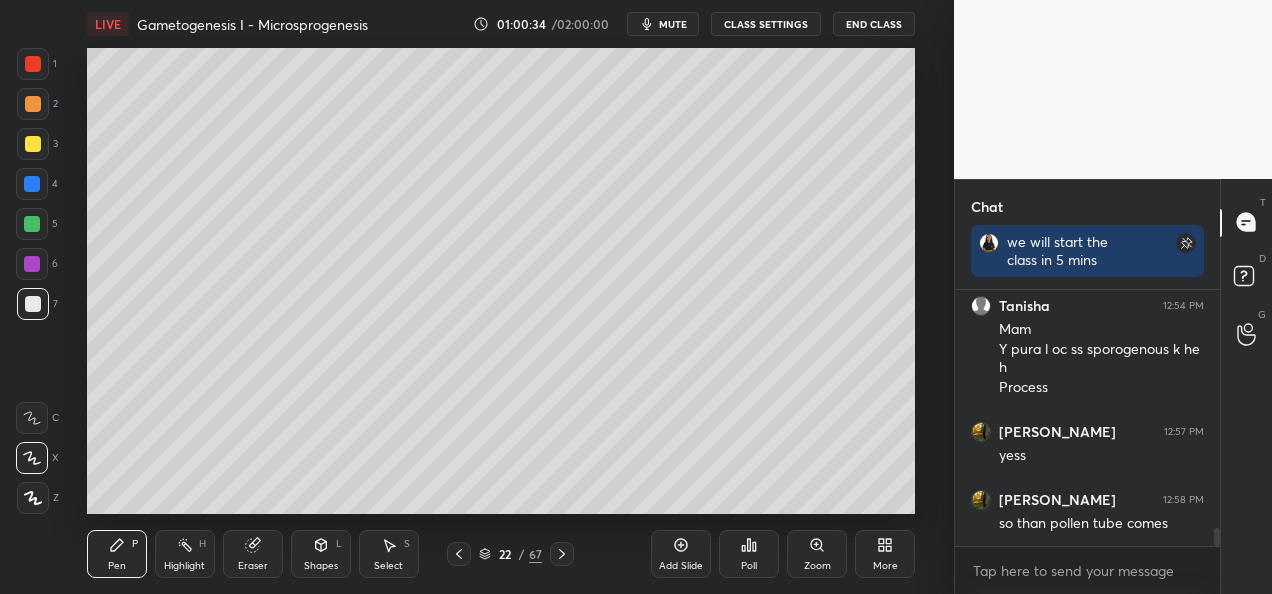 click on "Select S" at bounding box center (389, 554) 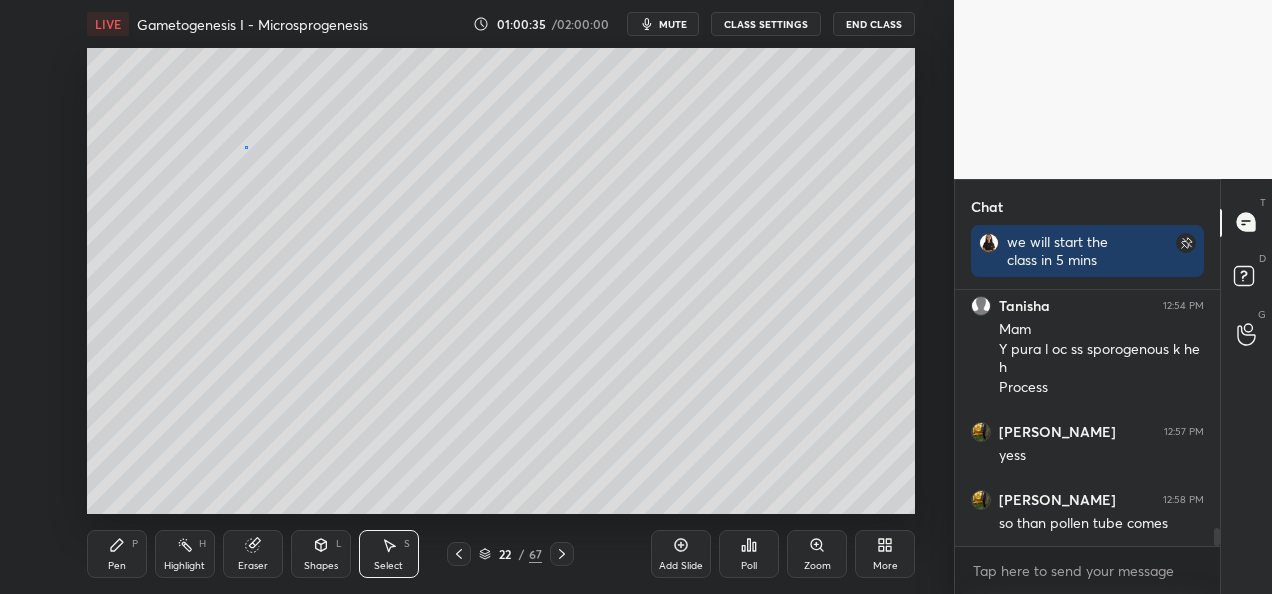 click on "0 ° Undo Copy Duplicate Duplicate to new slide Delete" at bounding box center [501, 281] 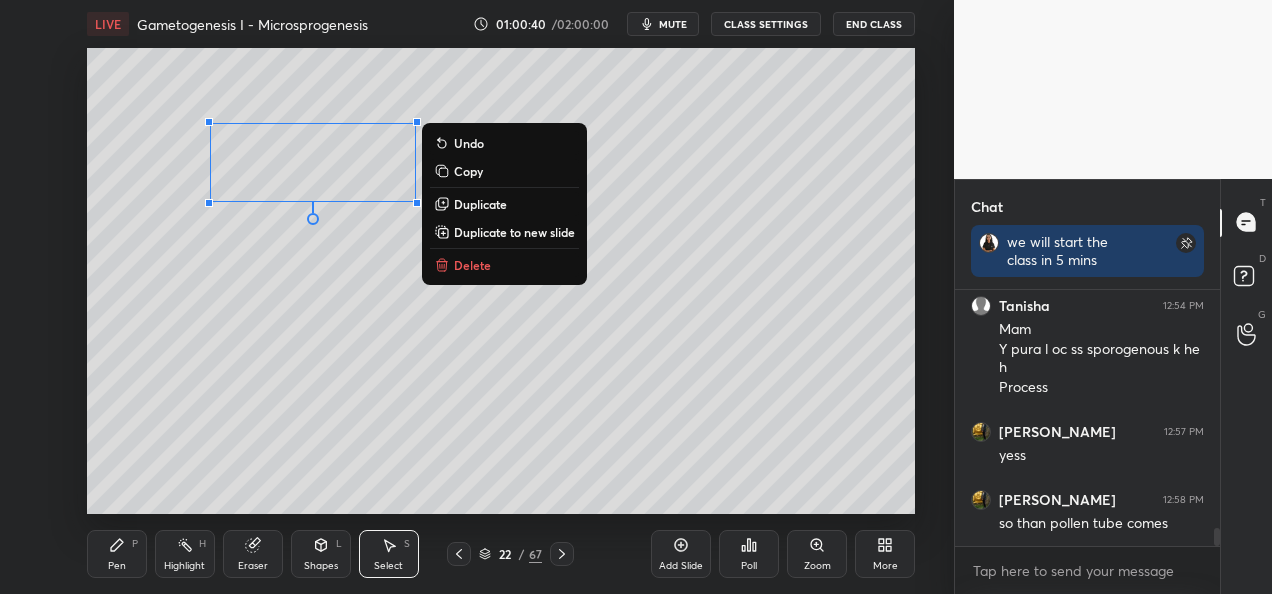 click on "Duplicate" at bounding box center (480, 204) 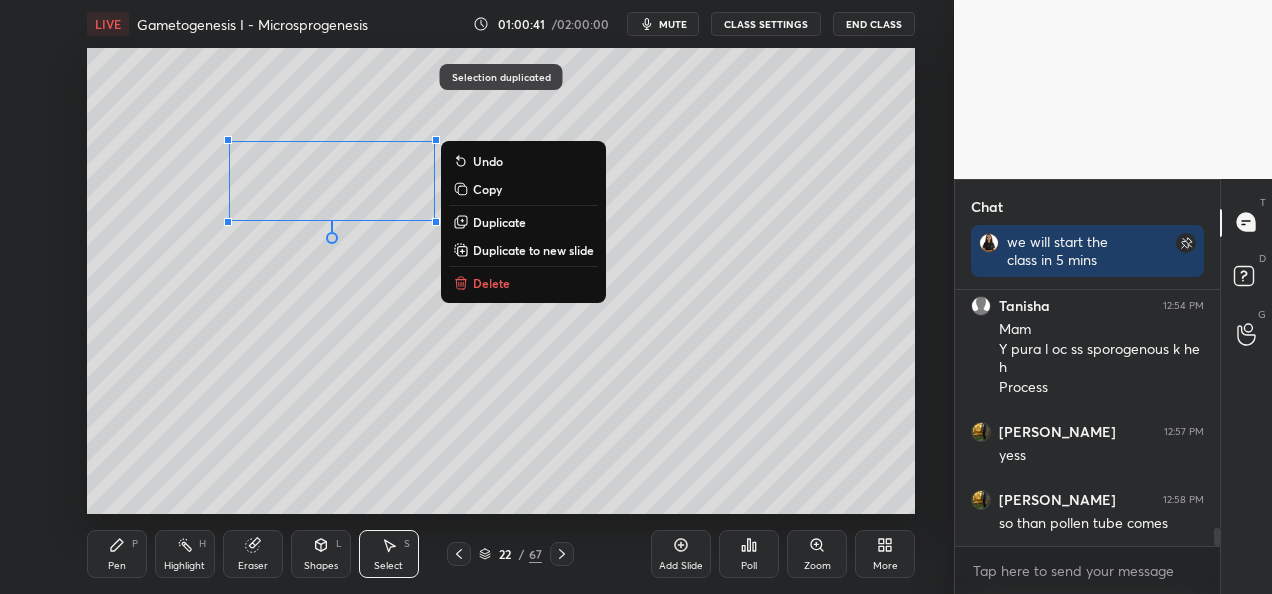 click on "Duplicate" at bounding box center (499, 222) 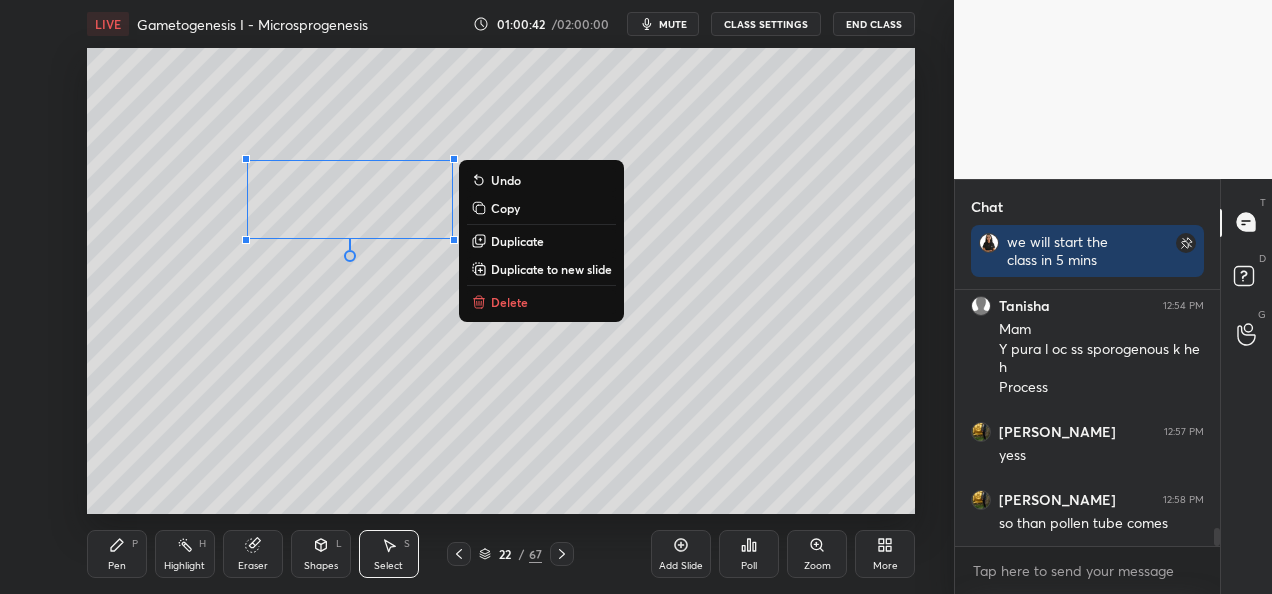 click on "0 ° Undo Copy Duplicate Duplicate to new slide Delete" at bounding box center [501, 281] 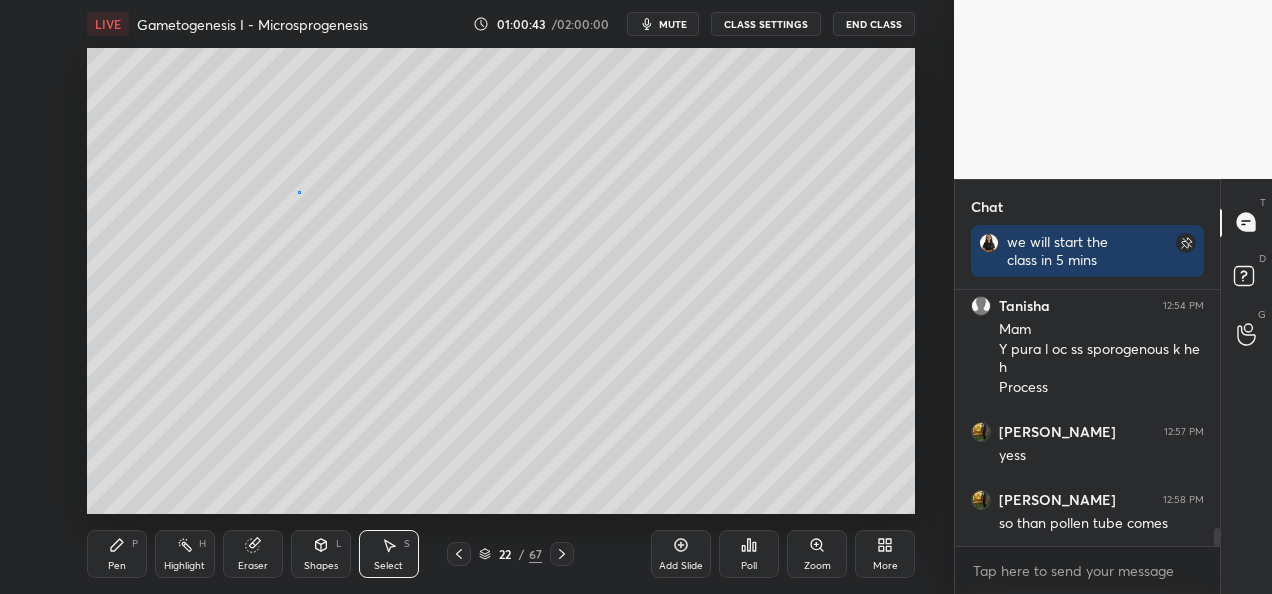 click on "Undo" at bounding box center [0, 0] 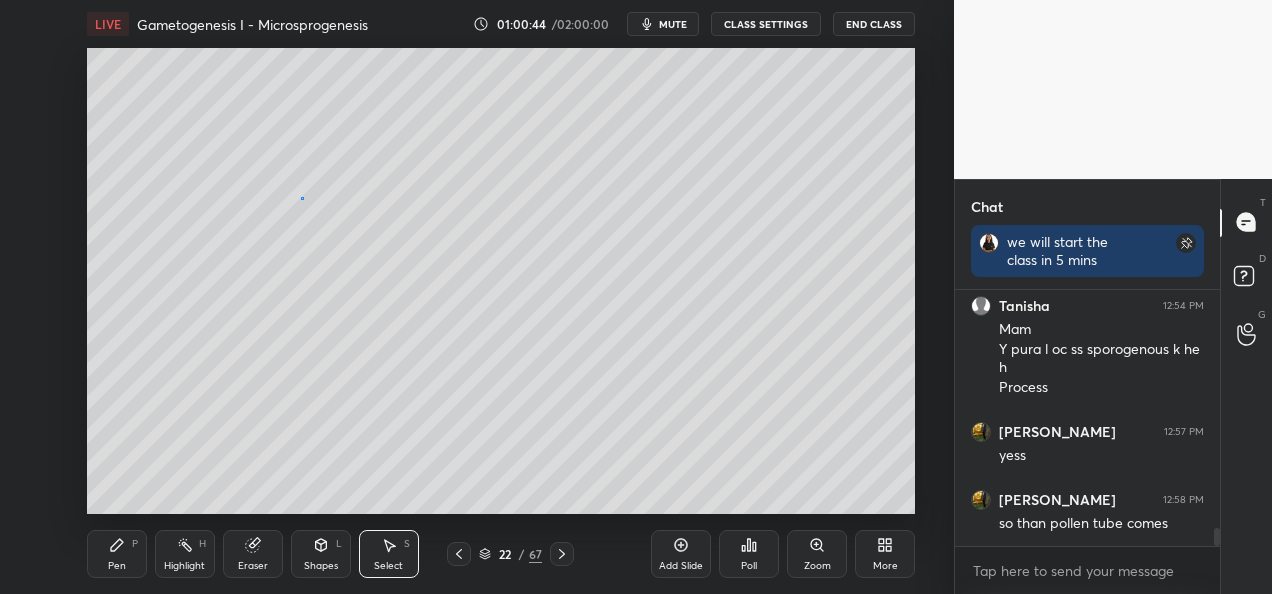 click on "0 ° Undo Copy Duplicate Duplicate to new slide Delete" at bounding box center [501, 281] 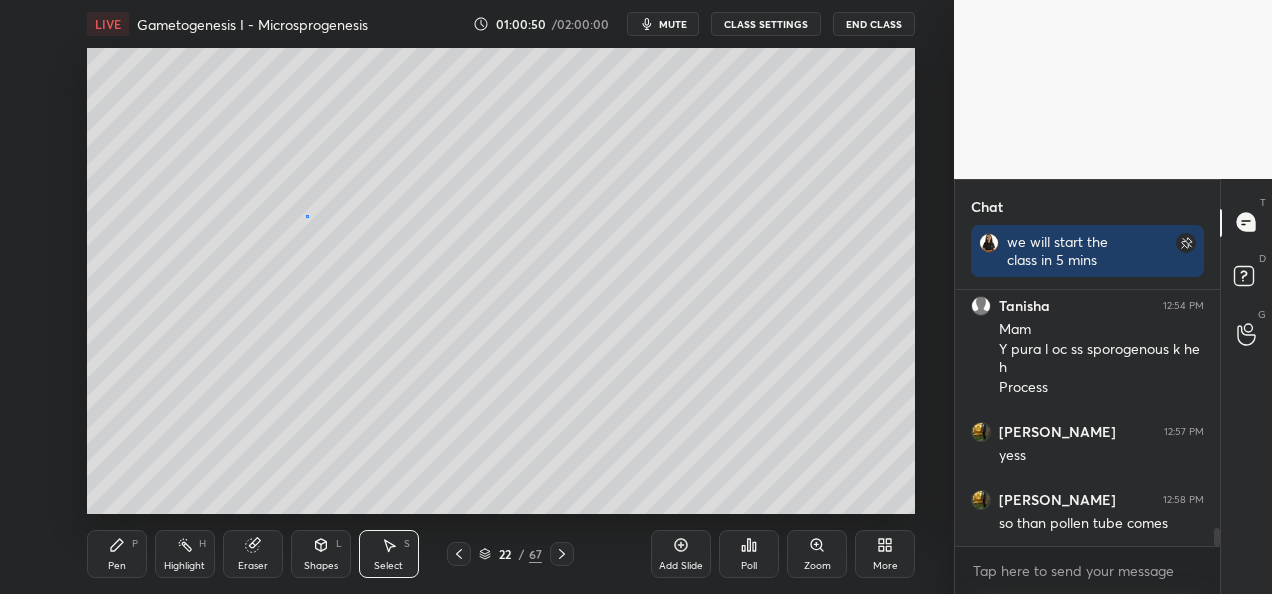 click on "0 ° Undo Copy Duplicate Duplicate to new slide Delete" at bounding box center (501, 281) 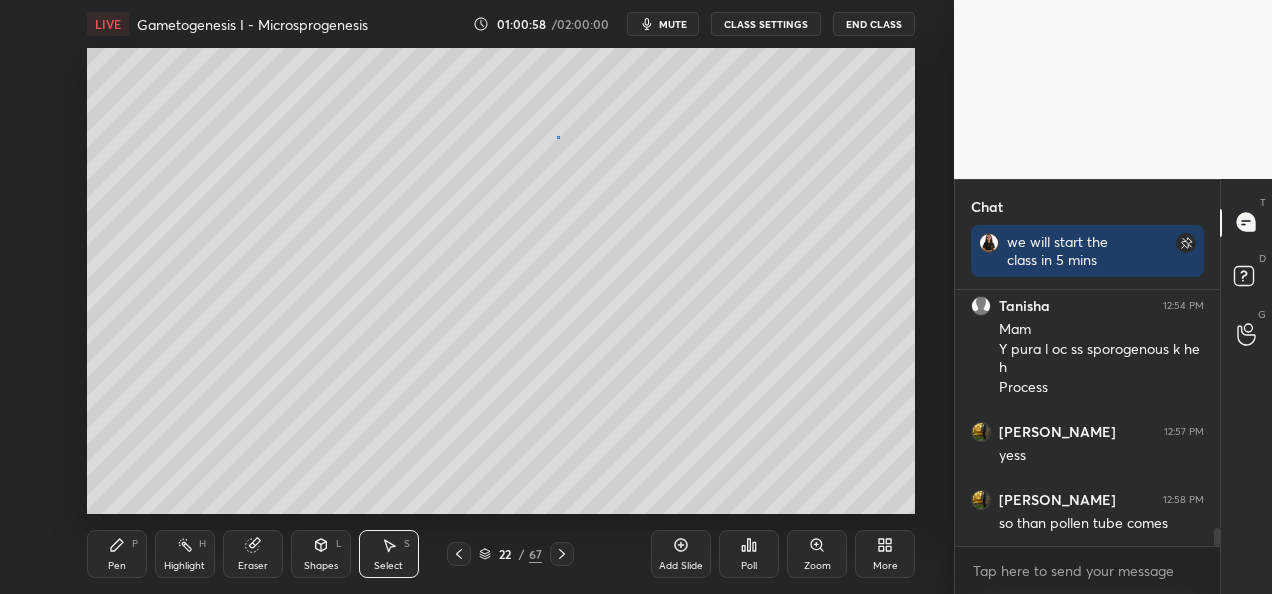 click on "Undo" at bounding box center (0, 0) 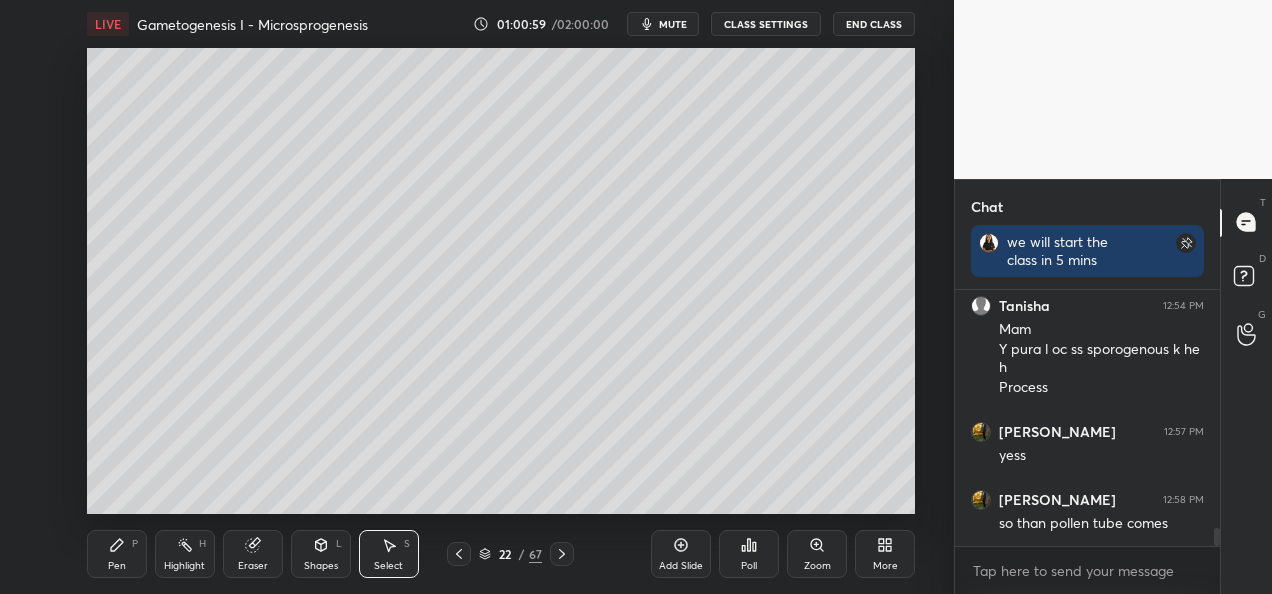 click on "Pen" at bounding box center [117, 566] 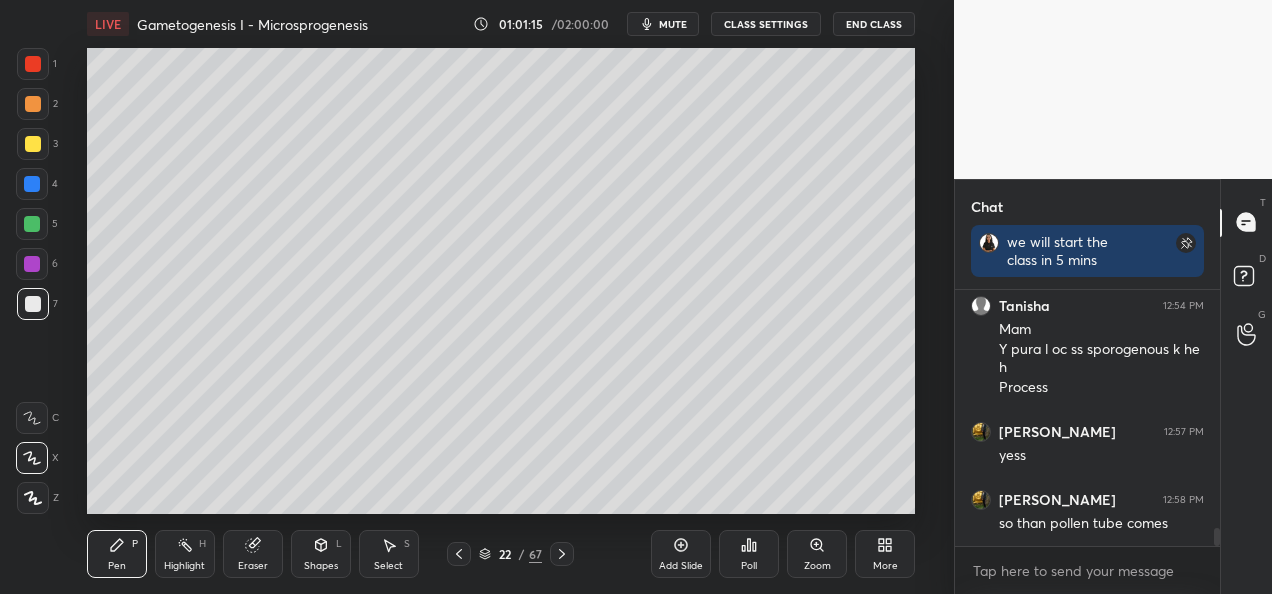 click on "Eraser" at bounding box center (253, 554) 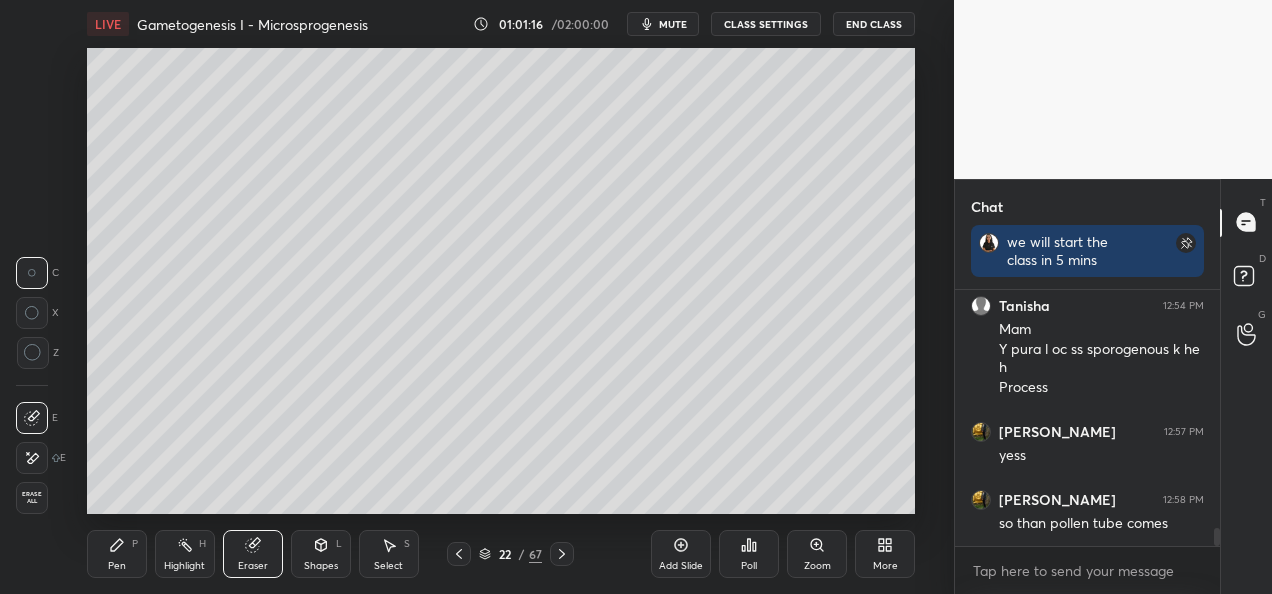 click at bounding box center [32, 458] 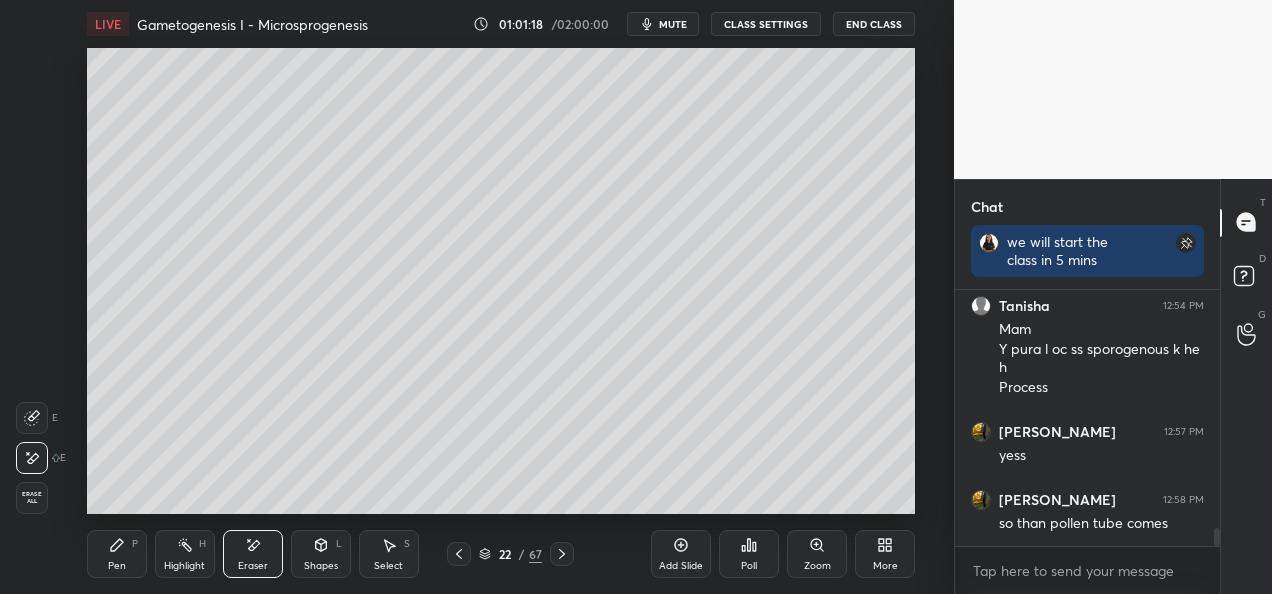 click on "Pen P" at bounding box center (117, 554) 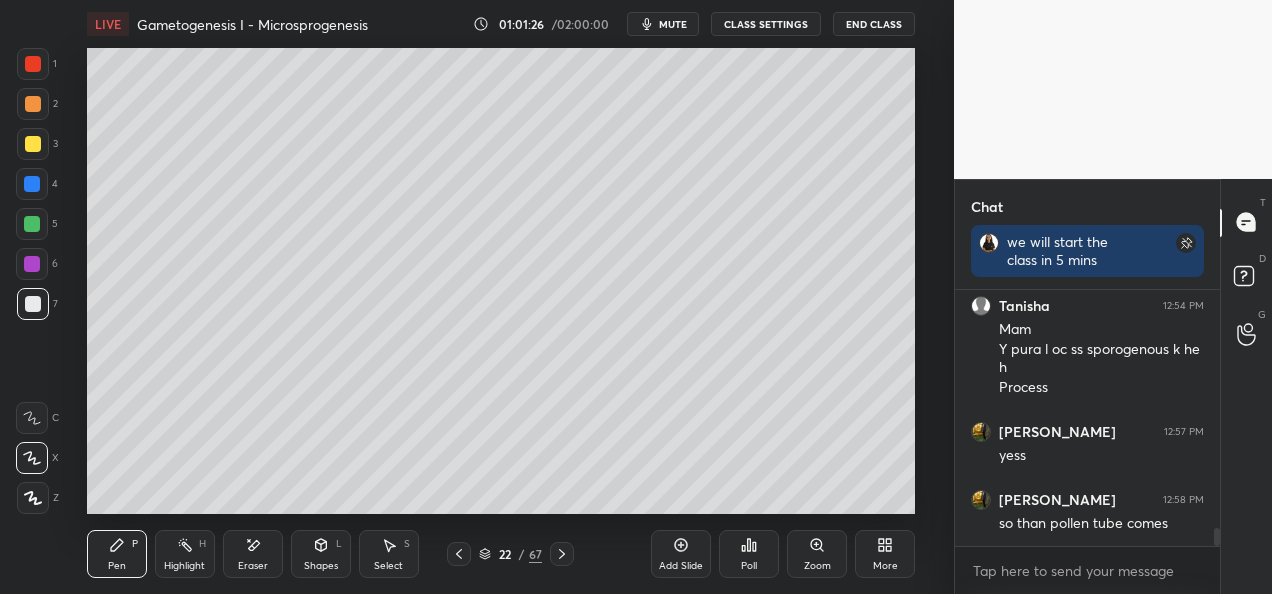 click at bounding box center (33, 144) 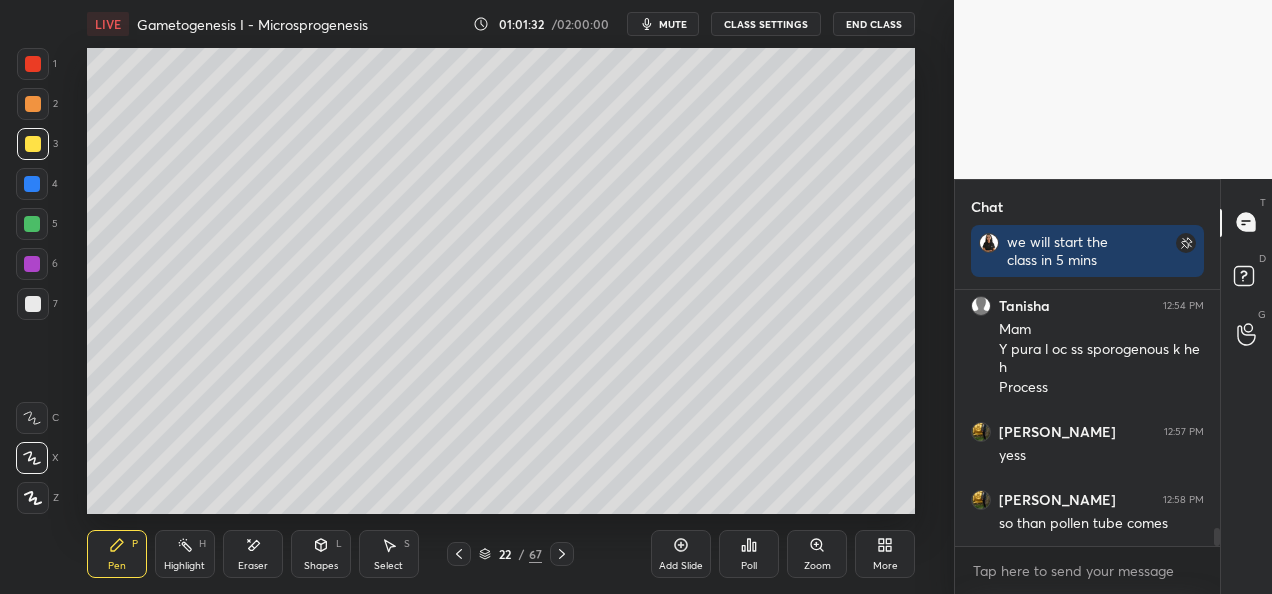 click at bounding box center [32, 224] 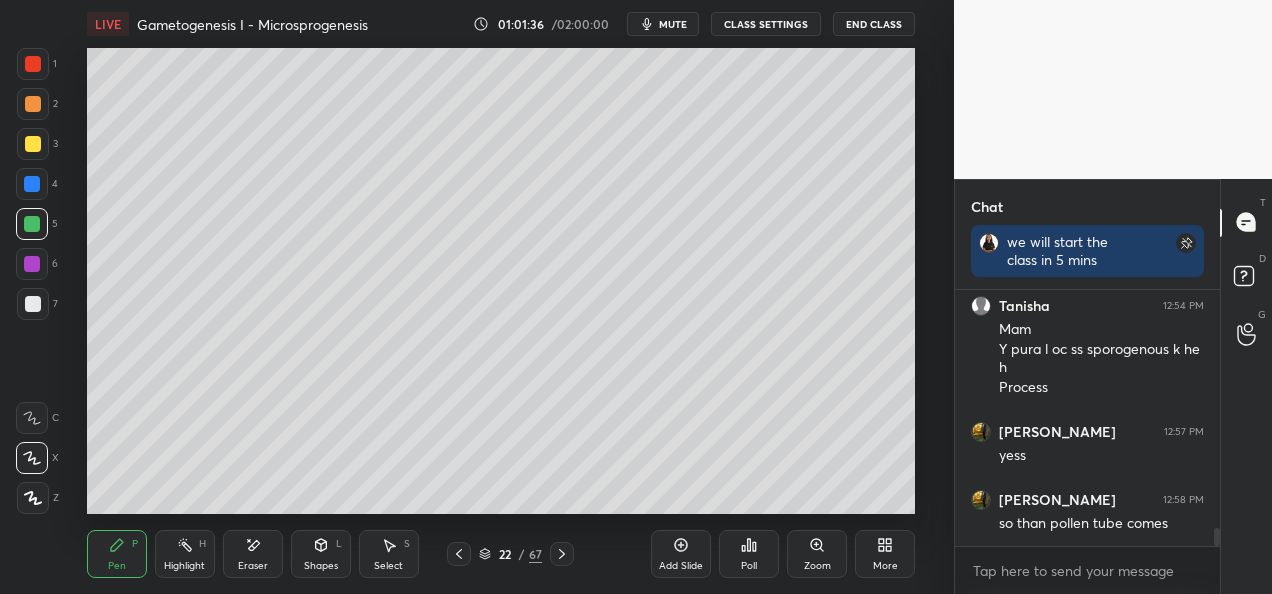 click at bounding box center (32, 264) 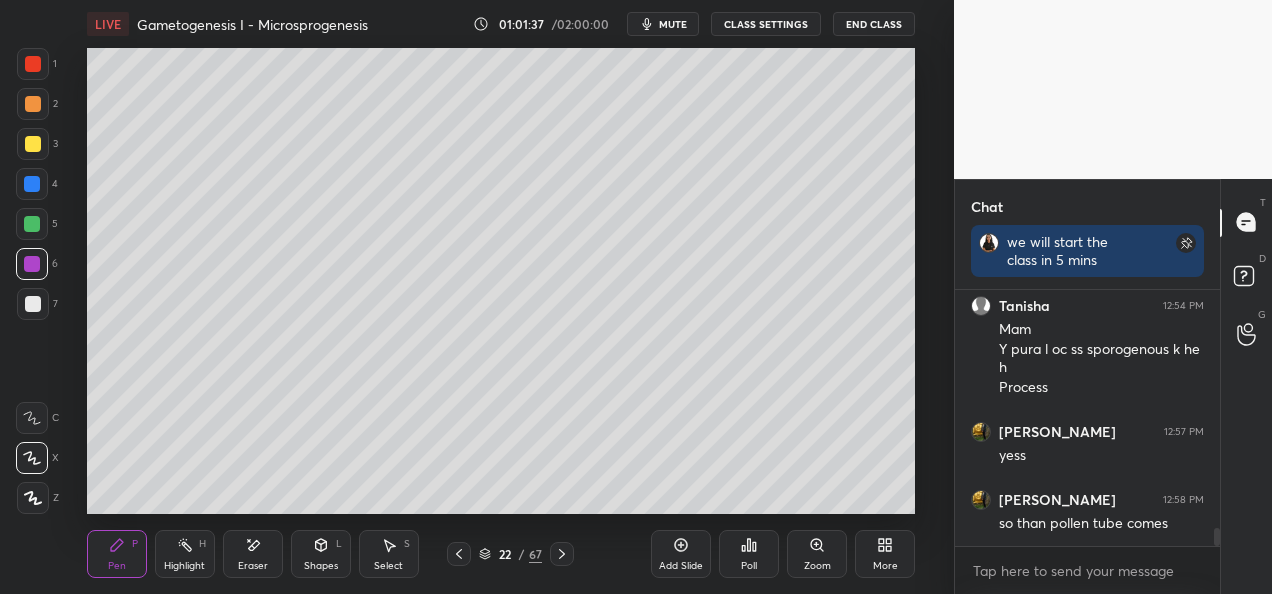 click on "7" at bounding box center [37, 304] 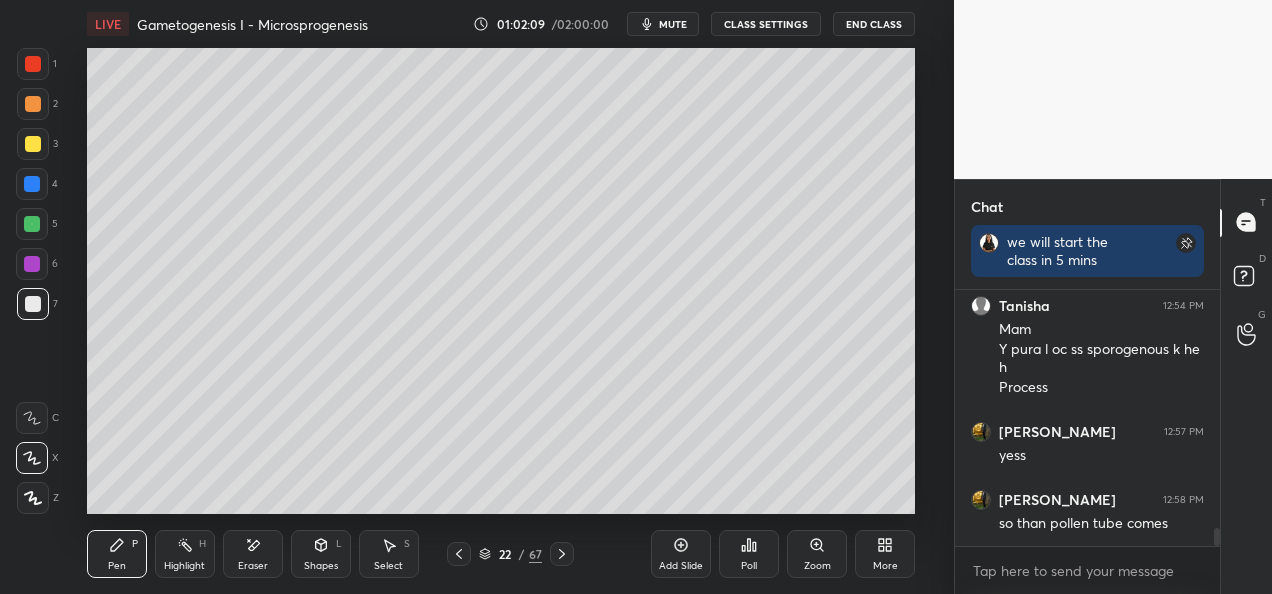 click at bounding box center (32, 224) 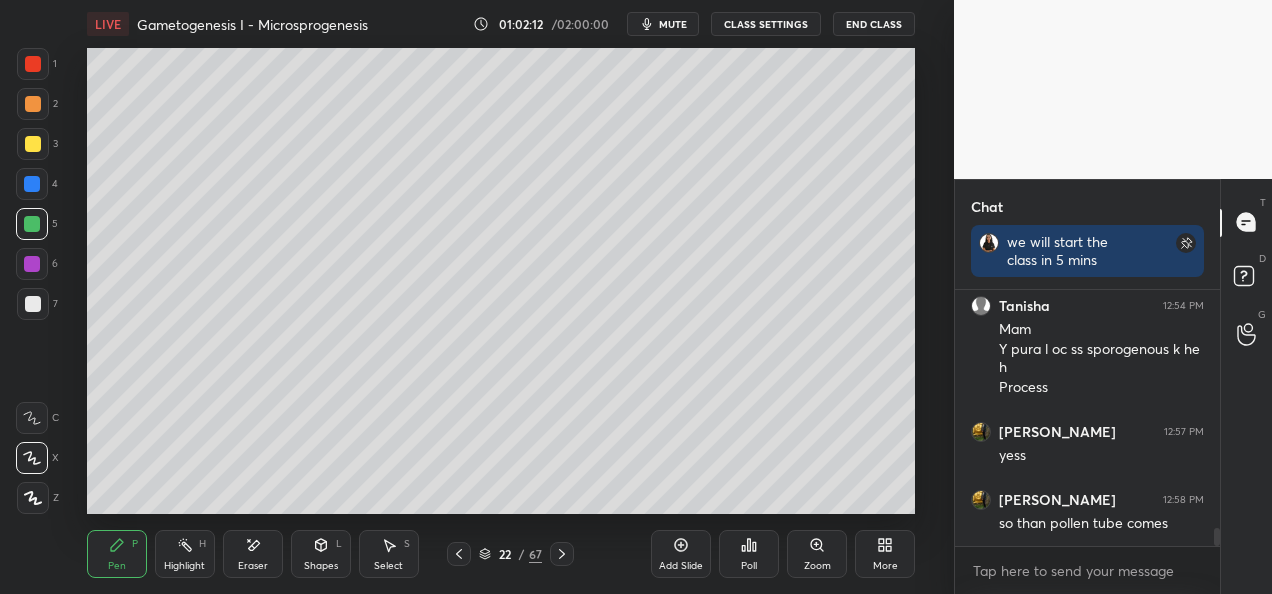 click at bounding box center [33, 304] 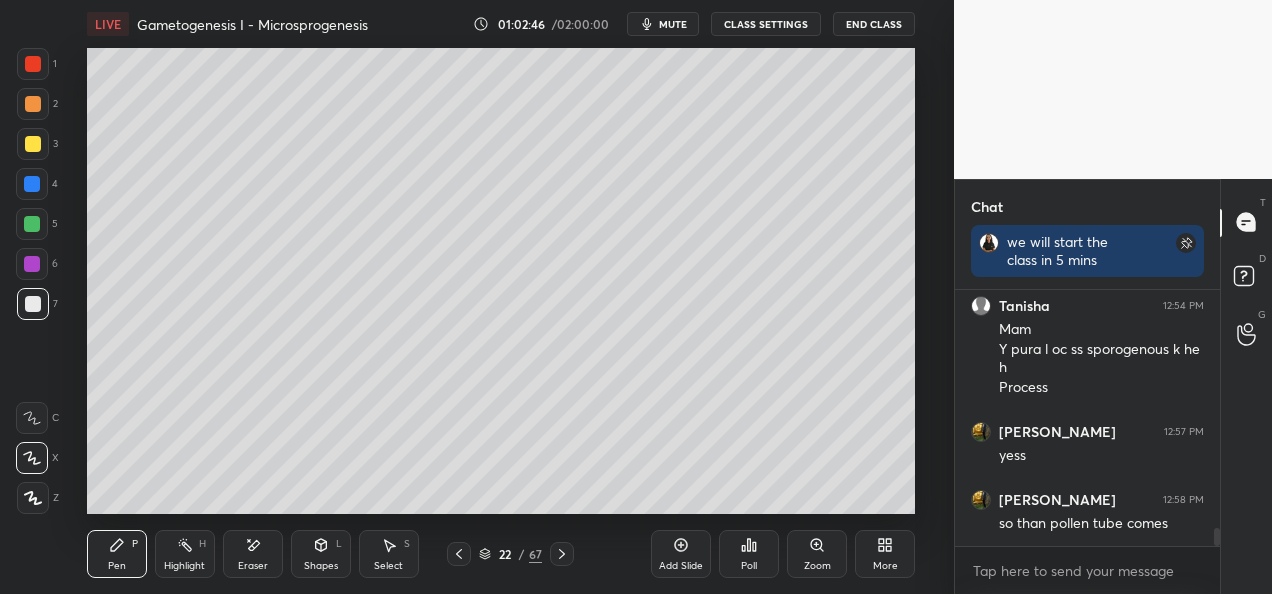 click on "Setting up your live class Poll for   secs No correct answer Start poll" at bounding box center (501, 281) 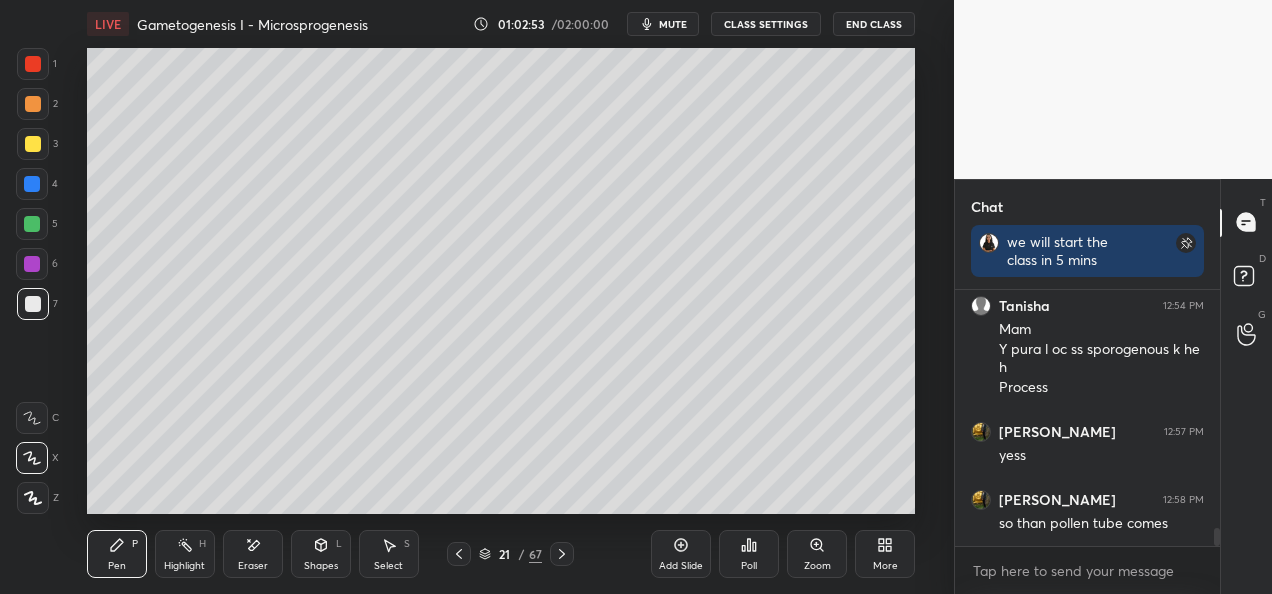 scroll, scrollTop: 3376, scrollLeft: 0, axis: vertical 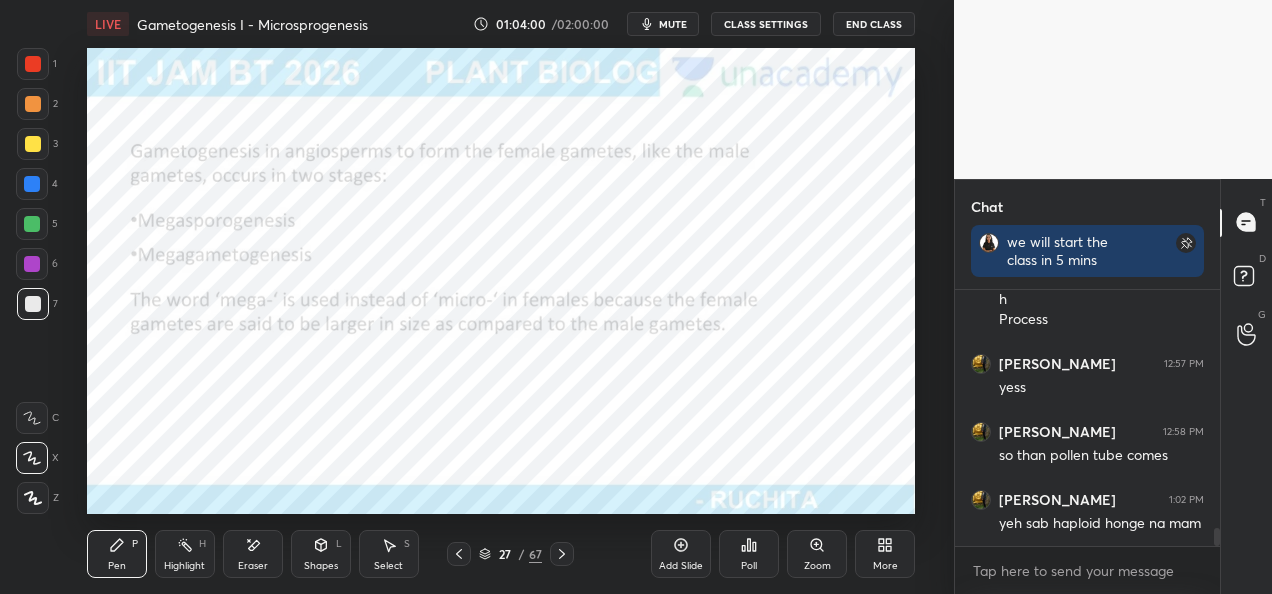 click on "6" at bounding box center [37, 268] 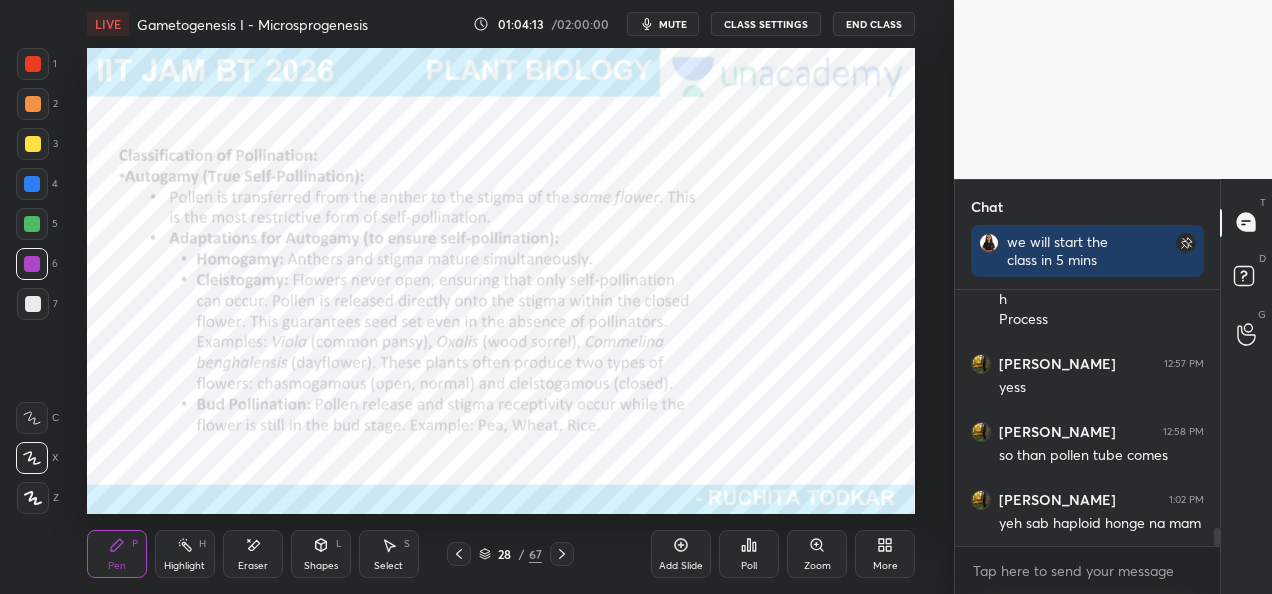 scroll, scrollTop: 3444, scrollLeft: 0, axis: vertical 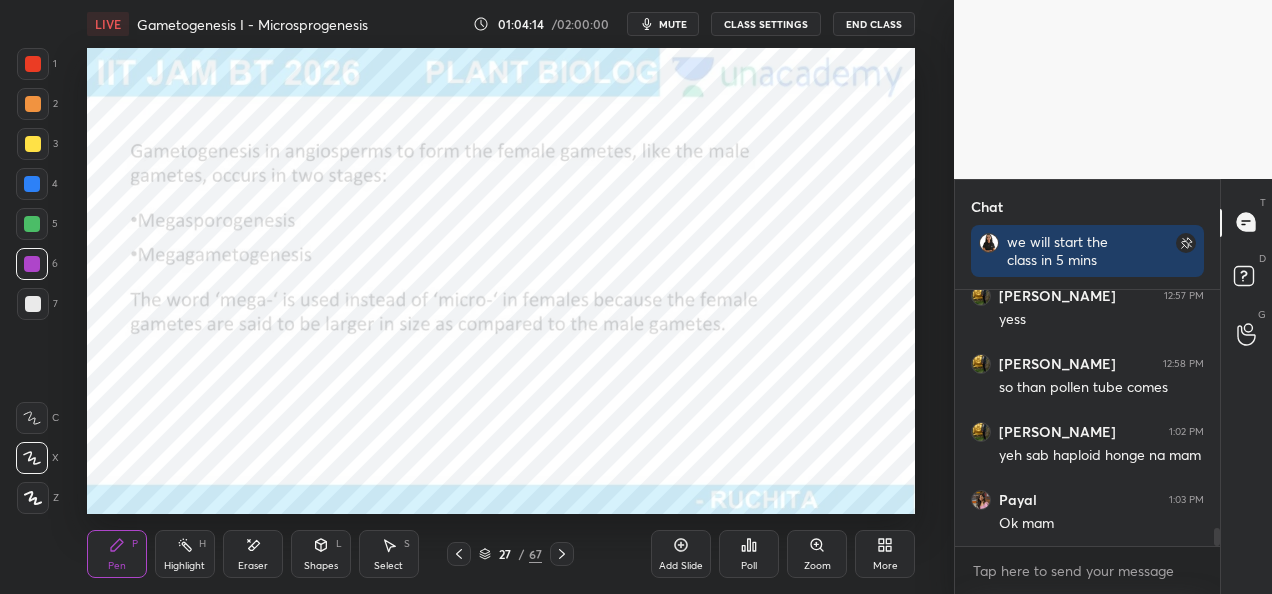 click on "1 2 3 4 5 6 7 C X Z E E Erase all   H H" at bounding box center [32, 281] 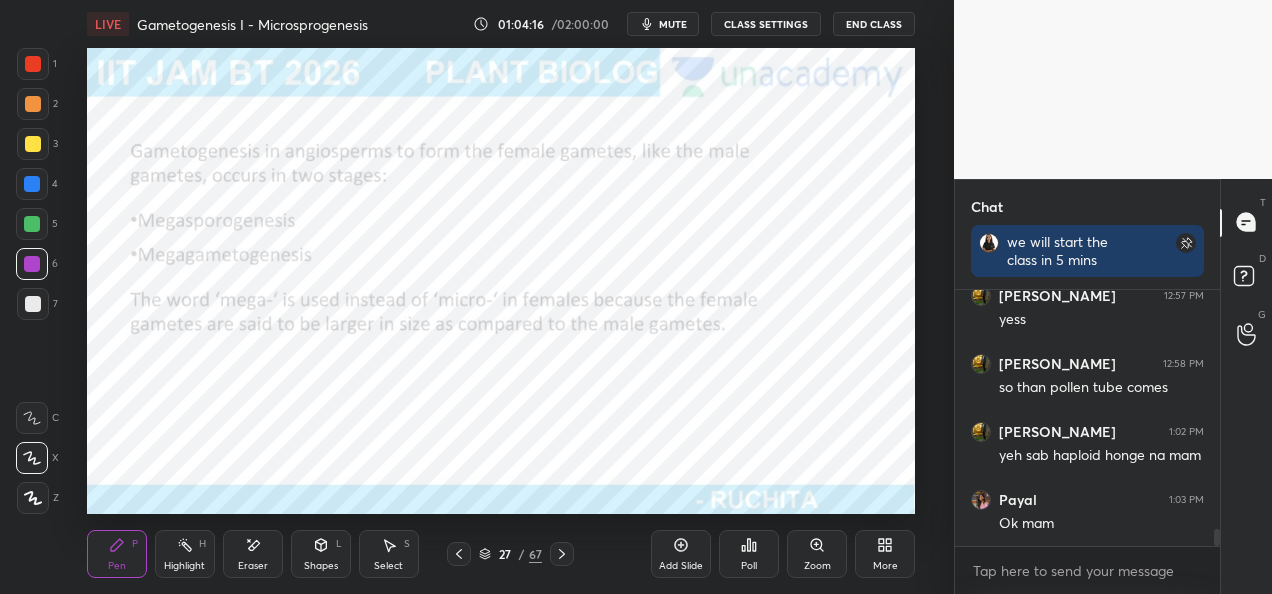 scroll, scrollTop: 3512, scrollLeft: 0, axis: vertical 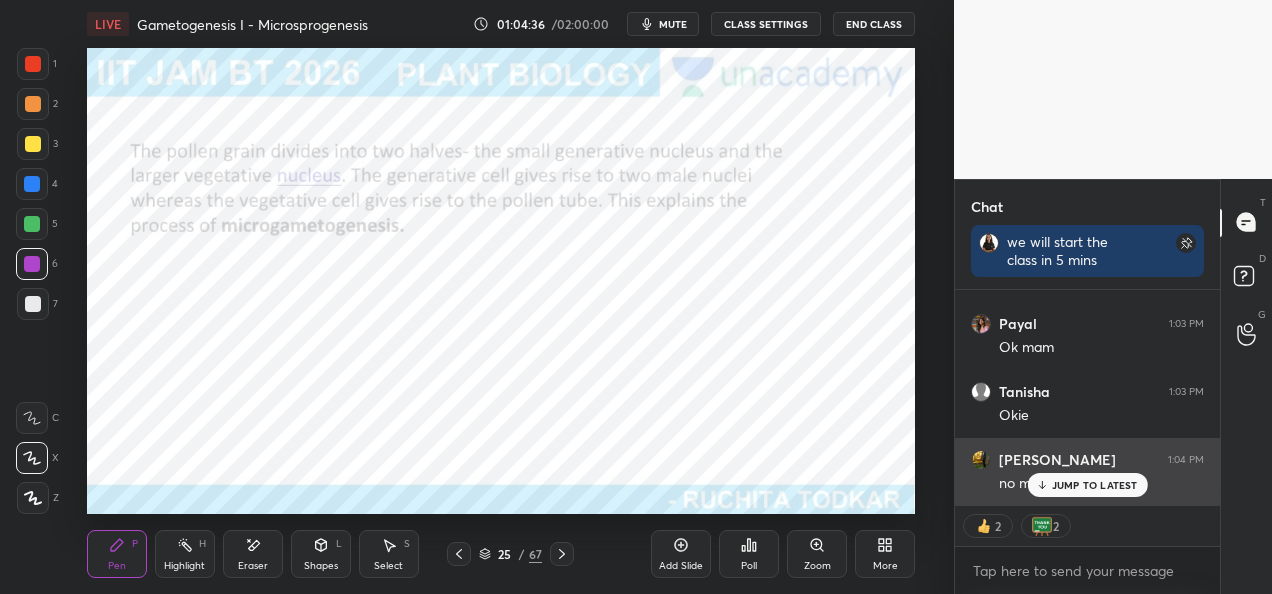 click on "JUMP TO LATEST" at bounding box center (1095, 485) 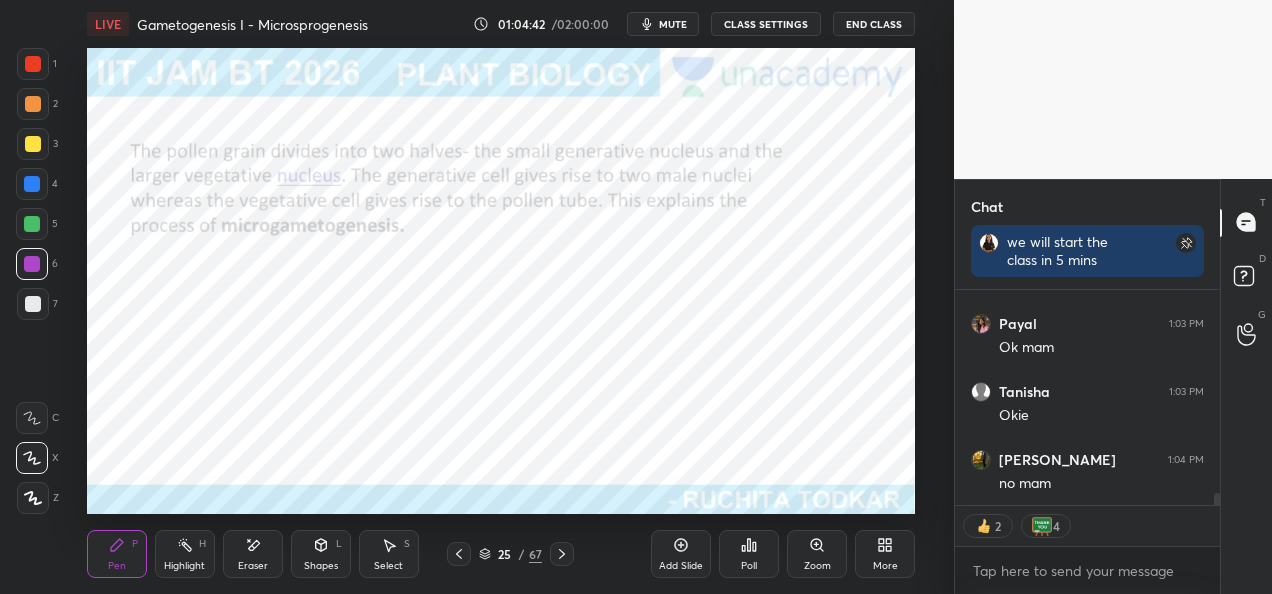 click on "Poll" at bounding box center [749, 566] 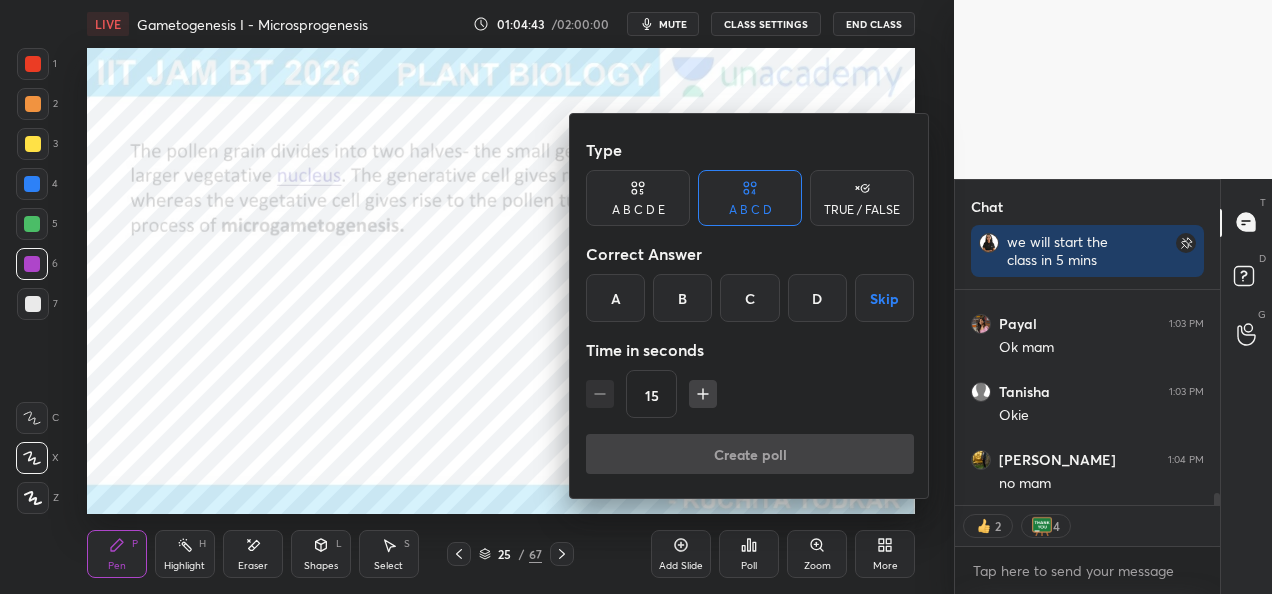 click at bounding box center [636, 297] 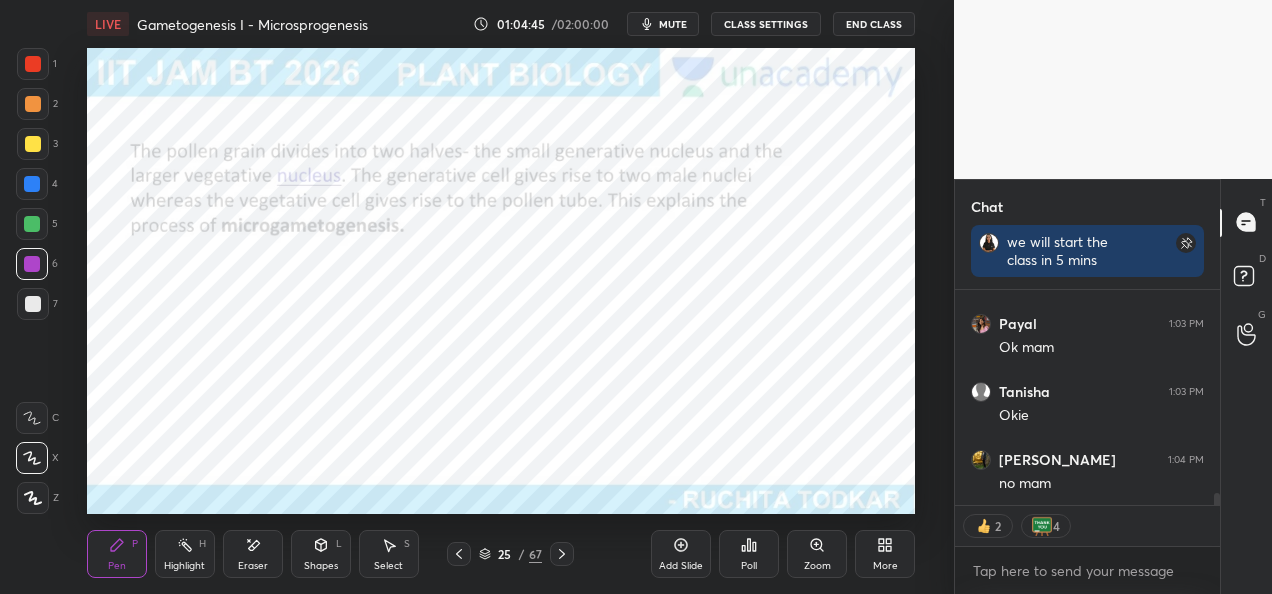click 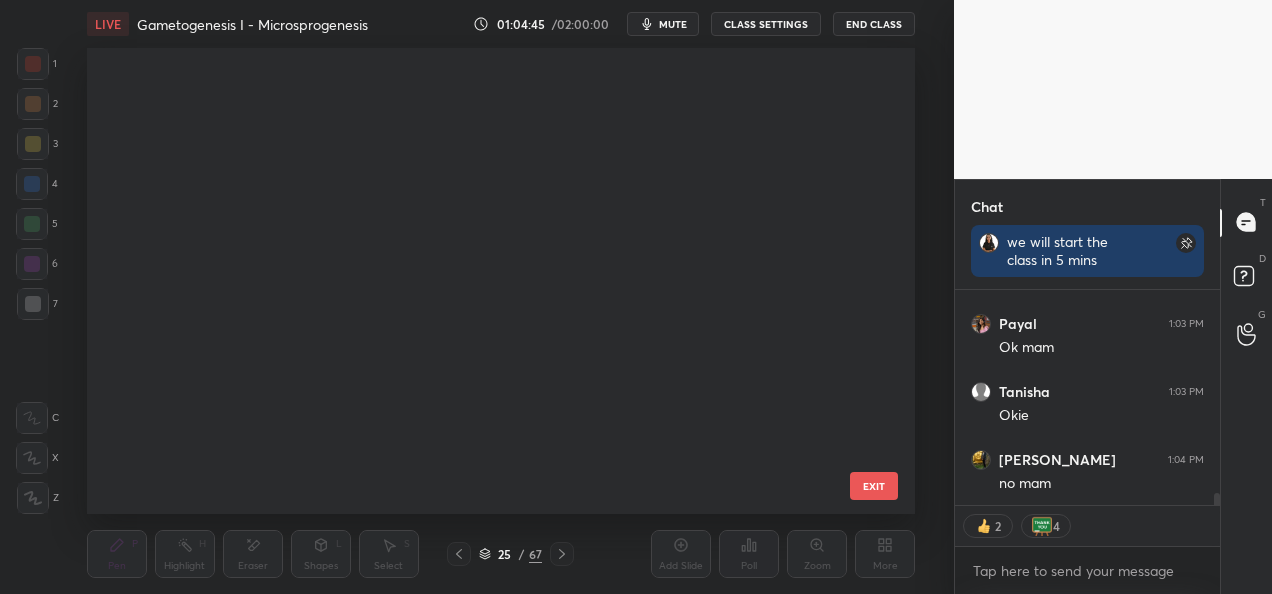 scroll, scrollTop: 796, scrollLeft: 0, axis: vertical 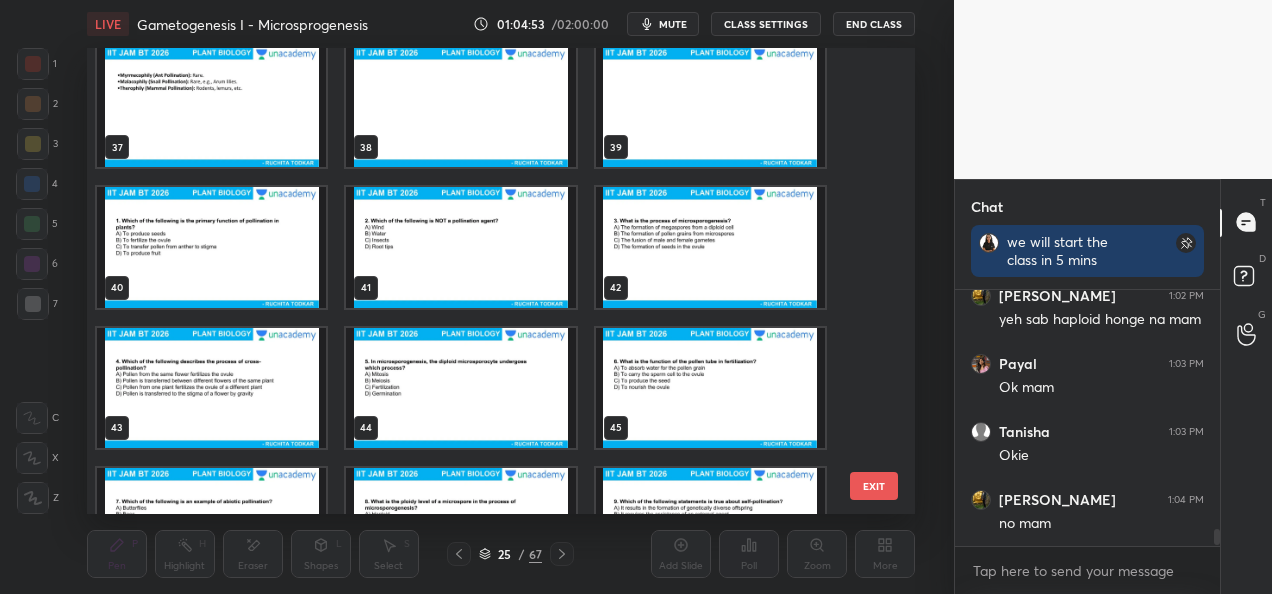 click at bounding box center [211, 247] 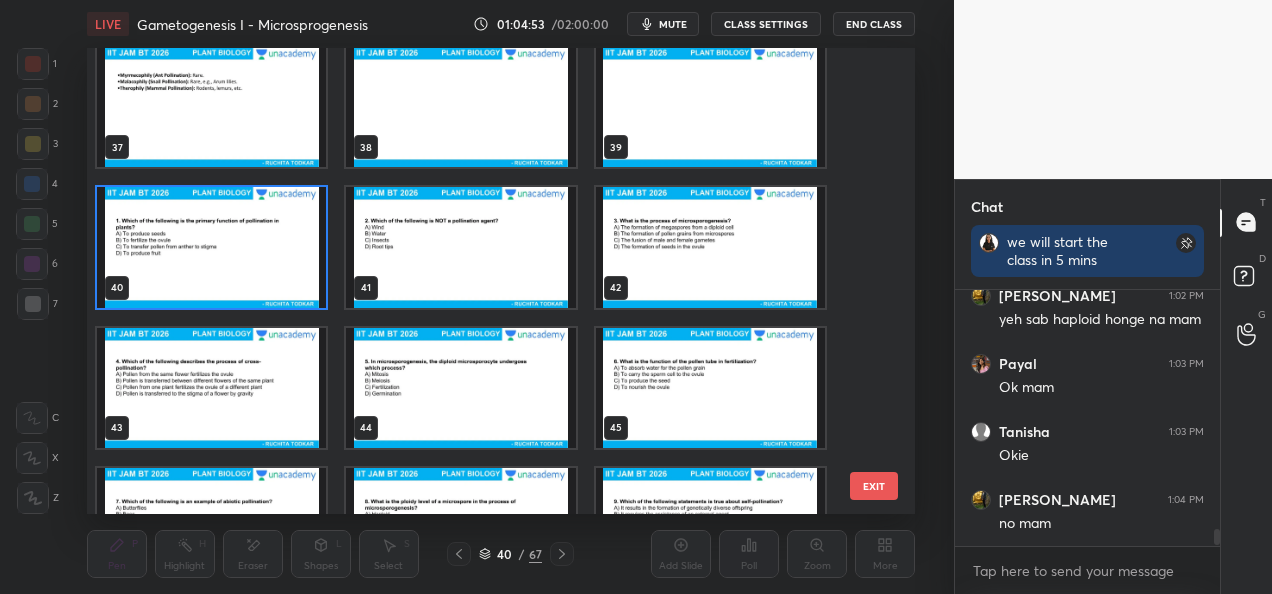 click at bounding box center (211, 247) 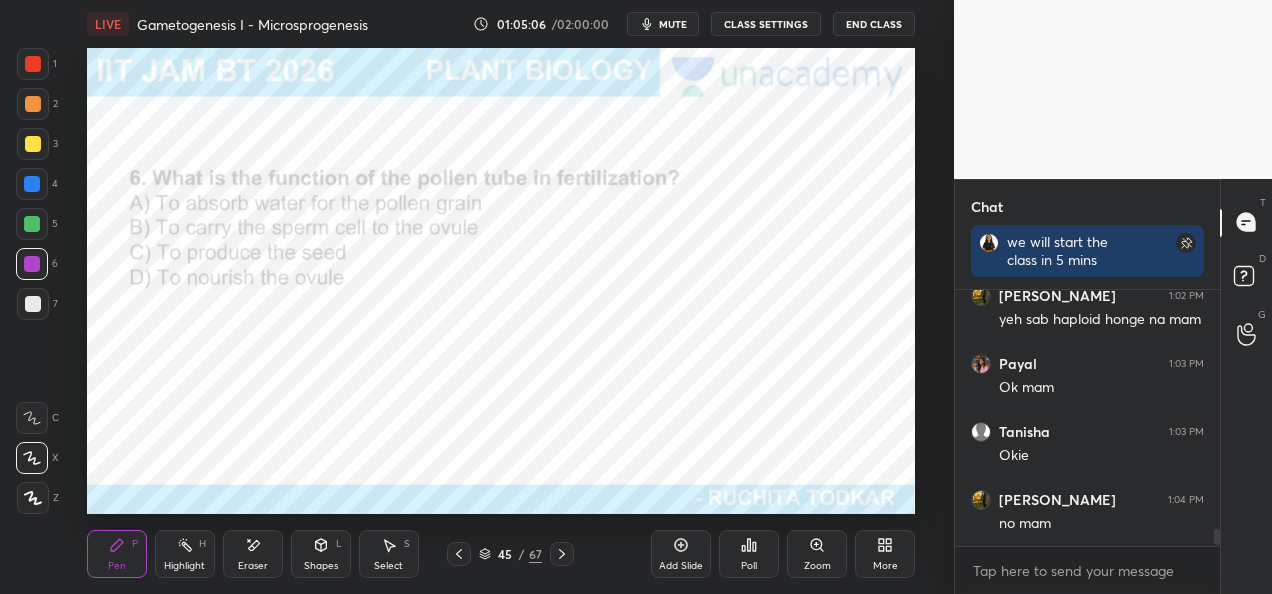 click 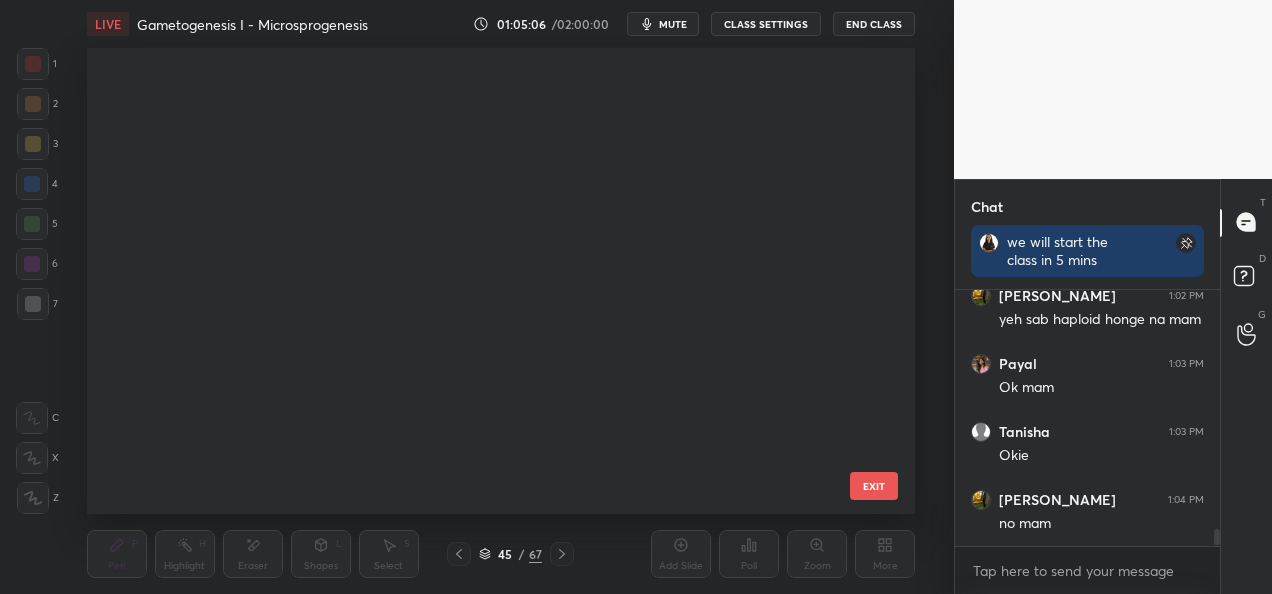 scroll, scrollTop: 1638, scrollLeft: 0, axis: vertical 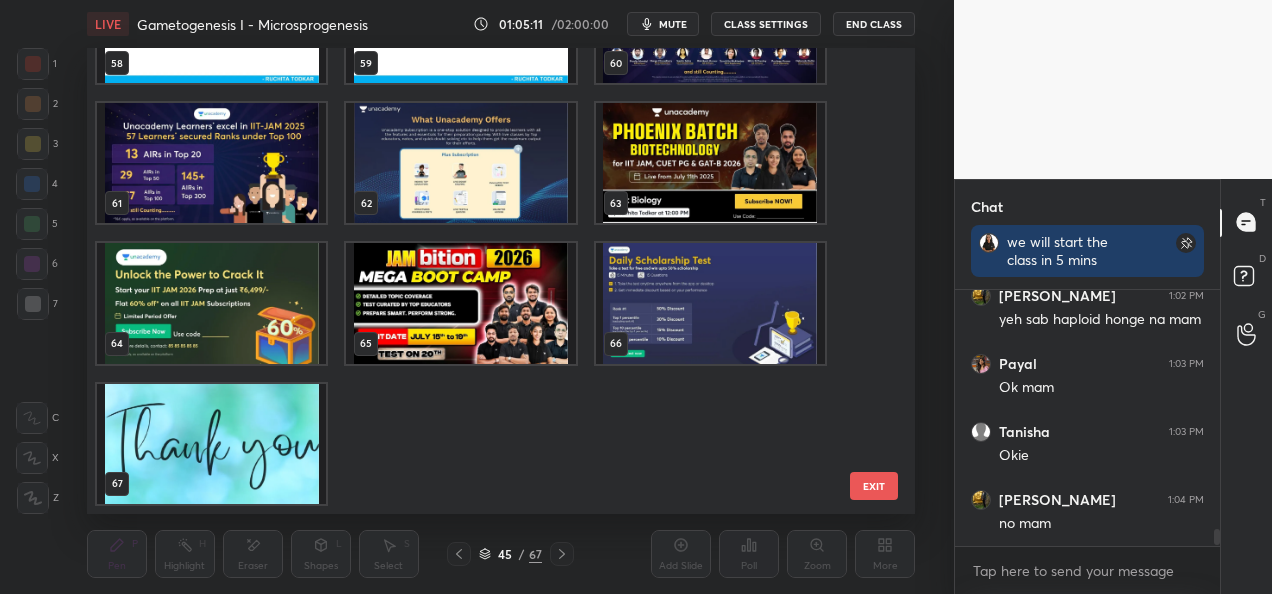 click at bounding box center (211, 444) 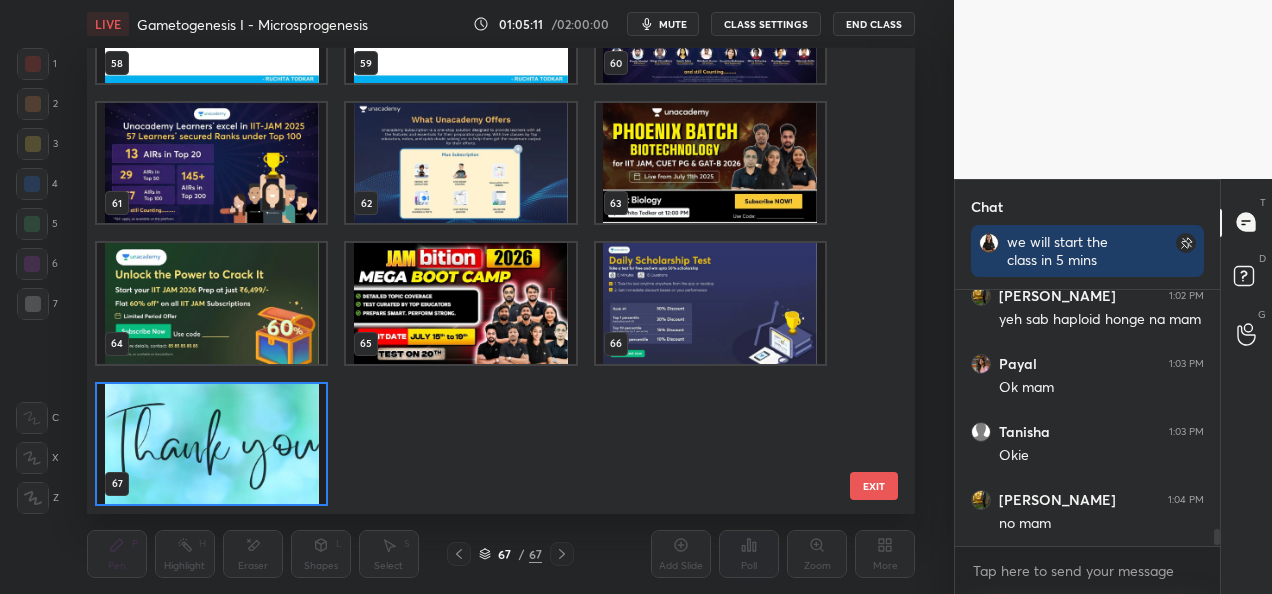 click at bounding box center [211, 444] 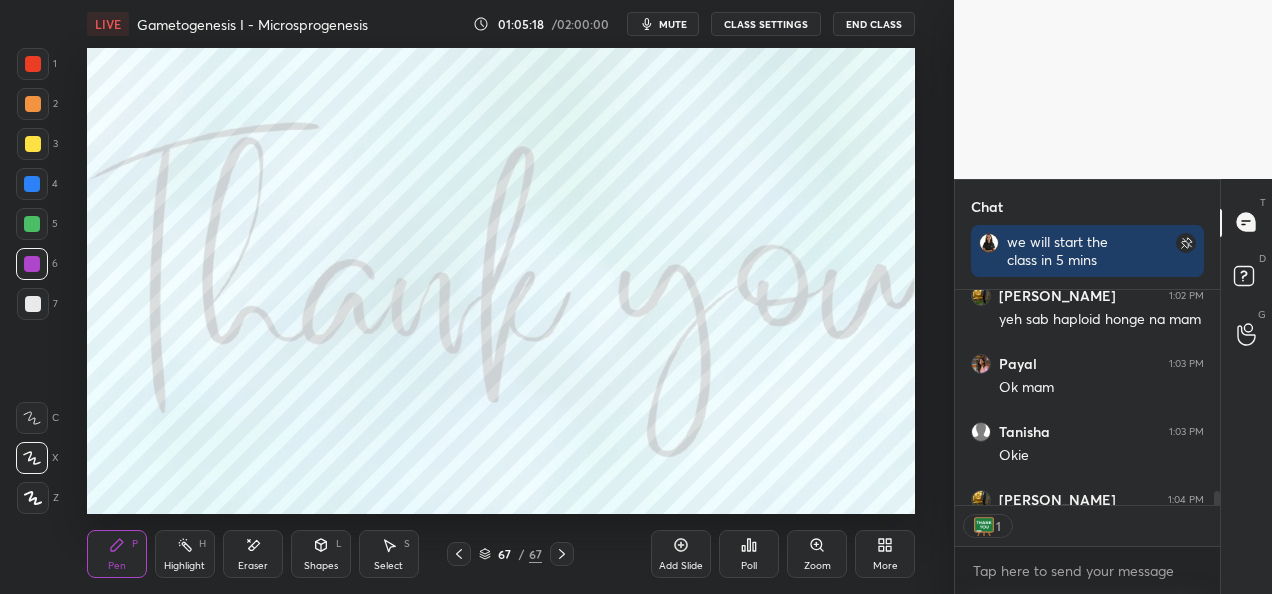 scroll, scrollTop: 209, scrollLeft: 259, axis: both 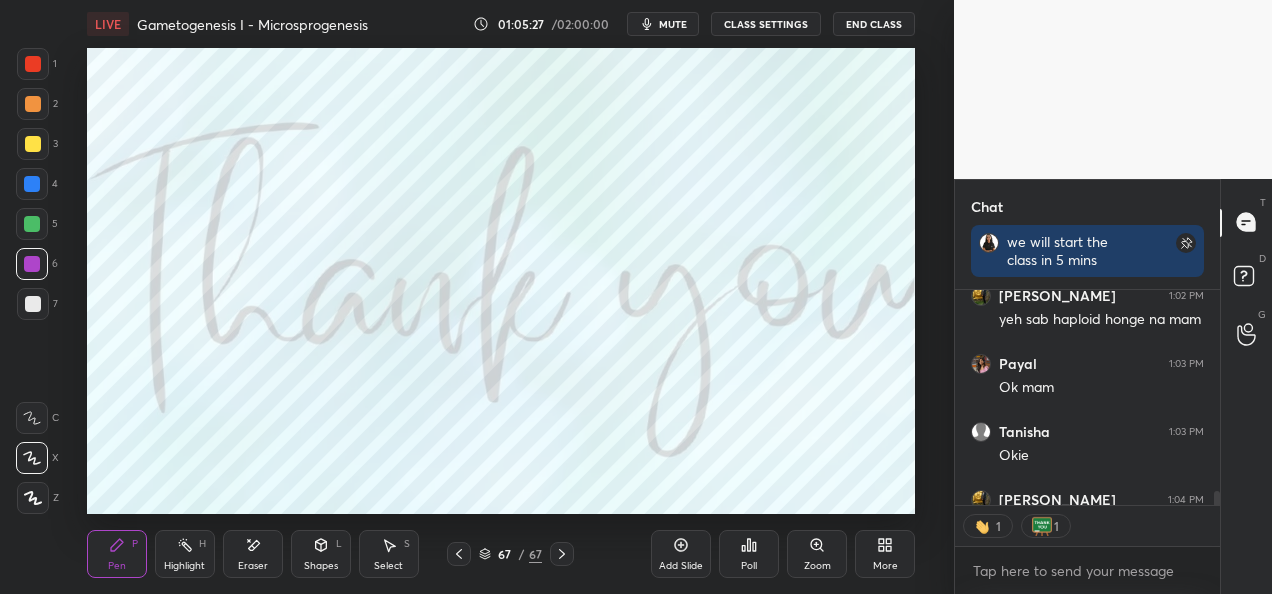 type on "x" 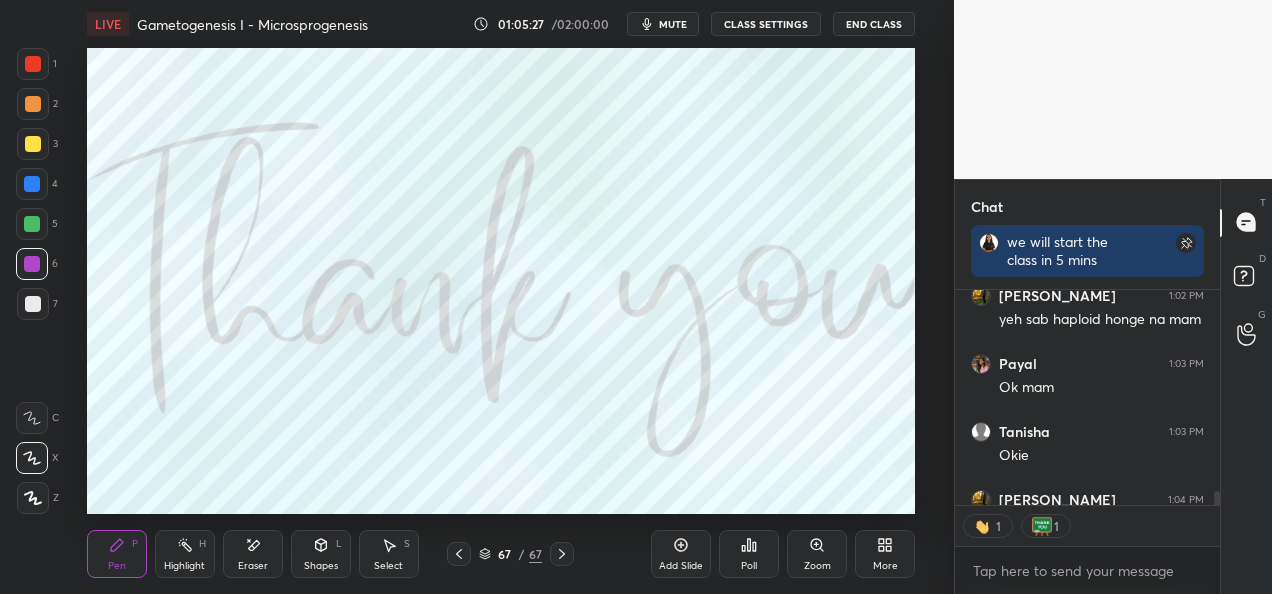 click on "CLASS SETTINGS" at bounding box center [766, 24] 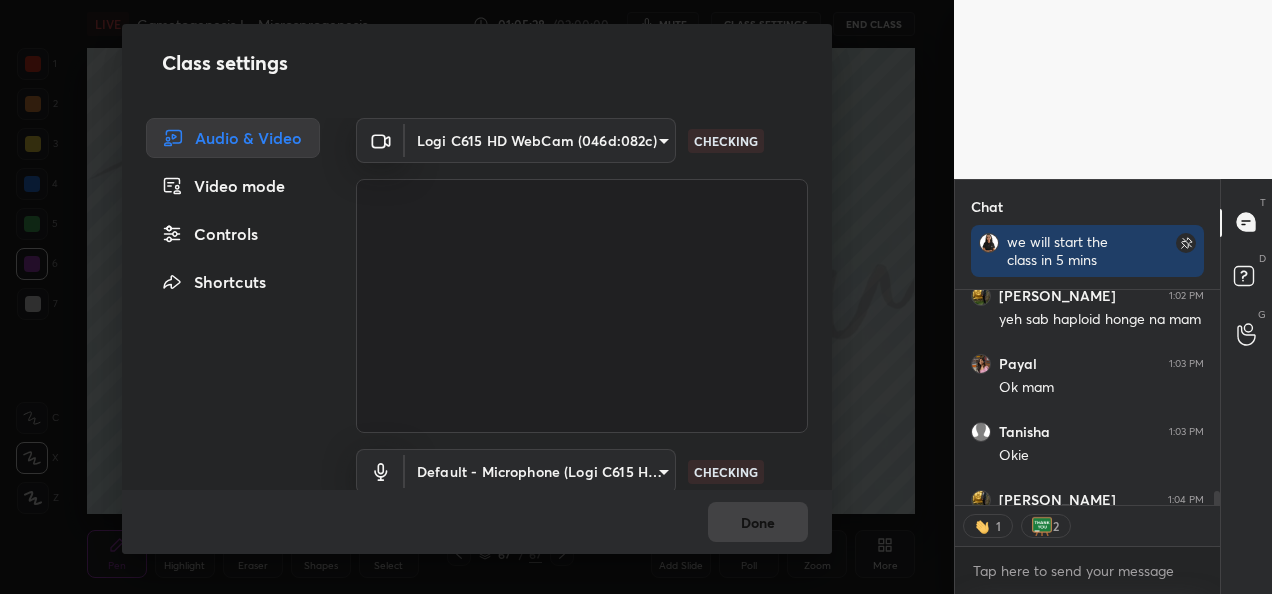 click on "1 2 3 4 5 6 7 C X Z E E Erase all   H H LIVE Gametogenesis I - Microsprogenesis 01:05:28 /  02:00:00 mute CLASS SETTINGS End Class Setting up your live class Poll for   secs No correct answer Start poll Back Gametogenesis I - Microsprogenesis • L2 of Detailed Course on Plant Biology for IIT JAM | GAT-B | CUET PG 2026/27 [PERSON_NAME] Pen P Highlight H Eraser Shapes L Select S 67 / 67 Add Slide Poll Zoom More Chat we will start the class in 5 mins [PERSON_NAME] 12:43 PM break callose [PERSON_NAME] 12:45 PM Ys mam [PERSON_NAME] 12:45 PM Yy [PERSON_NAME] 12:49 PM Yy [PERSON_NAME] 12:49 PM Yes mam [PERSON_NAME] 12:52 PM jis cell pe mitosis ho rhe use kya bolenge ok mam [PERSON_NAME] 12:53 PM Pehle mitosis hoga phir meiosis na [GEOGRAPHIC_DATA] 12:54 PM Mam Y pura l oc ss sporogenous k he h Process [PERSON_NAME] 12:57 PM [PERSON_NAME] 12:58 PM so than pollen tube comes [PERSON_NAME] 1:02 PM yeh sab haploid honge na mam [PERSON_NAME] 1:03 PM Ok mam [PERSON_NAME] 1:03 PM [PERSON_NAME] 1:04 PM no mam JUMP TO LATEST 1 2 Enable hand raising Enable x   introducing Raise a hand with a doubt How it works? Got it T D" at bounding box center [636, 297] 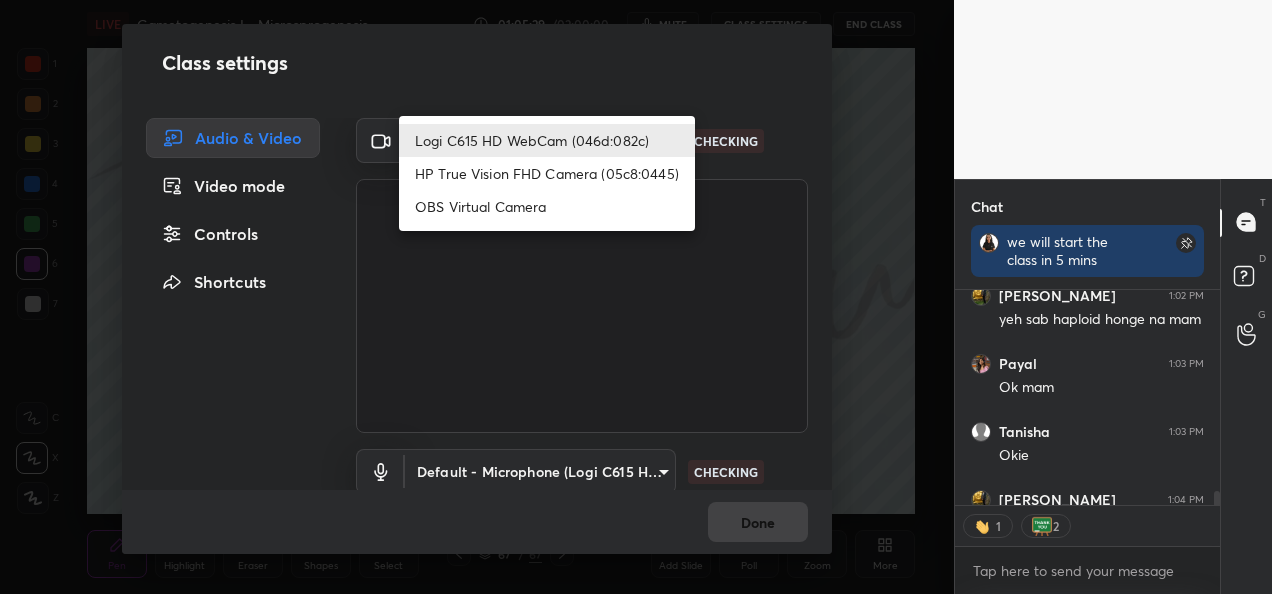 click on "HP True Vision FHD Camera (05c8:0445)" at bounding box center [547, 173] 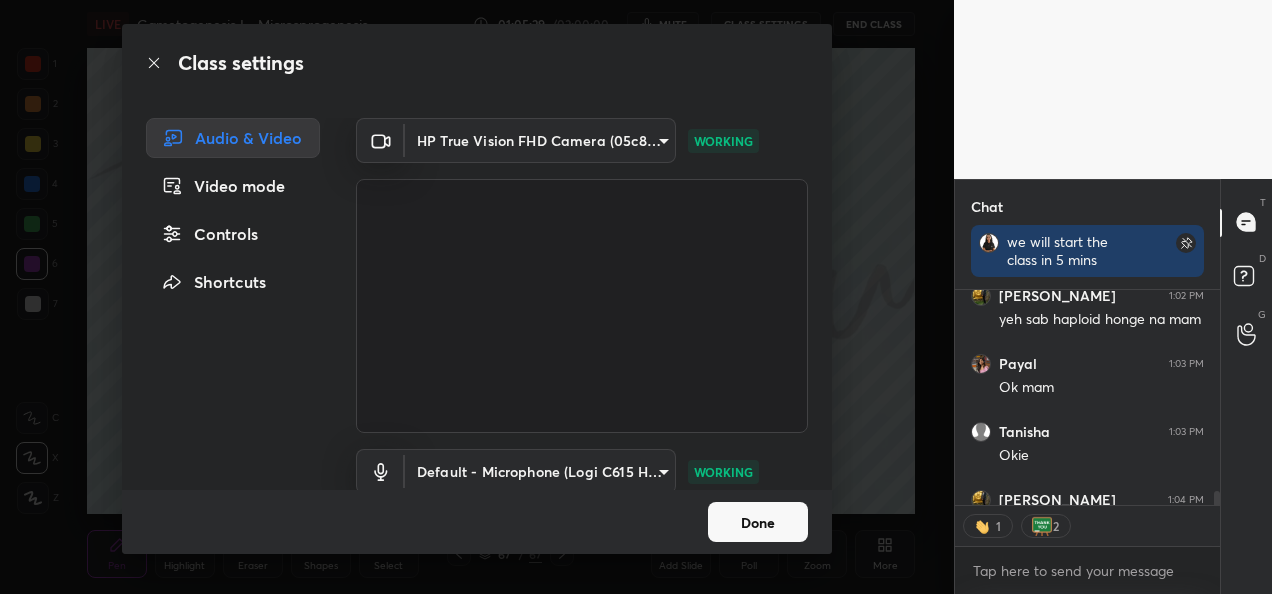 type on "bcf53276a89e7daf4ffafe53acaefef8a573b71029af250087ced6fea5ab325b" 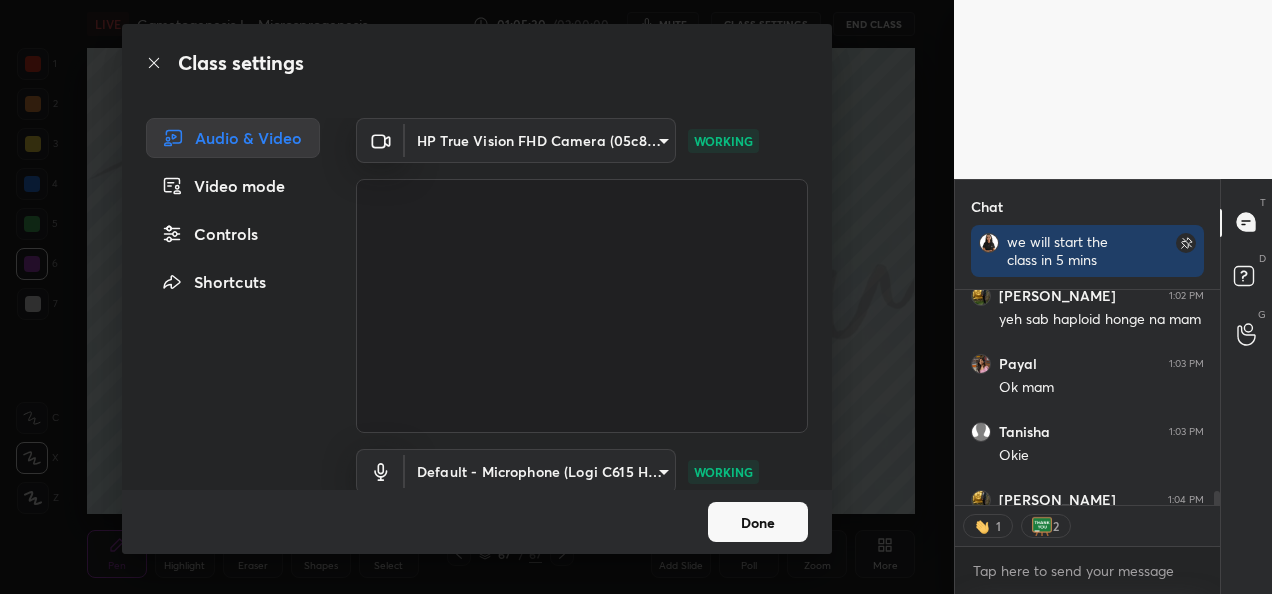 click on "Done" at bounding box center [758, 522] 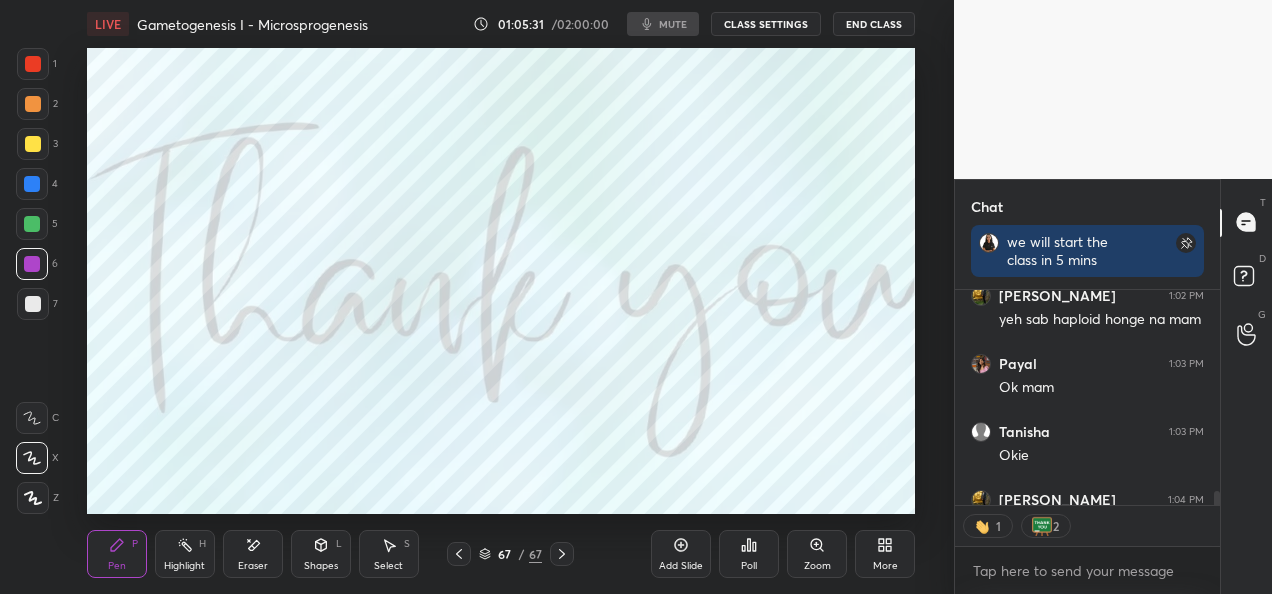 scroll, scrollTop: 3688, scrollLeft: 0, axis: vertical 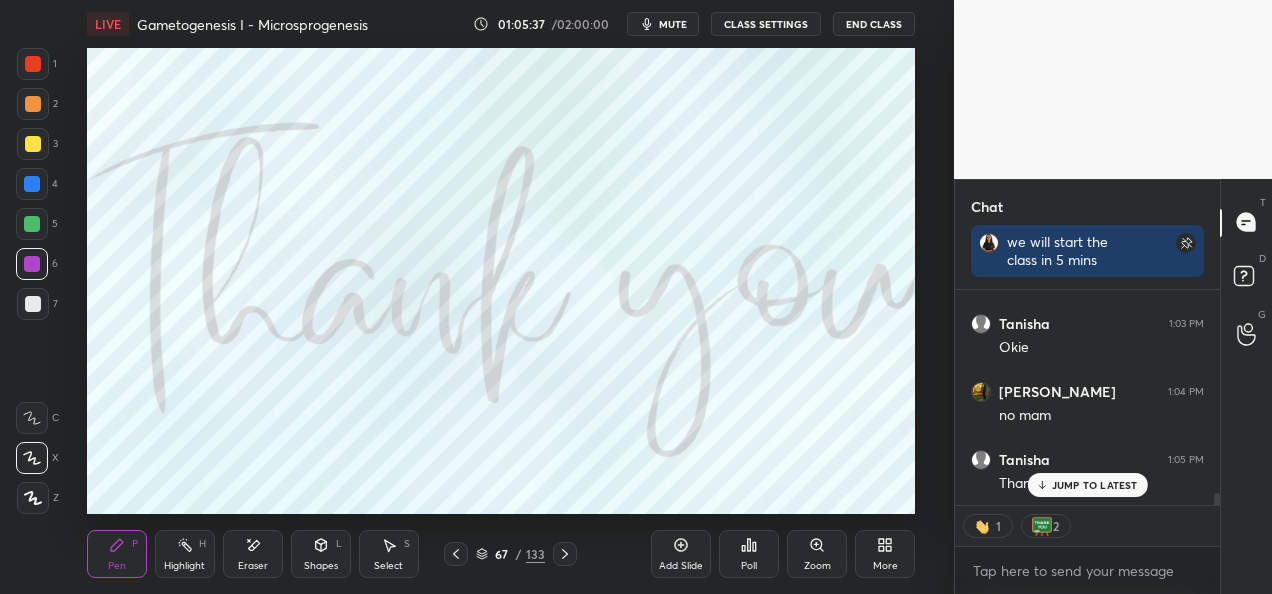 type on "x" 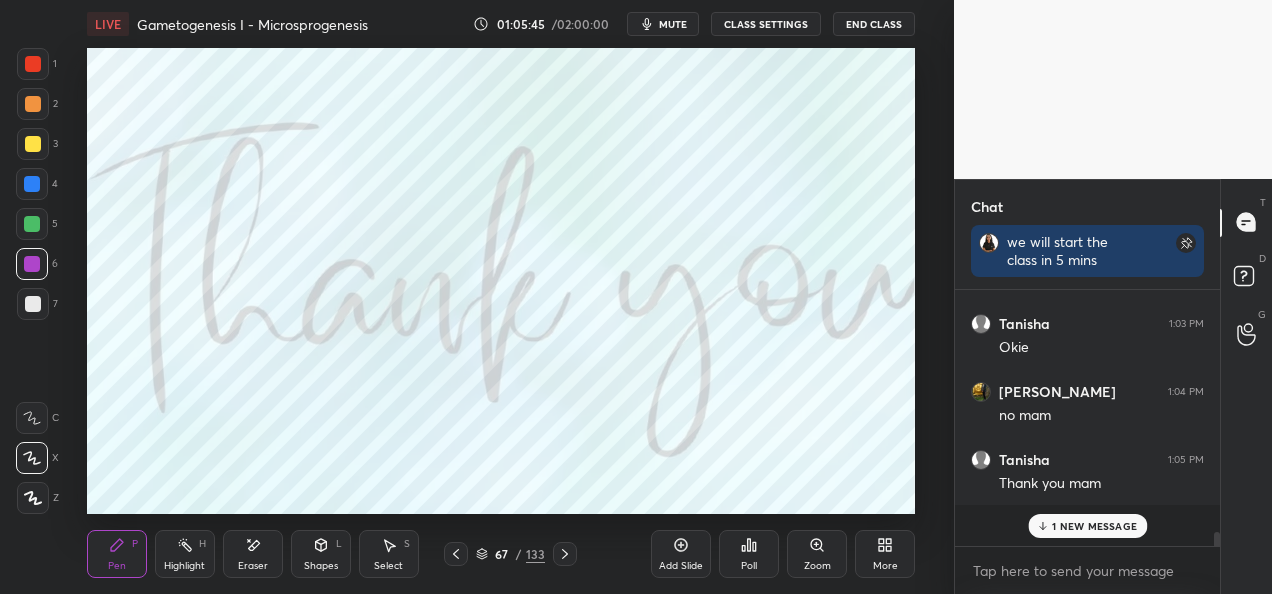 scroll, scrollTop: 6, scrollLeft: 6, axis: both 